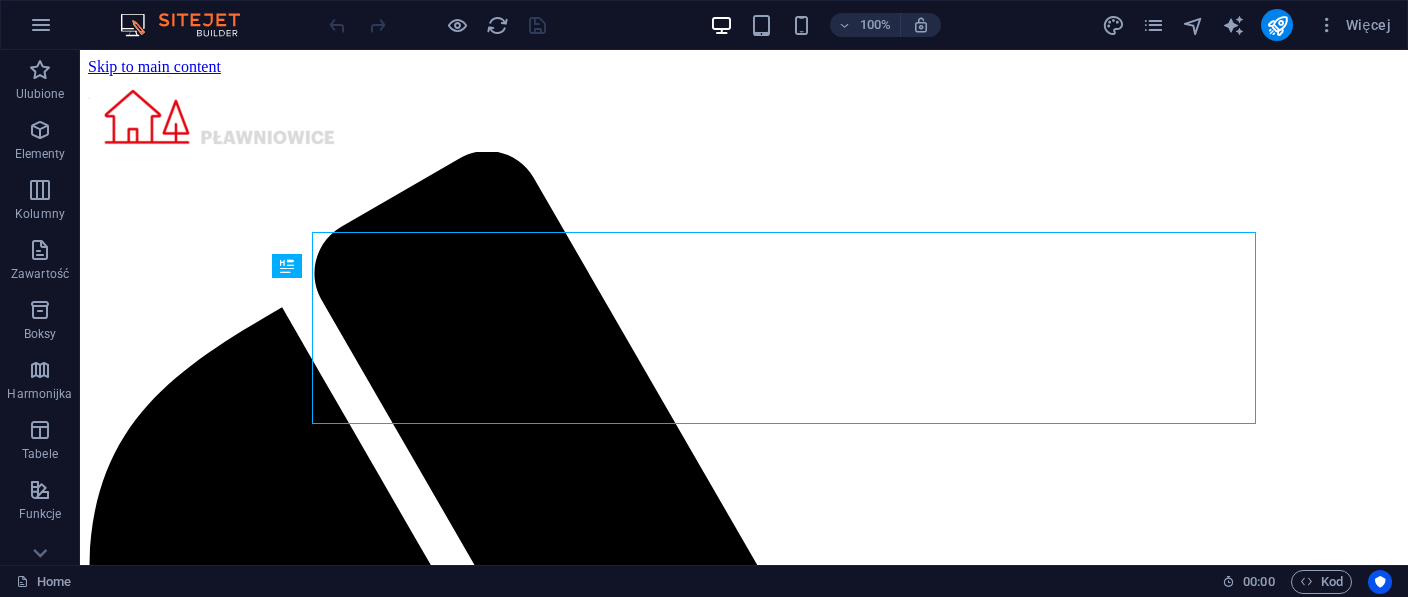 scroll, scrollTop: 0, scrollLeft: 0, axis: both 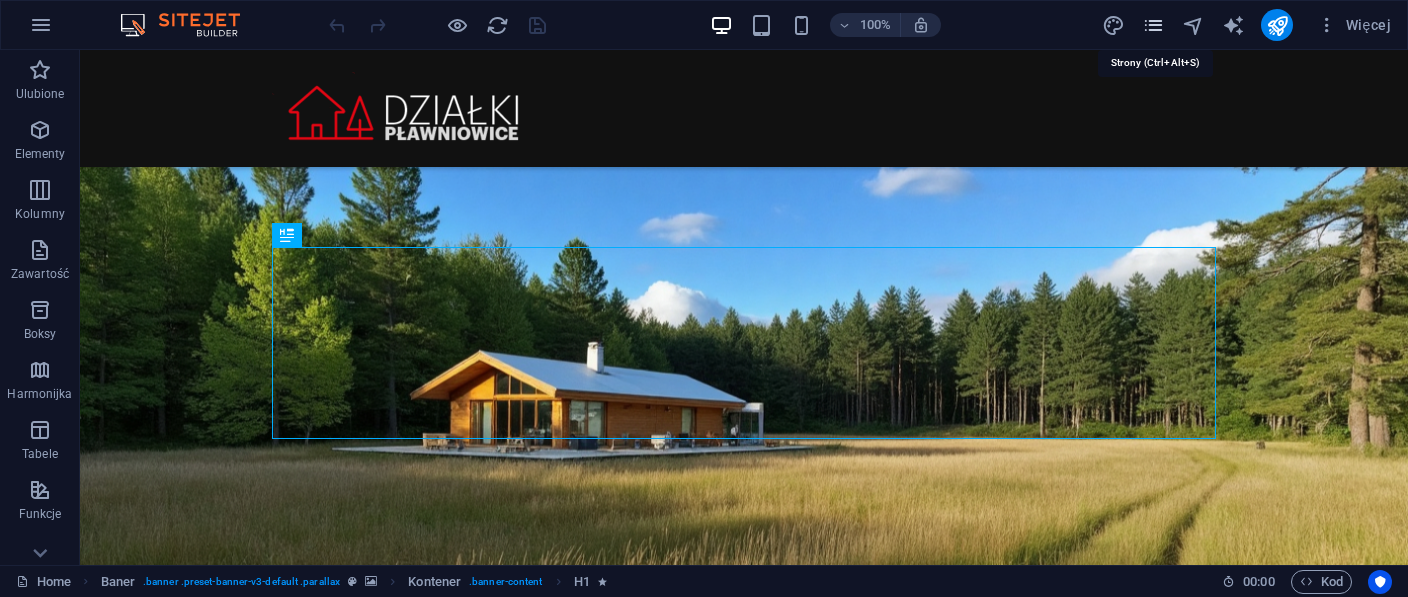 click at bounding box center [1153, 25] 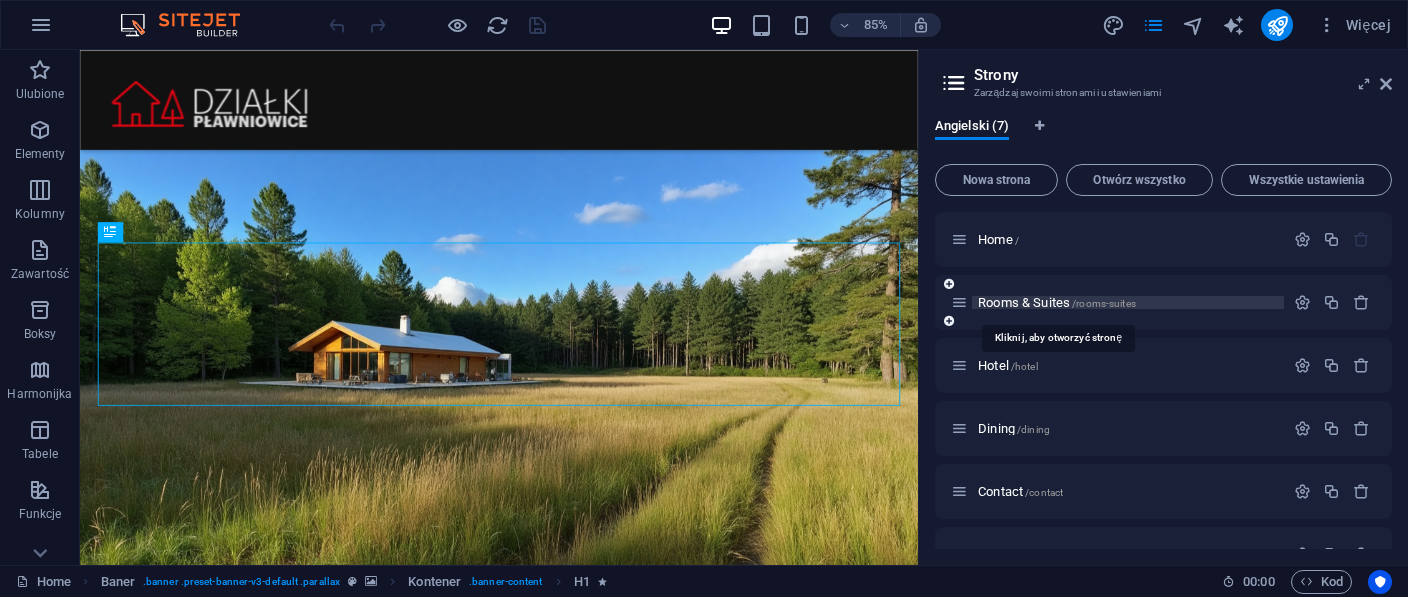 click on "Rooms & Suites /rooms-suites" at bounding box center (1057, 302) 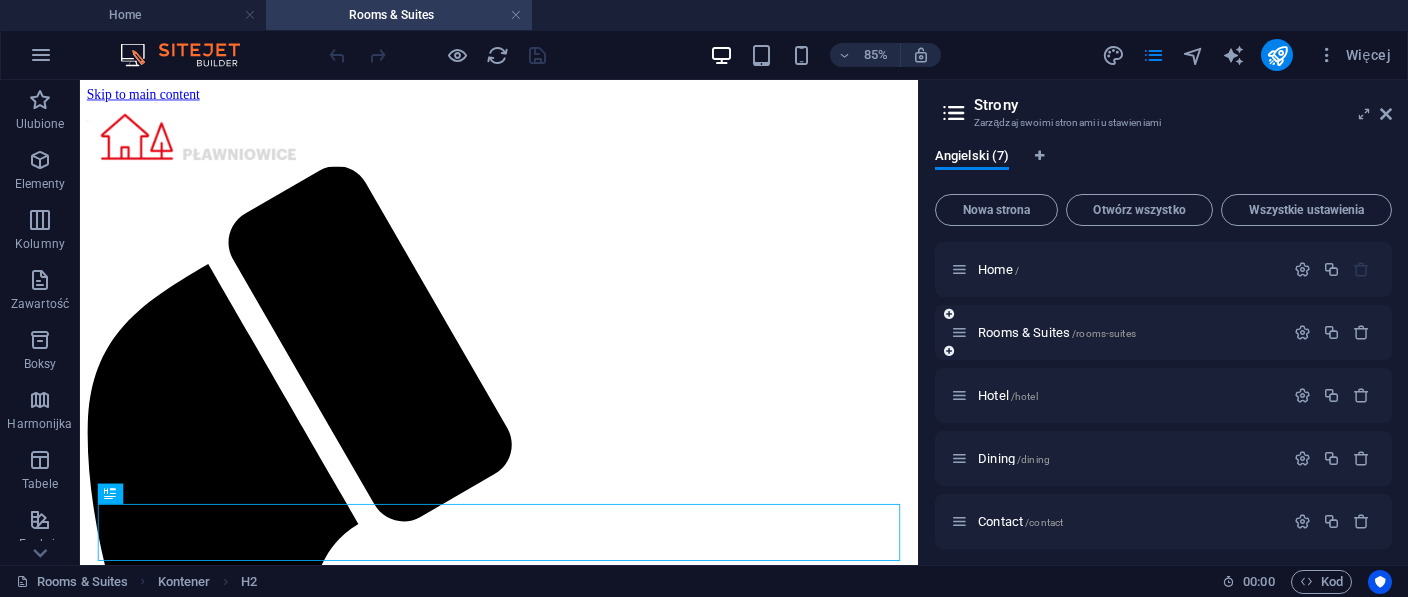 scroll, scrollTop: 0, scrollLeft: 0, axis: both 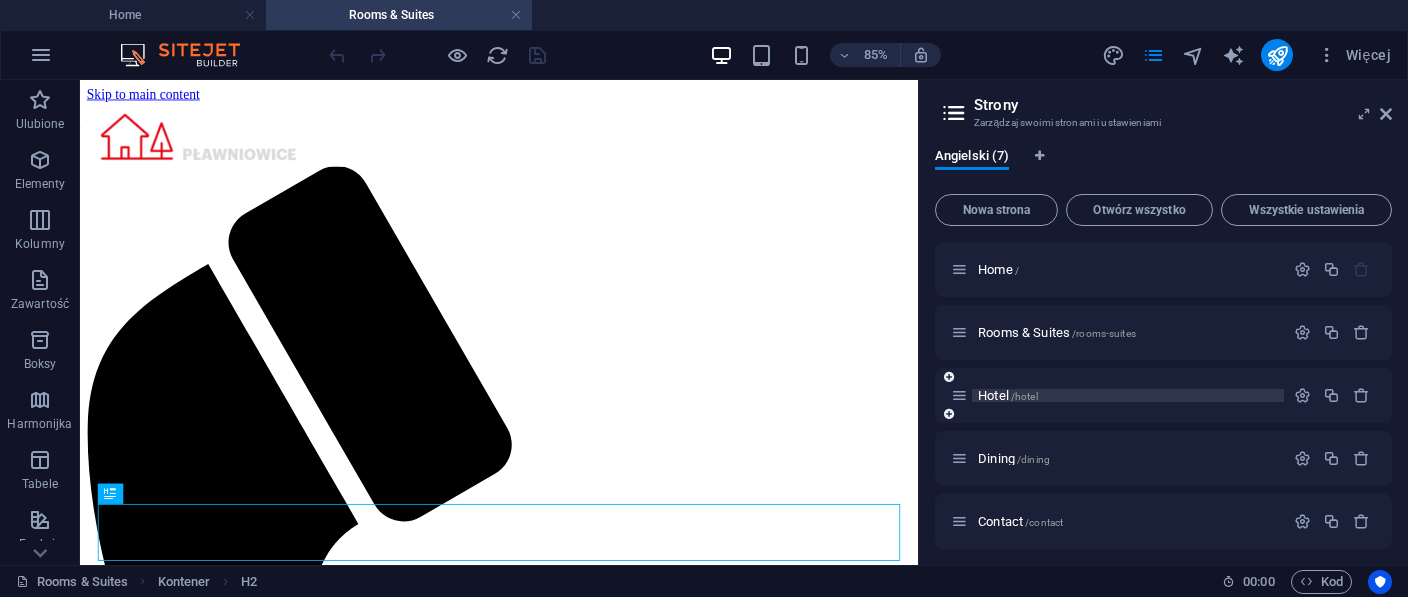 click on "Hotel /hotel" at bounding box center (1008, 395) 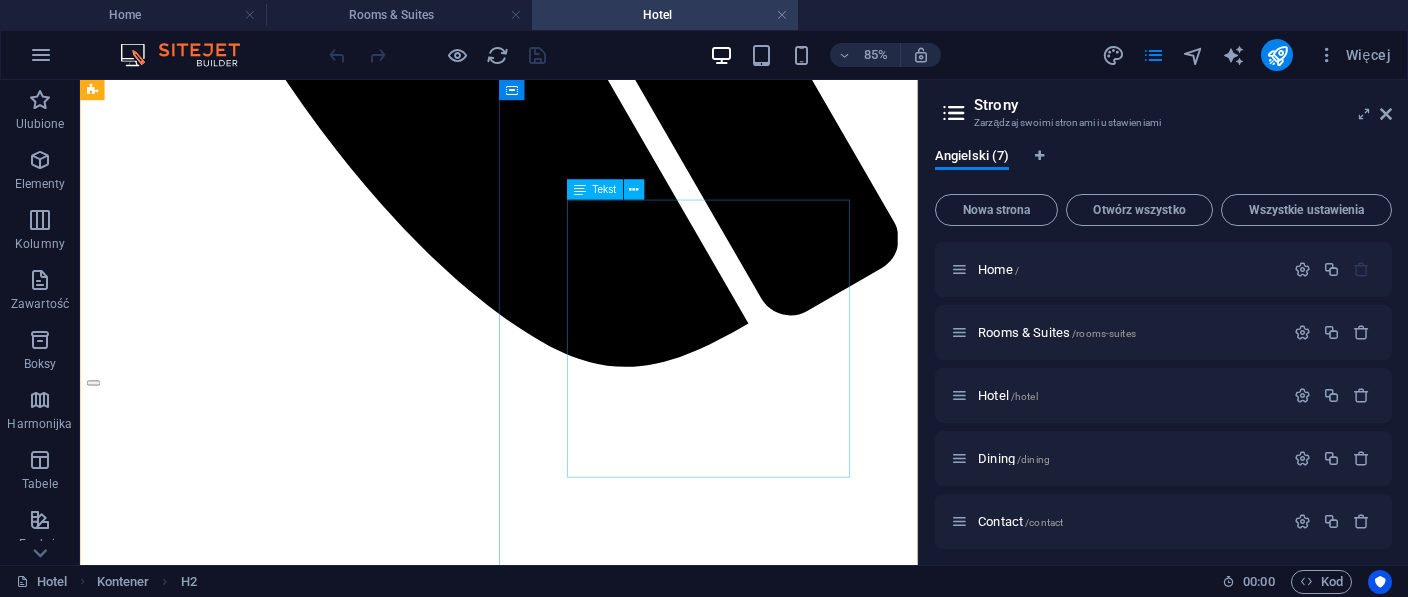scroll, scrollTop: 1161, scrollLeft: 0, axis: vertical 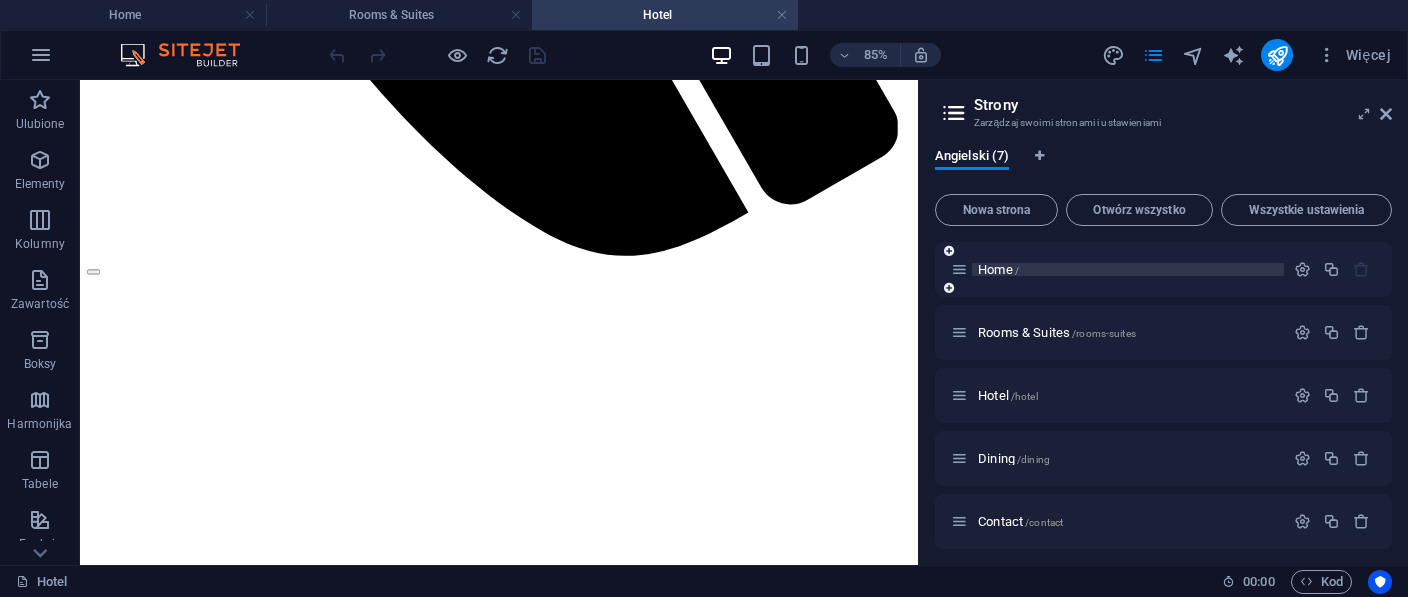 click on "Home /" at bounding box center (998, 269) 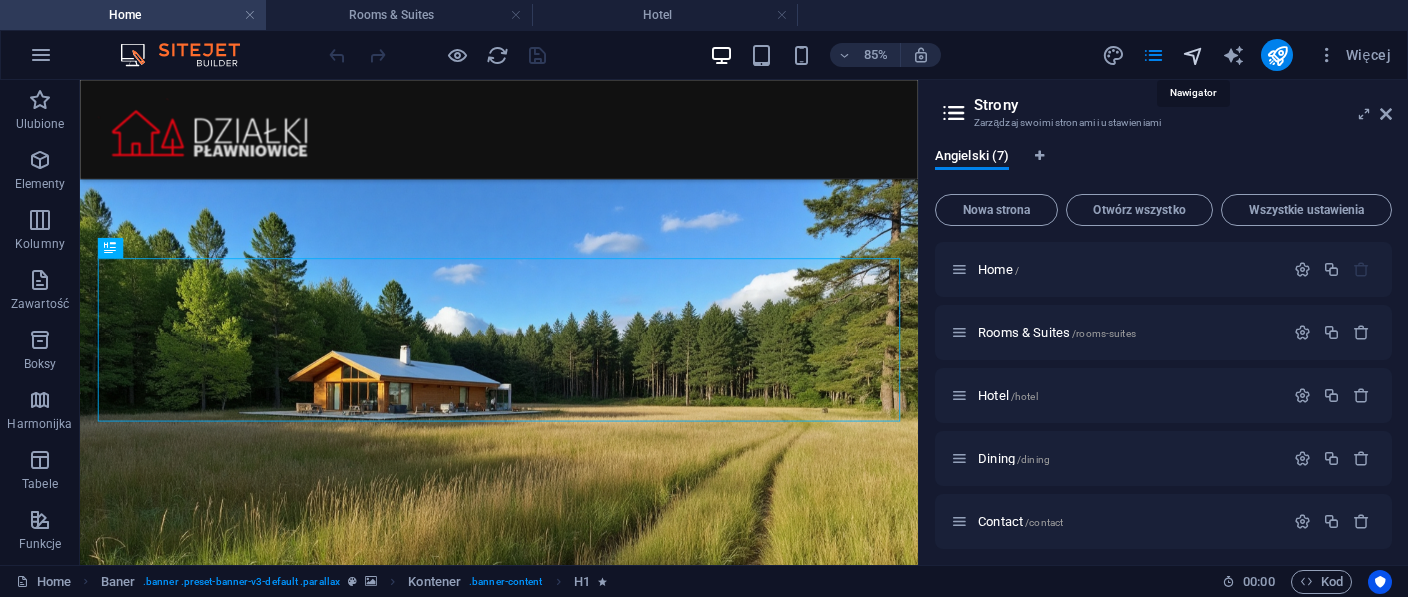 click at bounding box center (1193, 55) 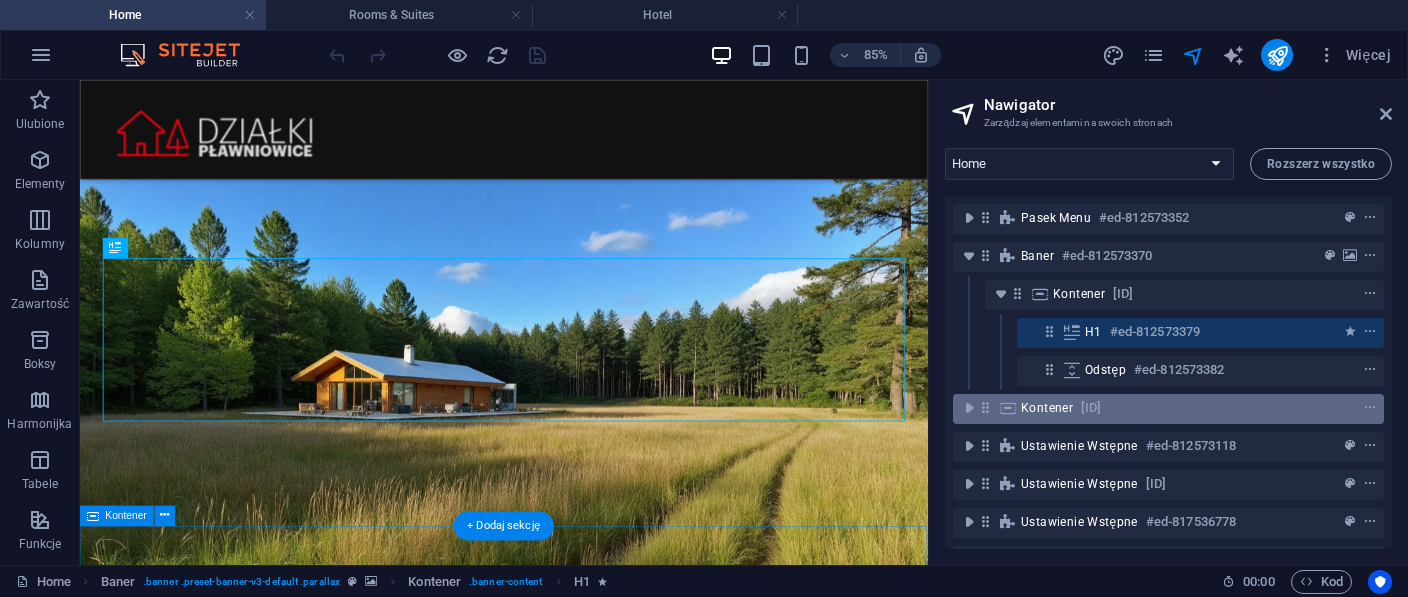 scroll, scrollTop: 34, scrollLeft: 0, axis: vertical 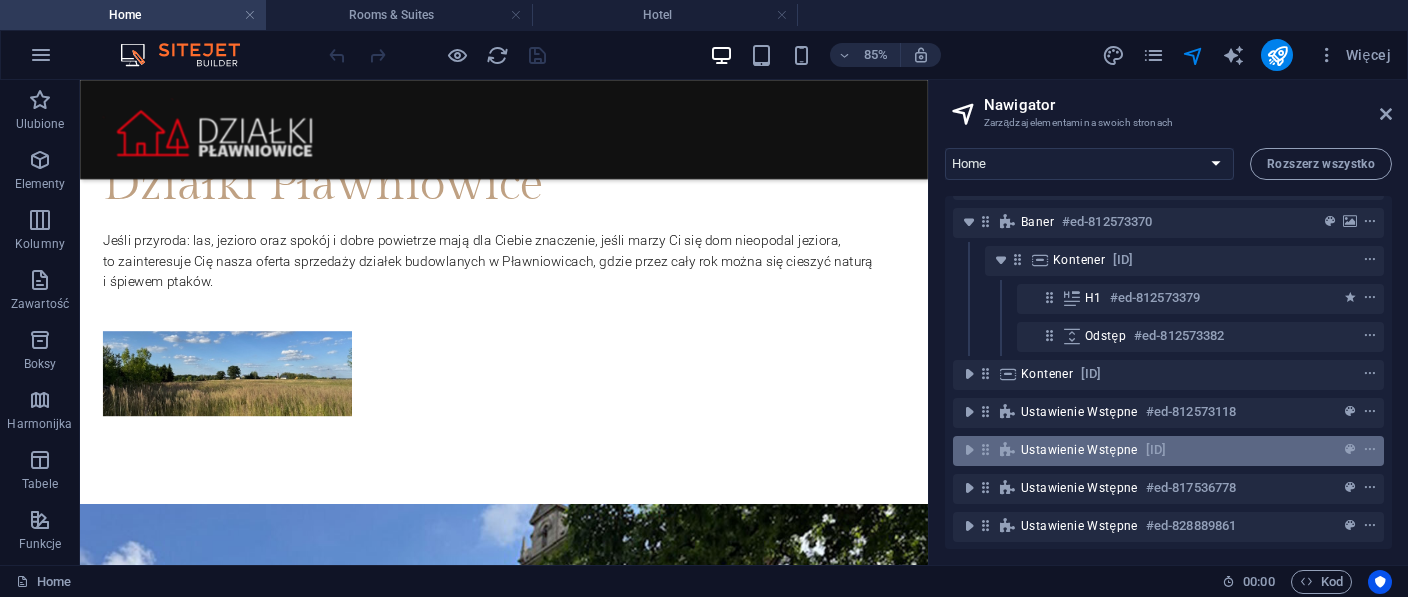 click on "Ustawienie wstępne #ed-812573247" at bounding box center [1168, 451] 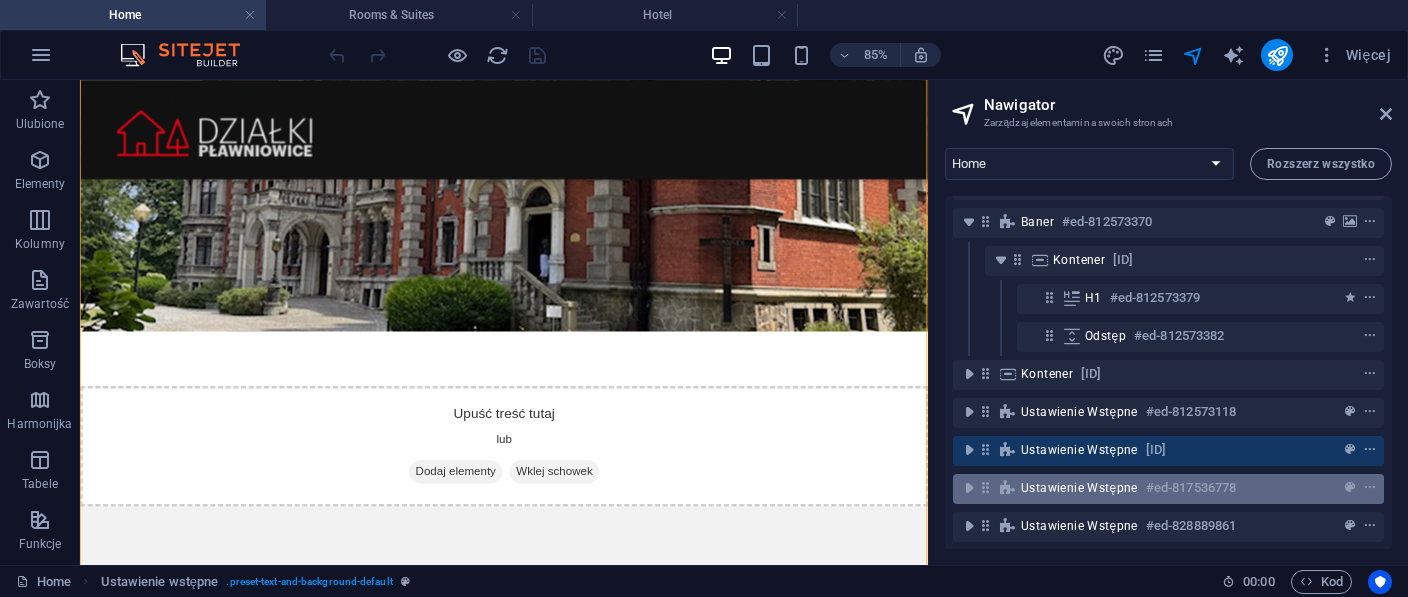 click on "Ustawienie wstępne" at bounding box center [1079, 488] 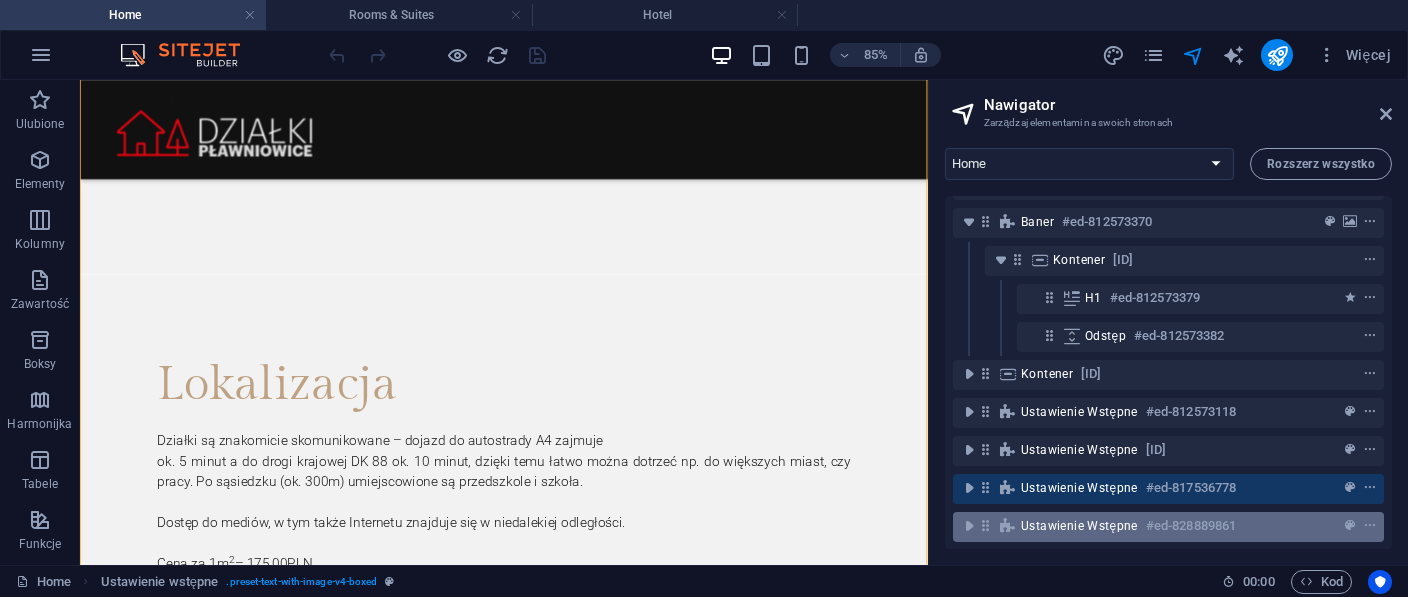 click on "Ustawienie wstępne" at bounding box center (1079, 526) 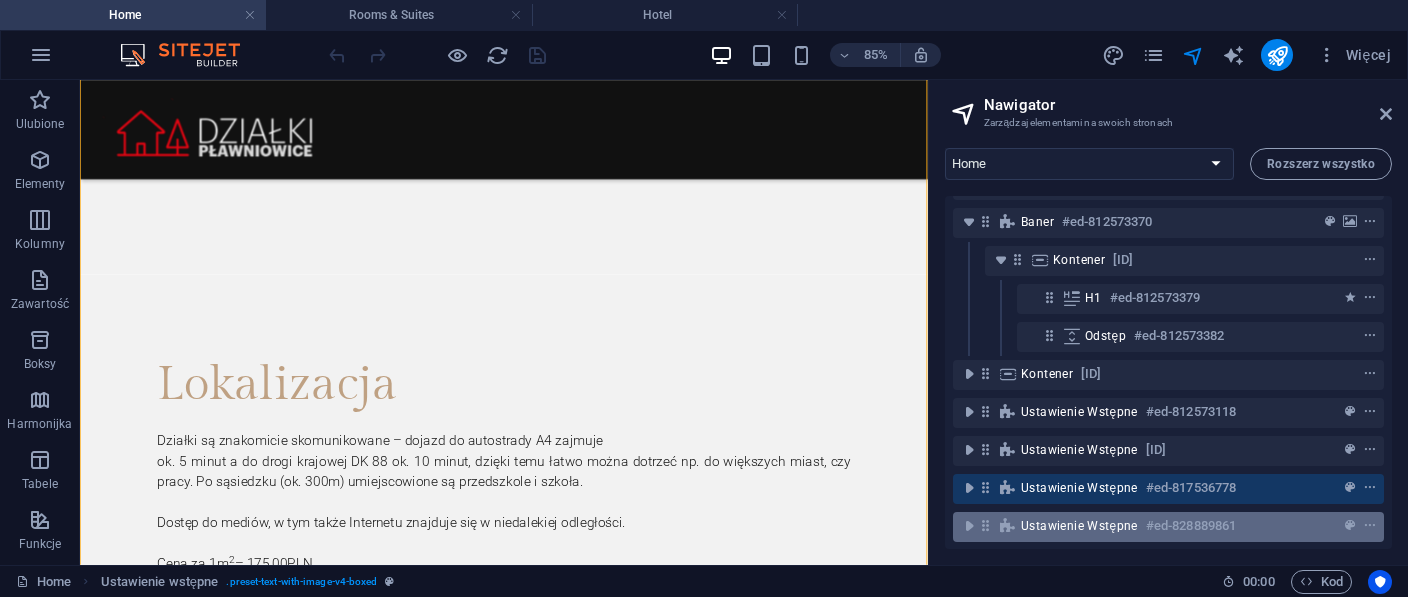 scroll, scrollTop: 3414, scrollLeft: 0, axis: vertical 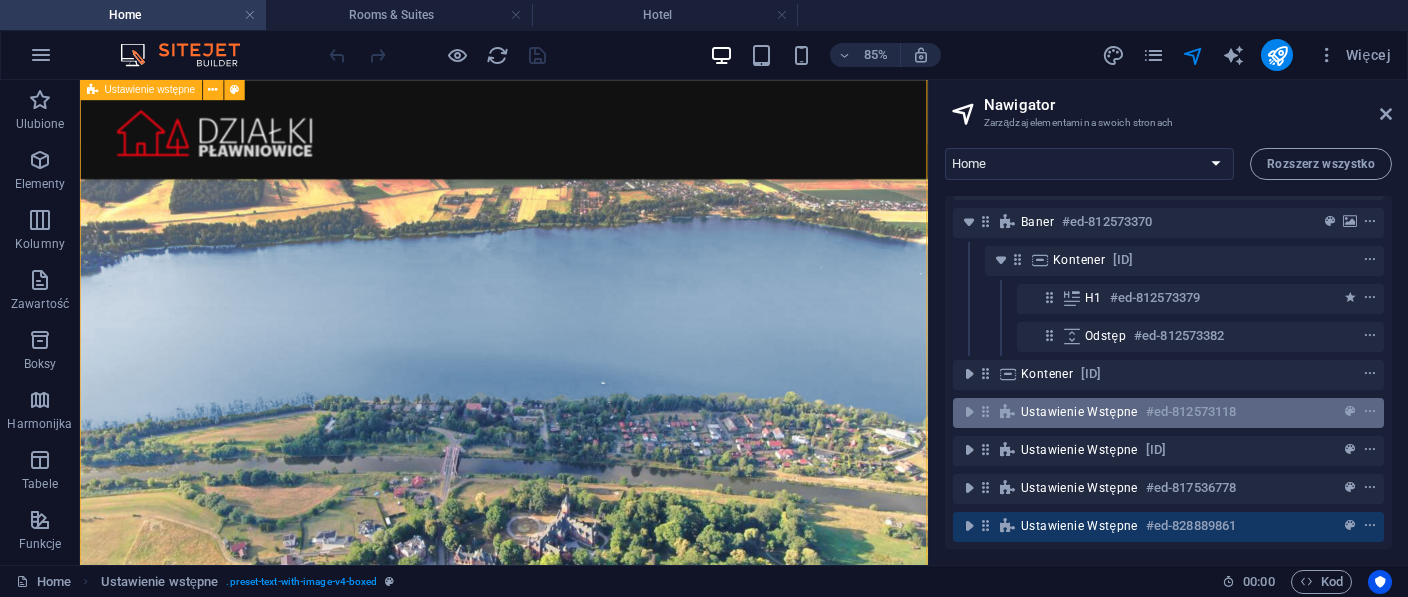 click on "Ustawienie wstępne" at bounding box center (1079, 412) 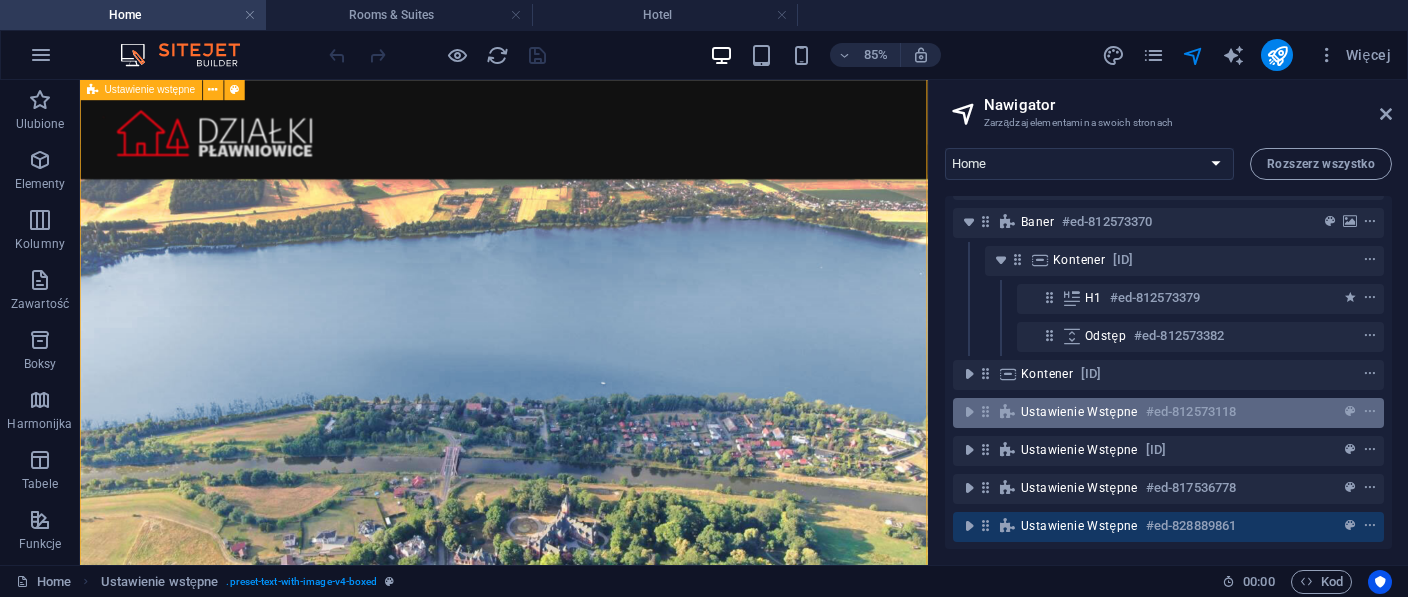 scroll, scrollTop: 1073, scrollLeft: 0, axis: vertical 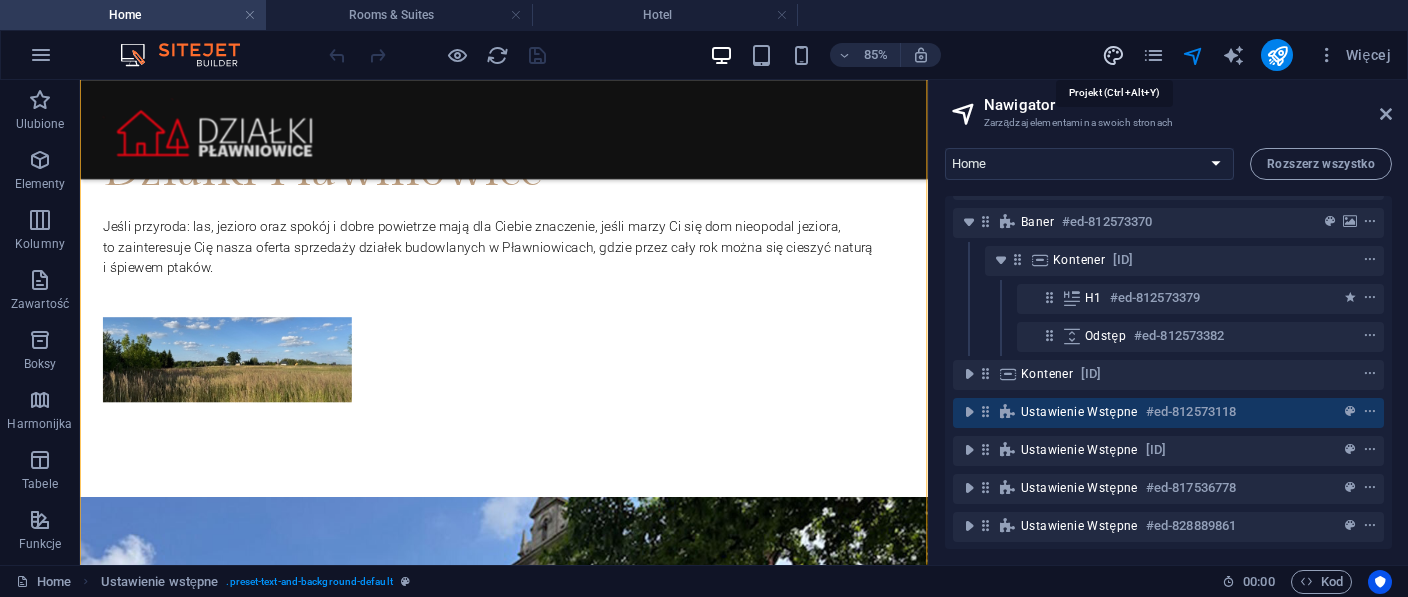 click at bounding box center (1113, 55) 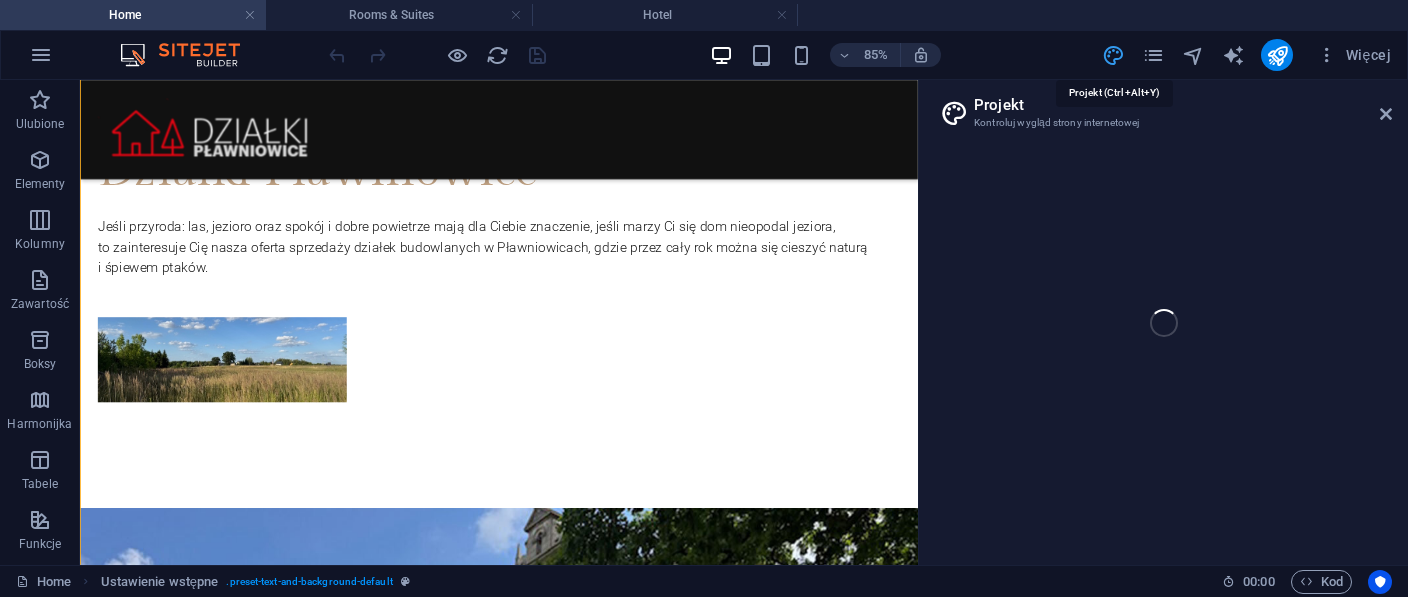 select on "rem" 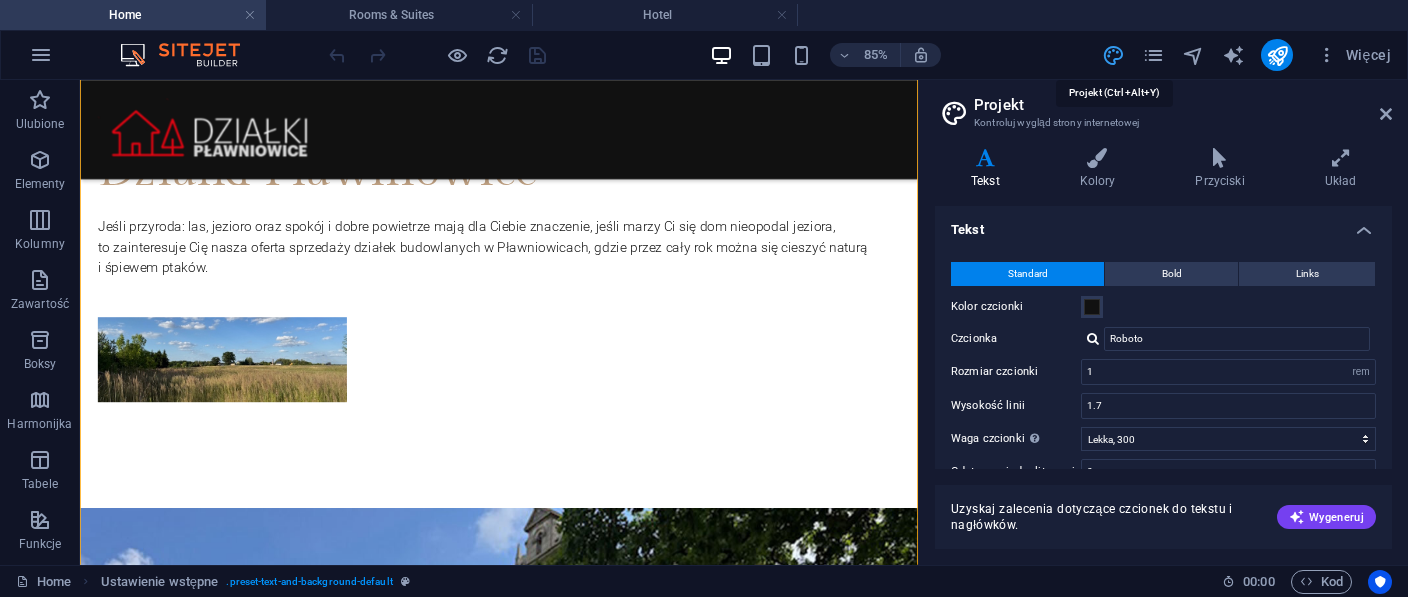 scroll, scrollTop: 1099, scrollLeft: 0, axis: vertical 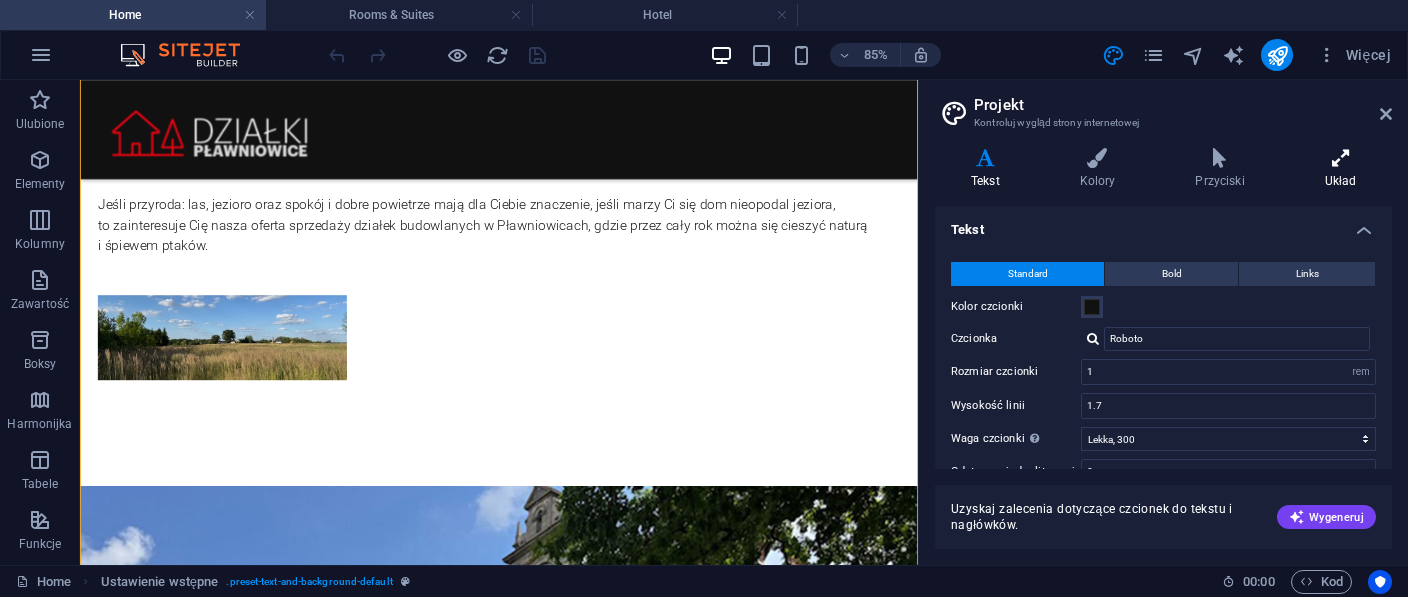 click at bounding box center (1340, 158) 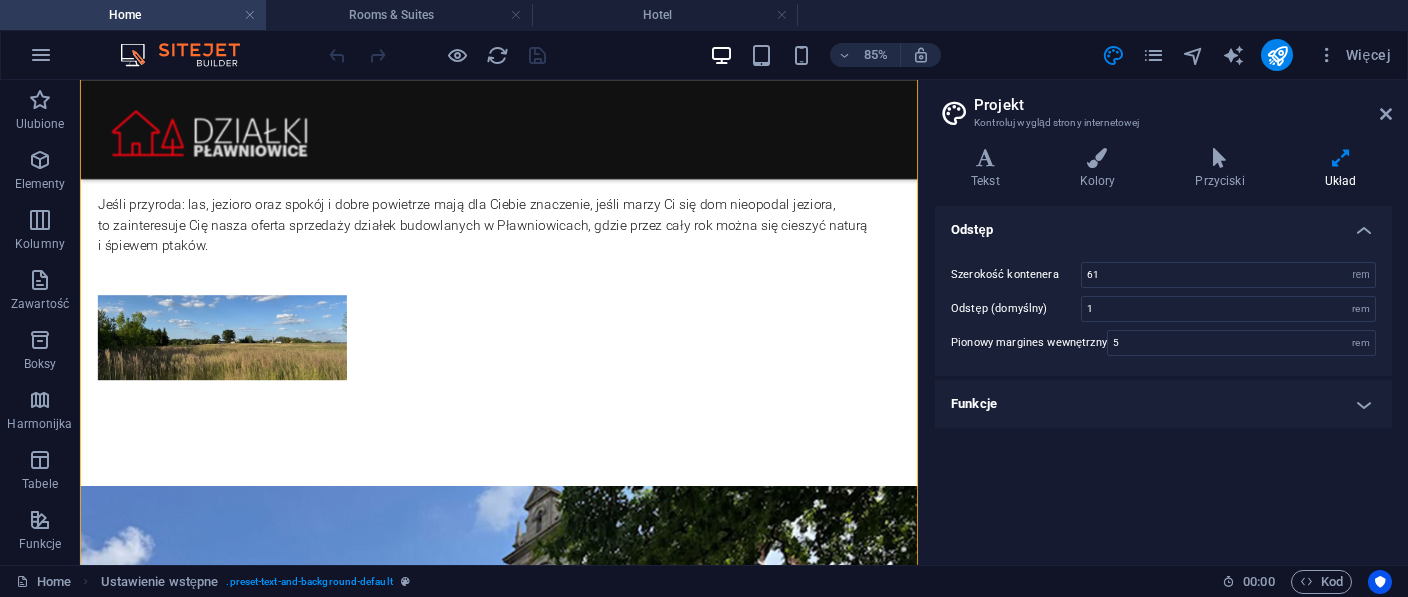 click on "Funkcje" at bounding box center (1163, 404) 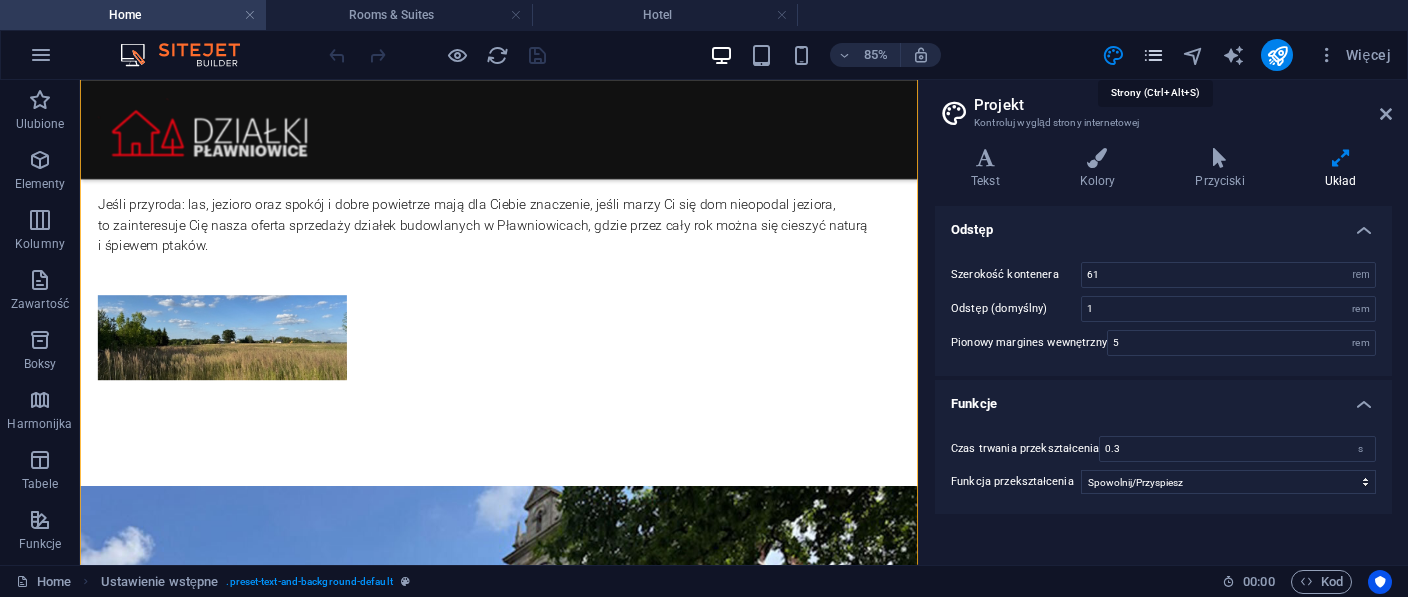 click at bounding box center [1153, 55] 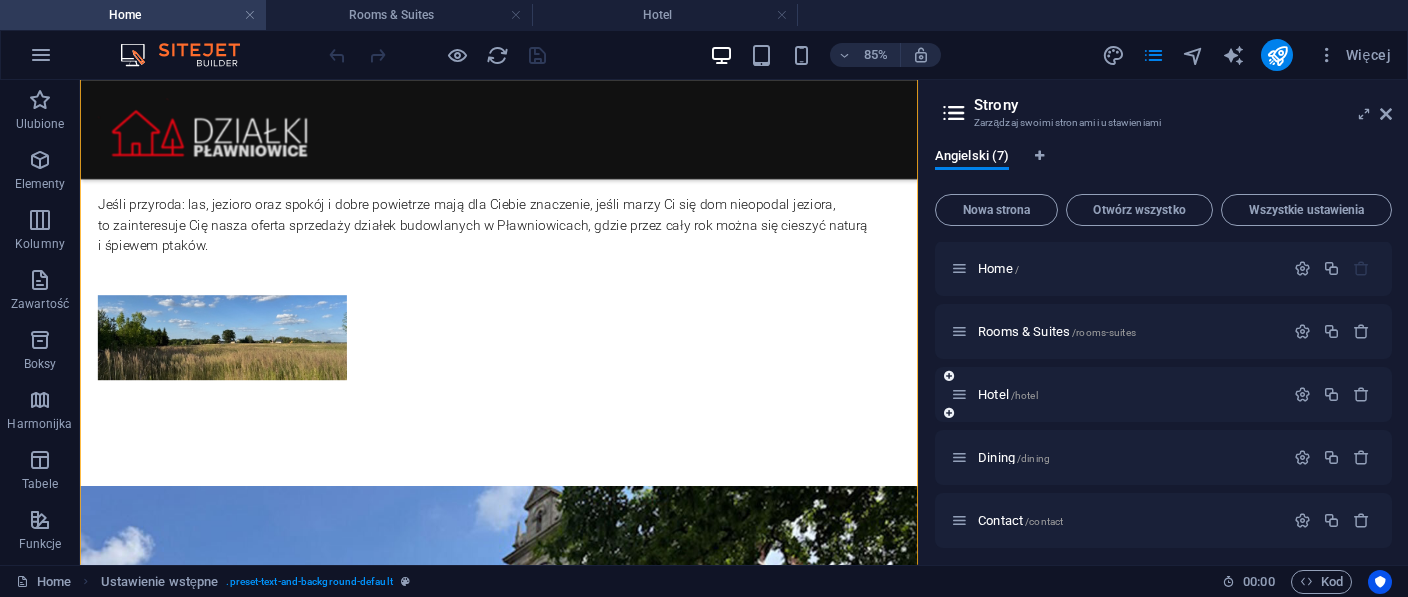 scroll, scrollTop: 0, scrollLeft: 0, axis: both 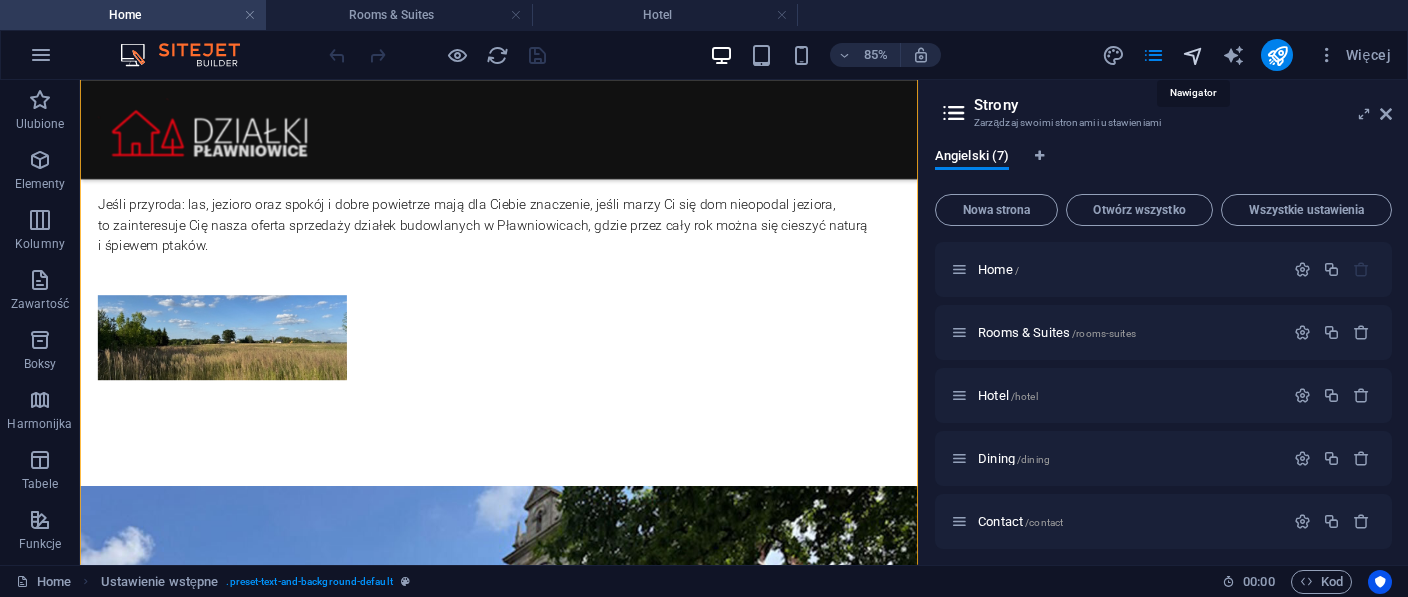 click at bounding box center (1193, 55) 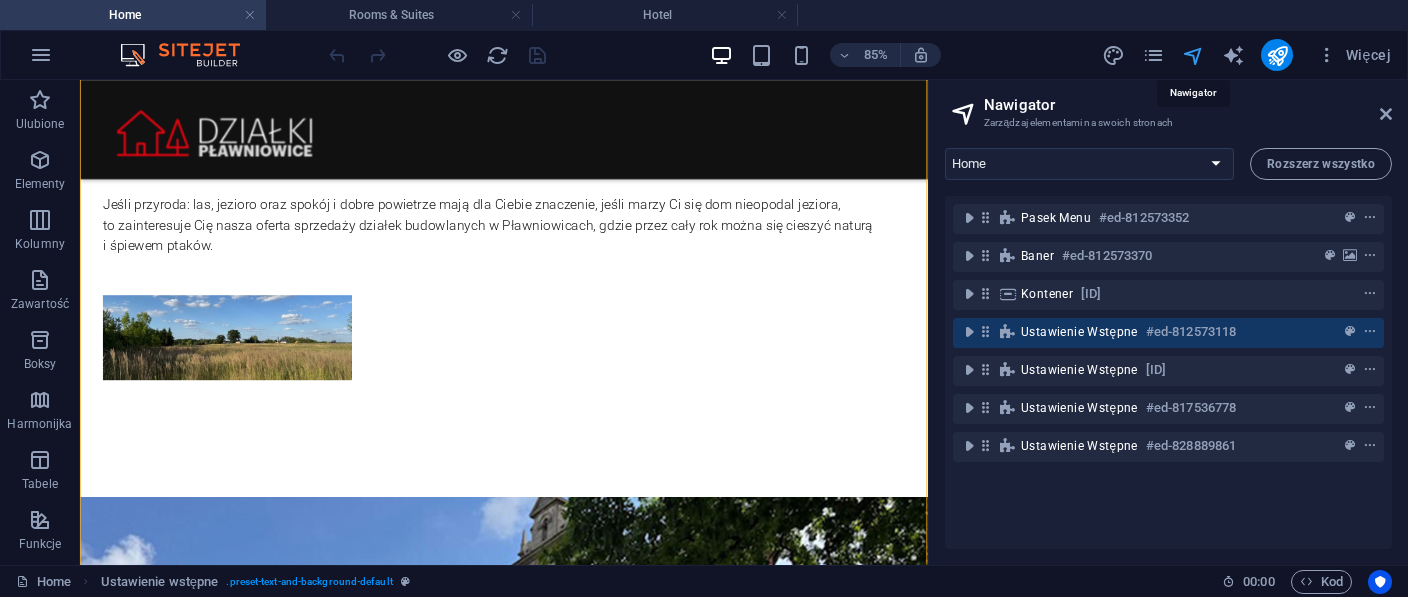 scroll, scrollTop: 1125, scrollLeft: 0, axis: vertical 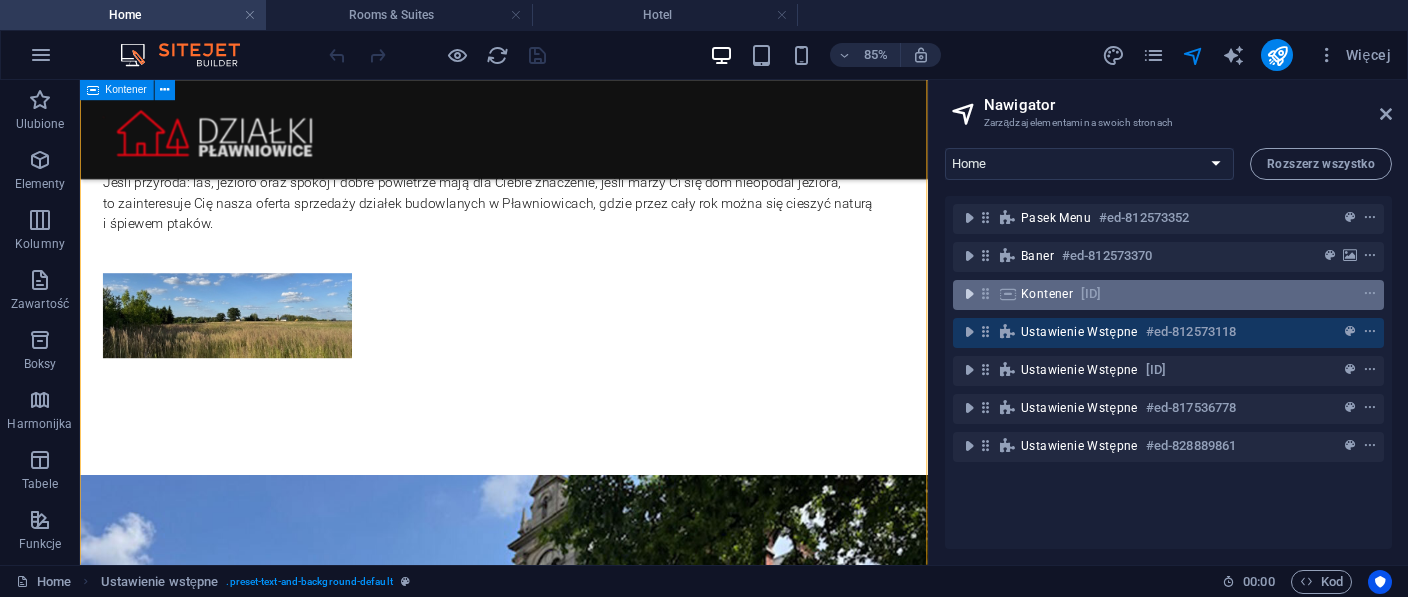 click at bounding box center [969, 294] 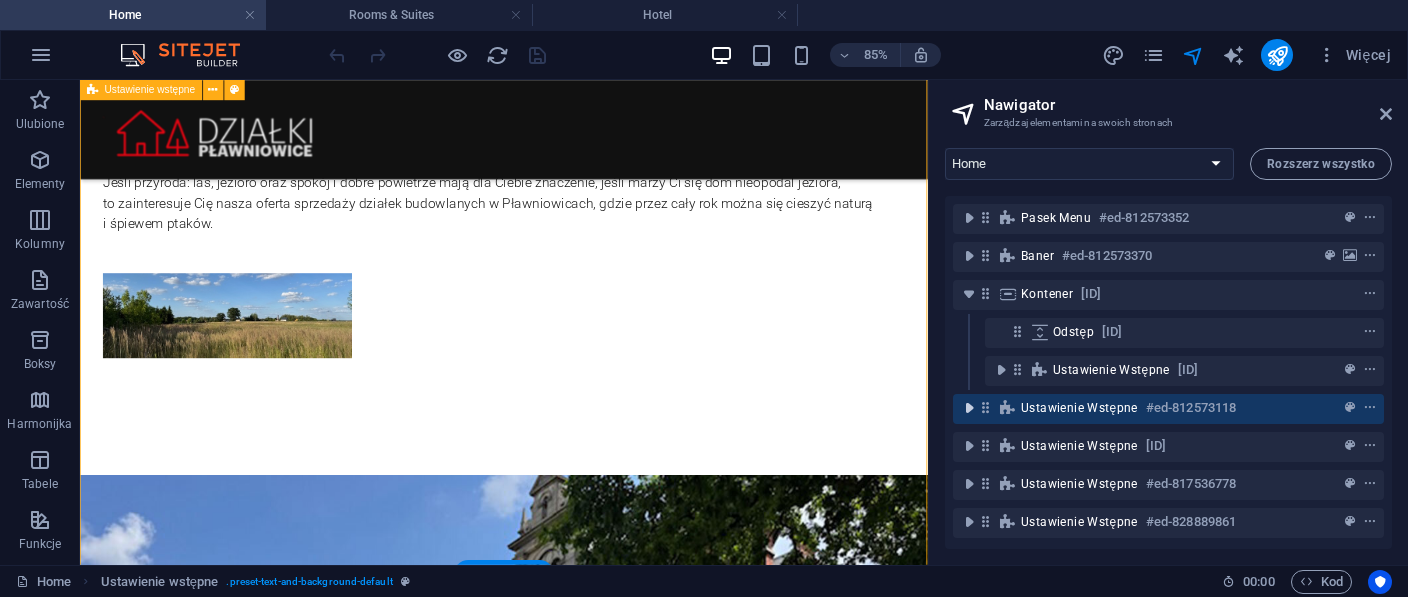 click at bounding box center [969, 408] 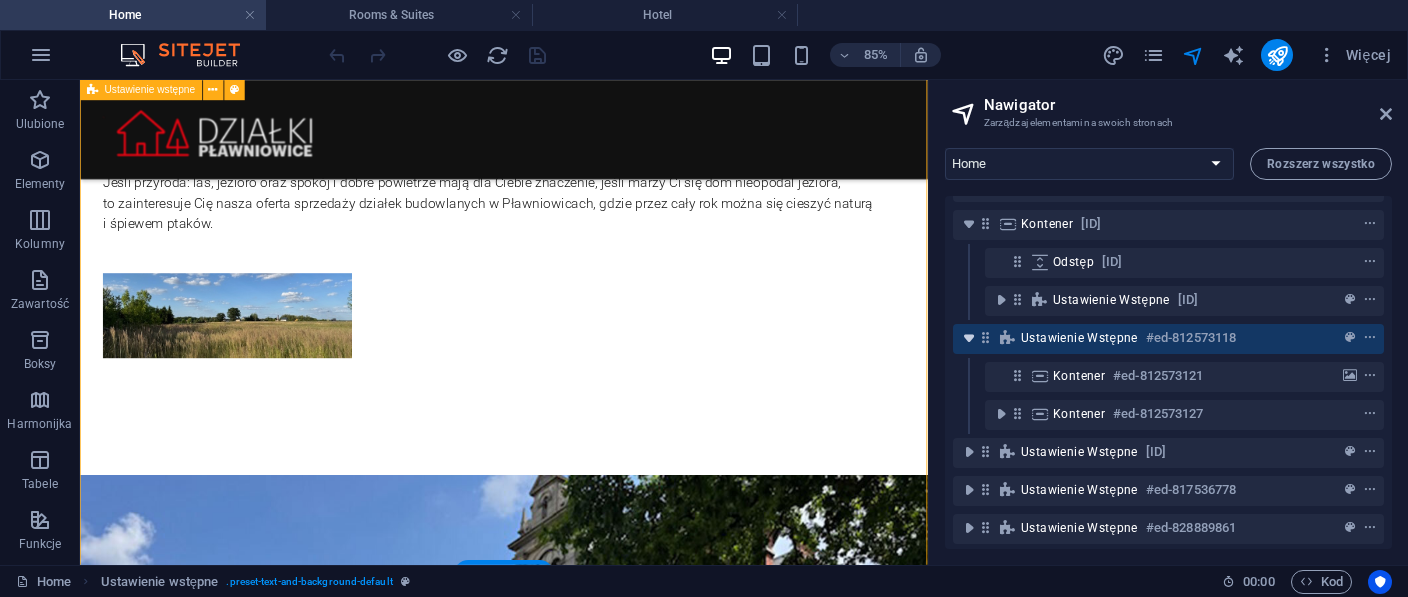 scroll, scrollTop: 72, scrollLeft: 0, axis: vertical 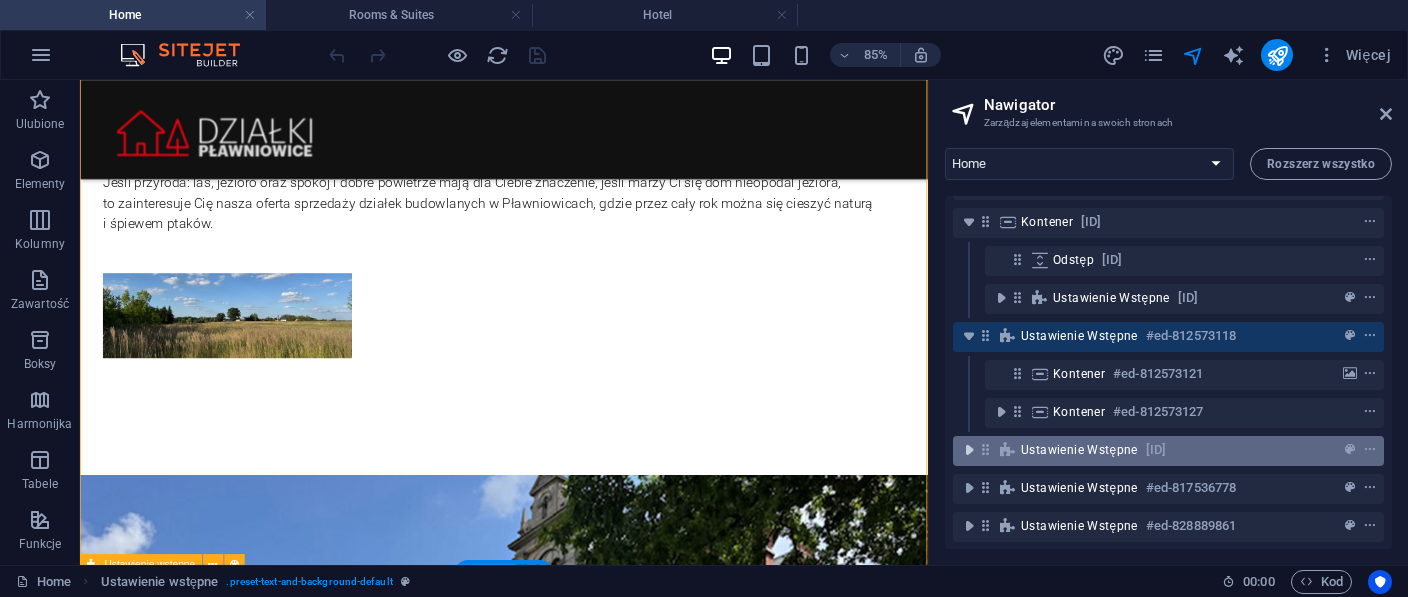 click at bounding box center [969, 450] 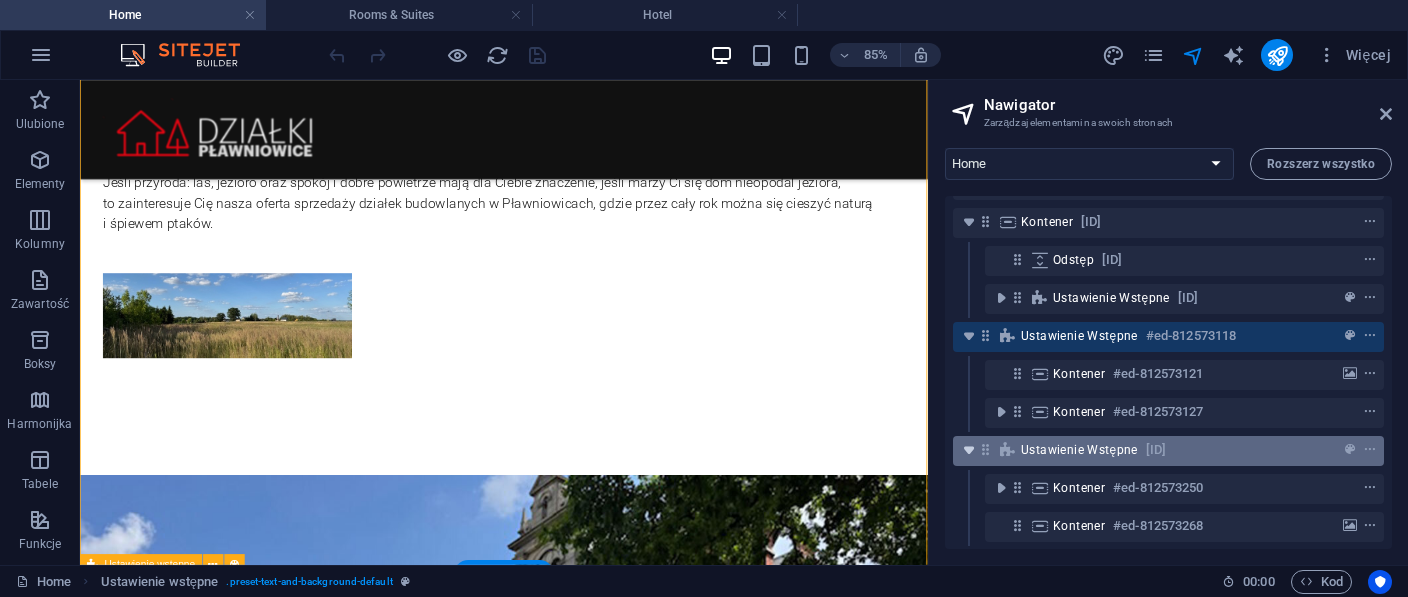 scroll, scrollTop: 148, scrollLeft: 0, axis: vertical 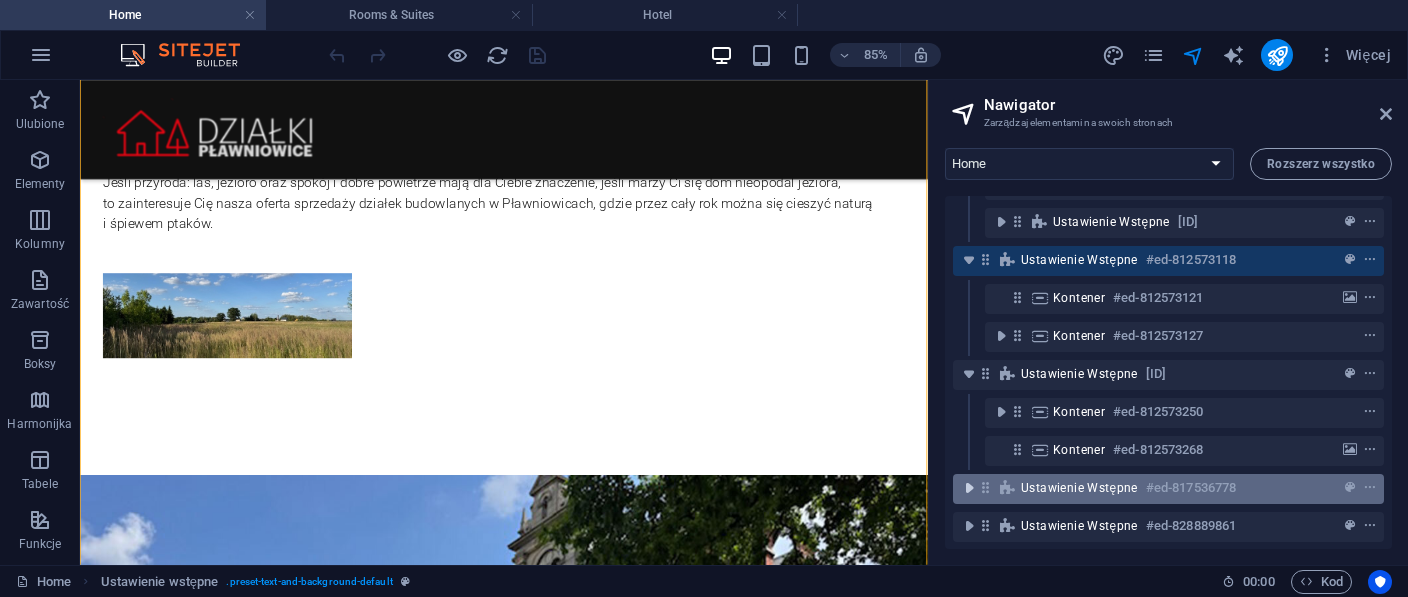 click at bounding box center [969, 488] 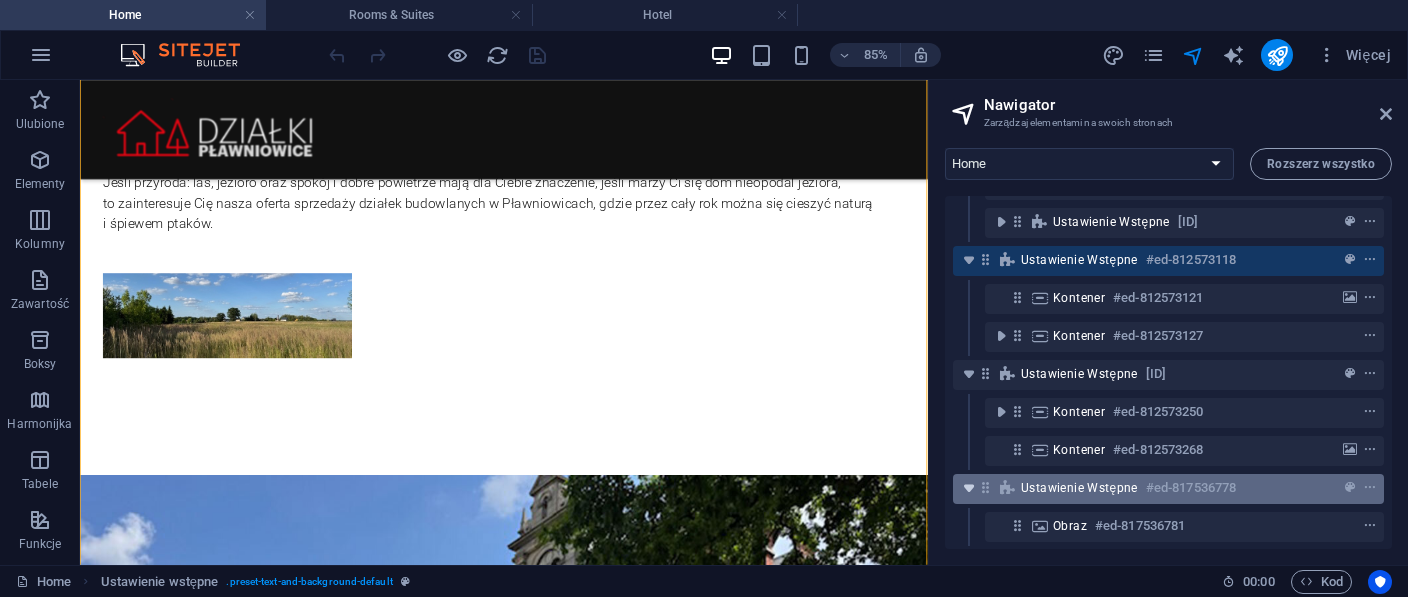 scroll, scrollTop: 187, scrollLeft: 0, axis: vertical 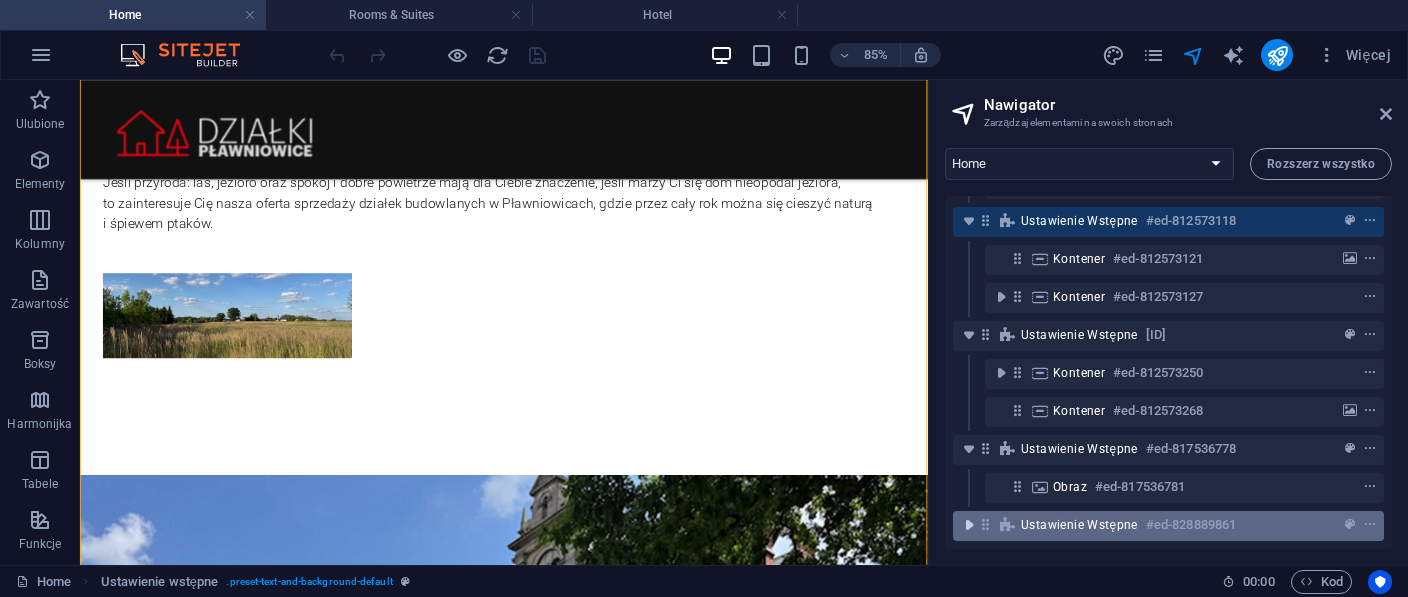 click at bounding box center (969, 525) 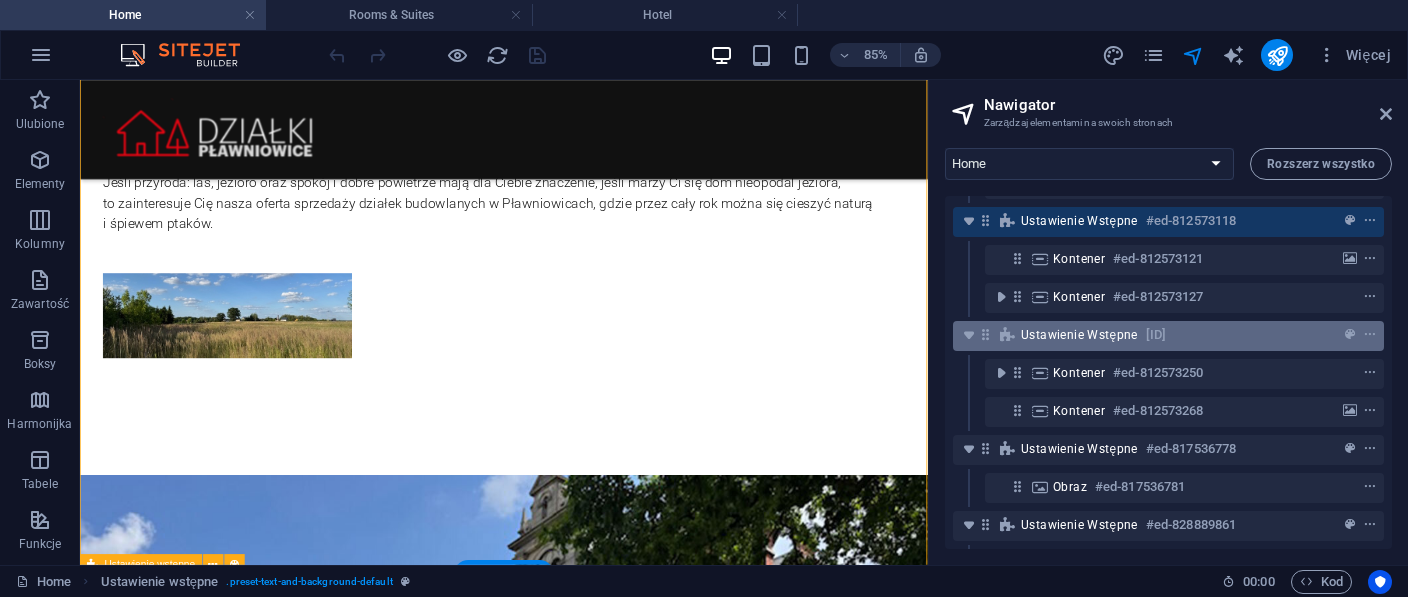 click on "Ustawienie wstępne #ed-812573247" at bounding box center [1152, 335] 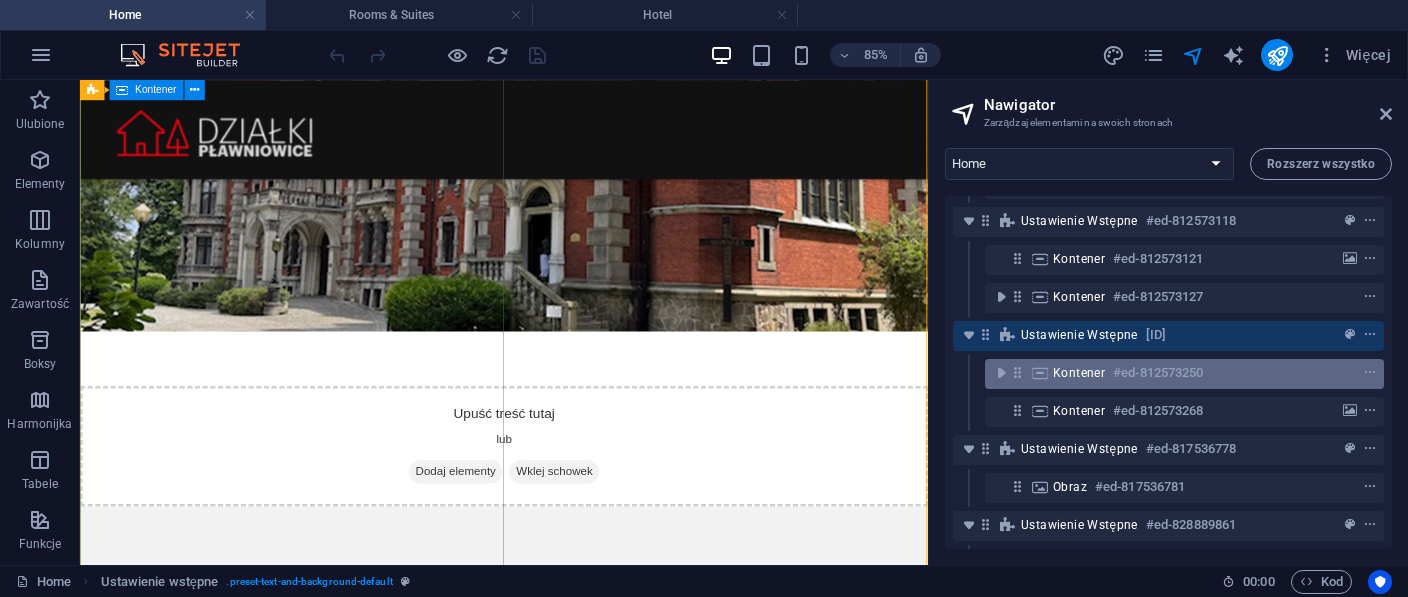 click on "Kontener" at bounding box center (1079, 373) 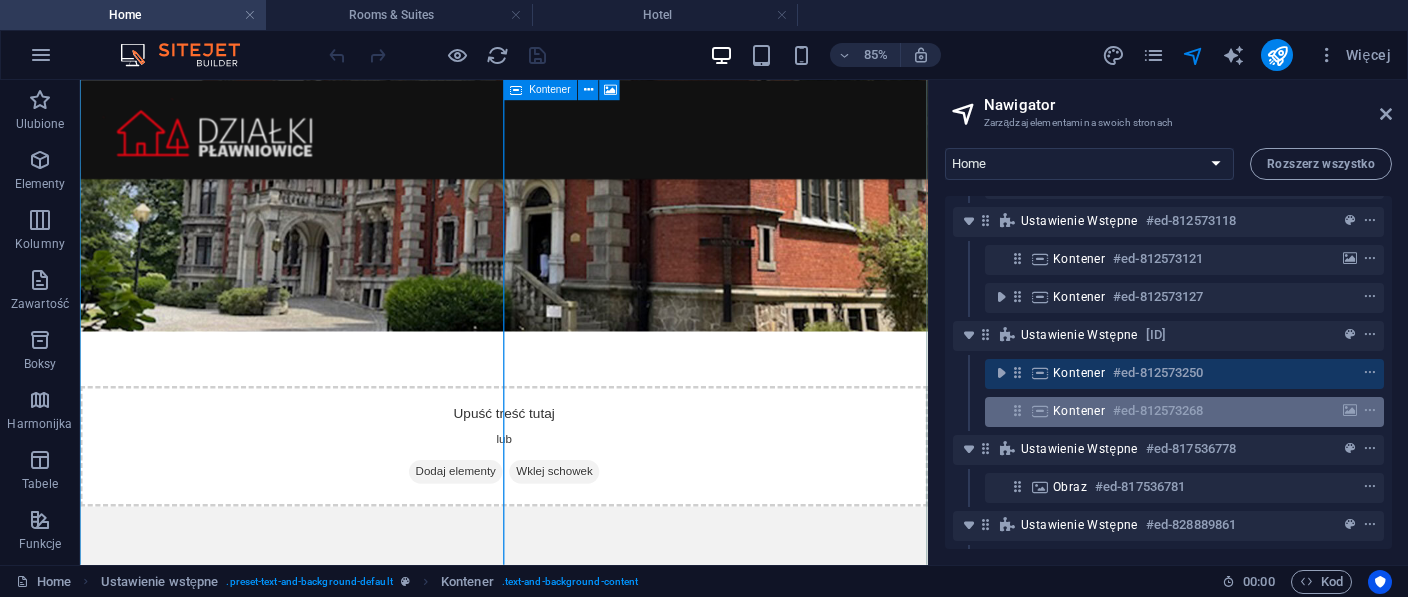click on "Kontener" at bounding box center [1079, 411] 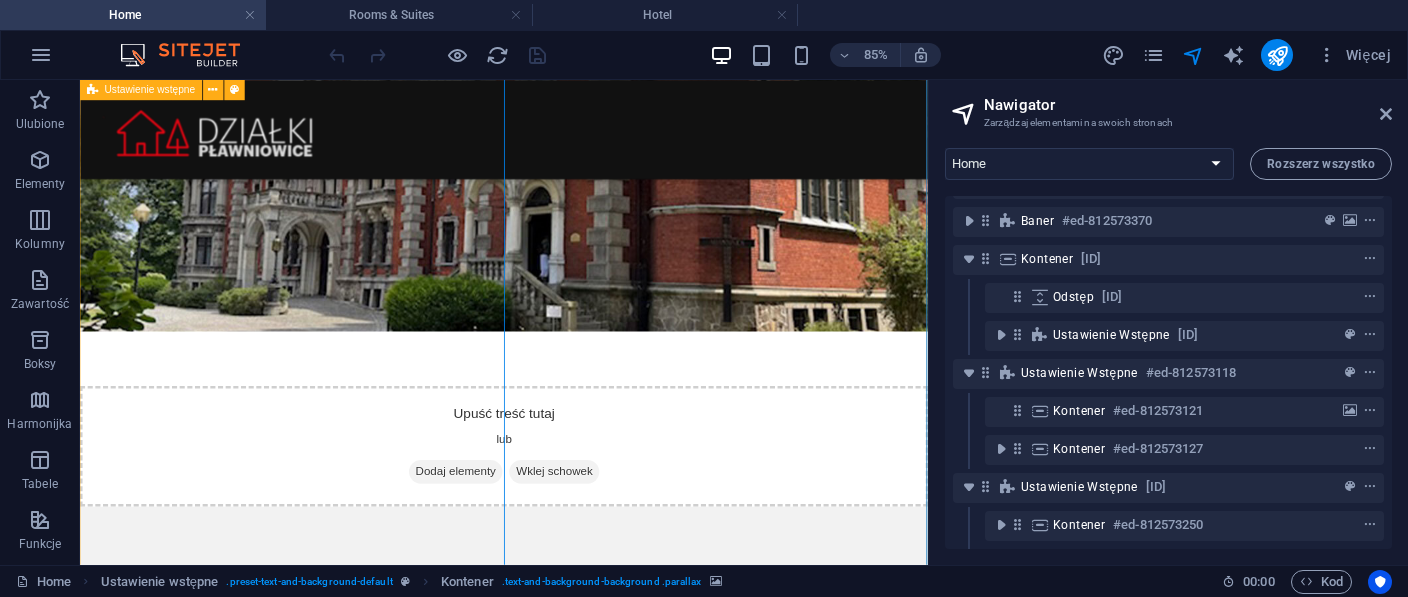 scroll, scrollTop: 2, scrollLeft: 0, axis: vertical 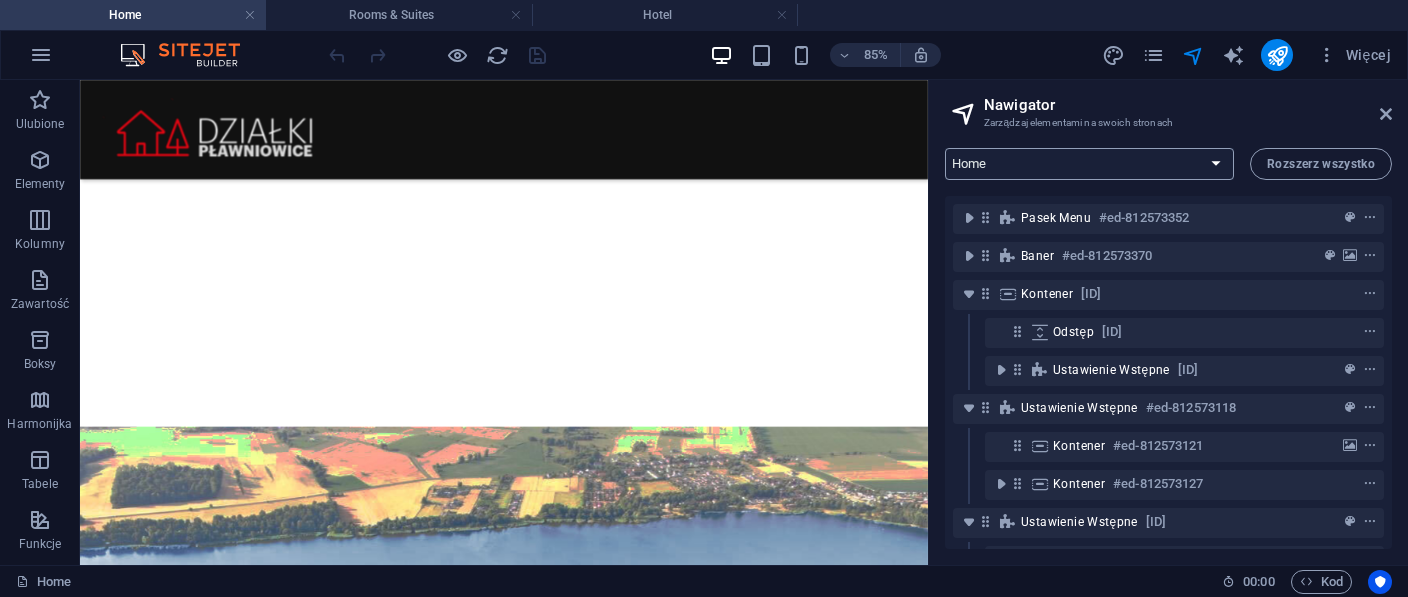 click on "Home  Rooms & Suites  Hotel  Dining  Contact  Legal Notice  Privacy" at bounding box center (1089, 164) 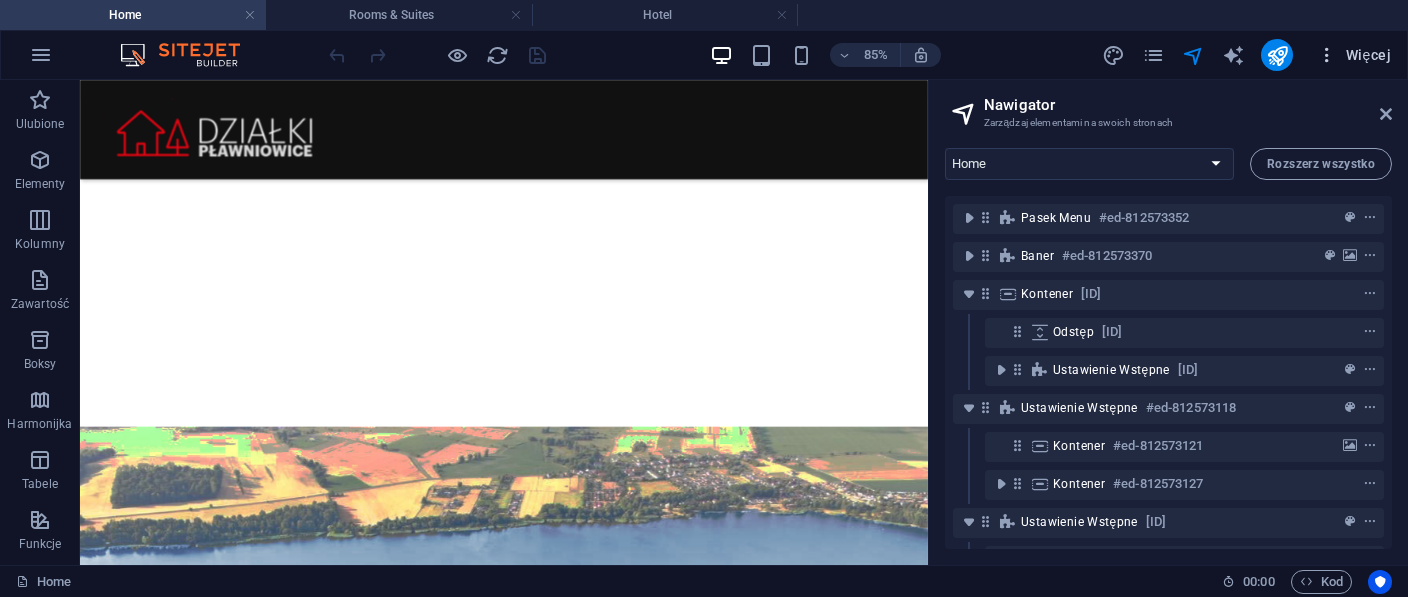 click at bounding box center (1327, 55) 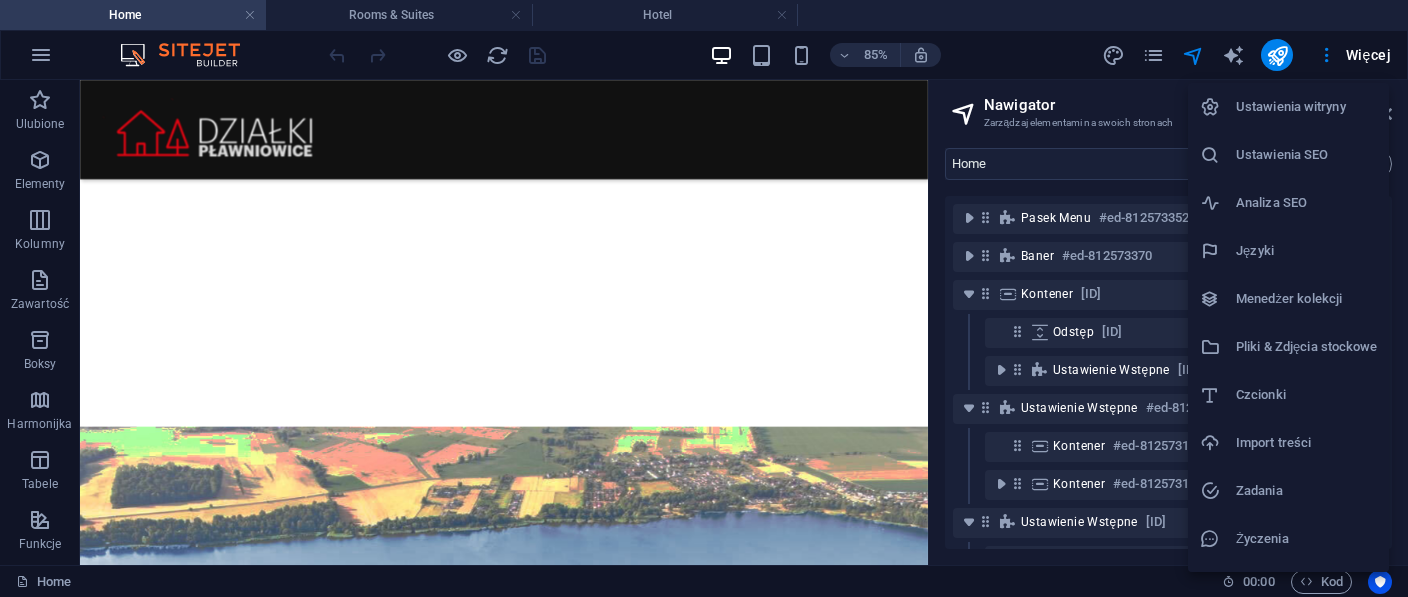 click on "Ustawienia witryny" at bounding box center [1306, 107] 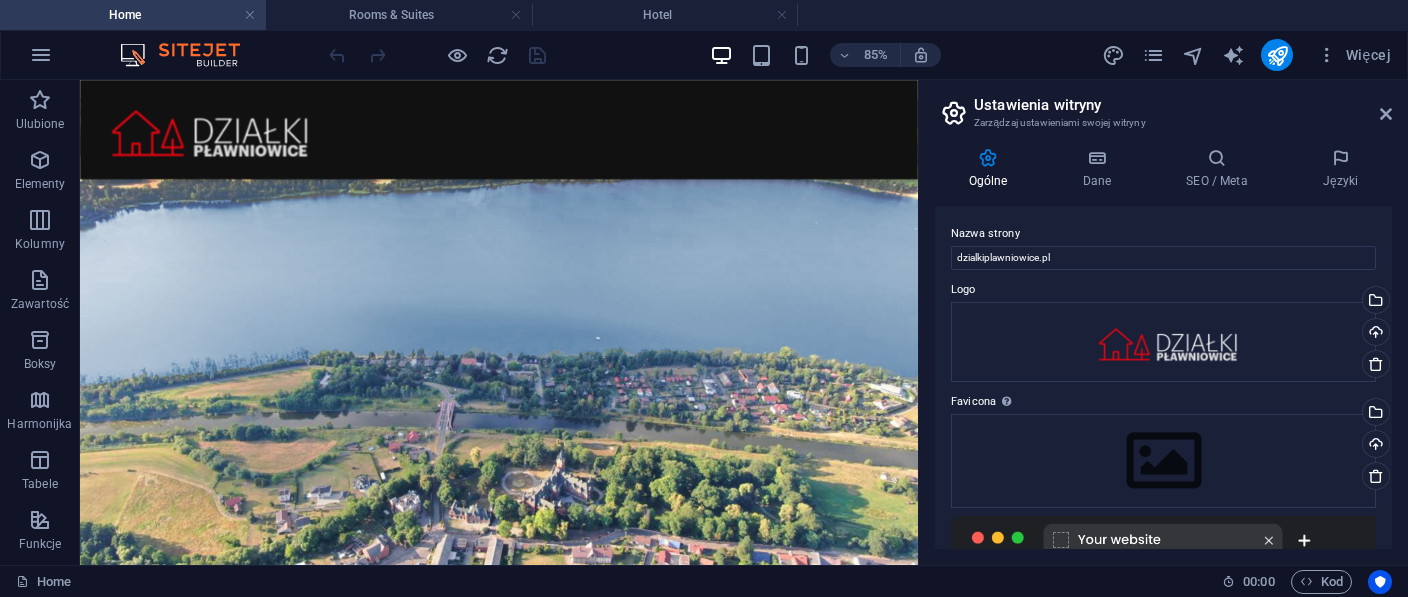 scroll, scrollTop: 3467, scrollLeft: 0, axis: vertical 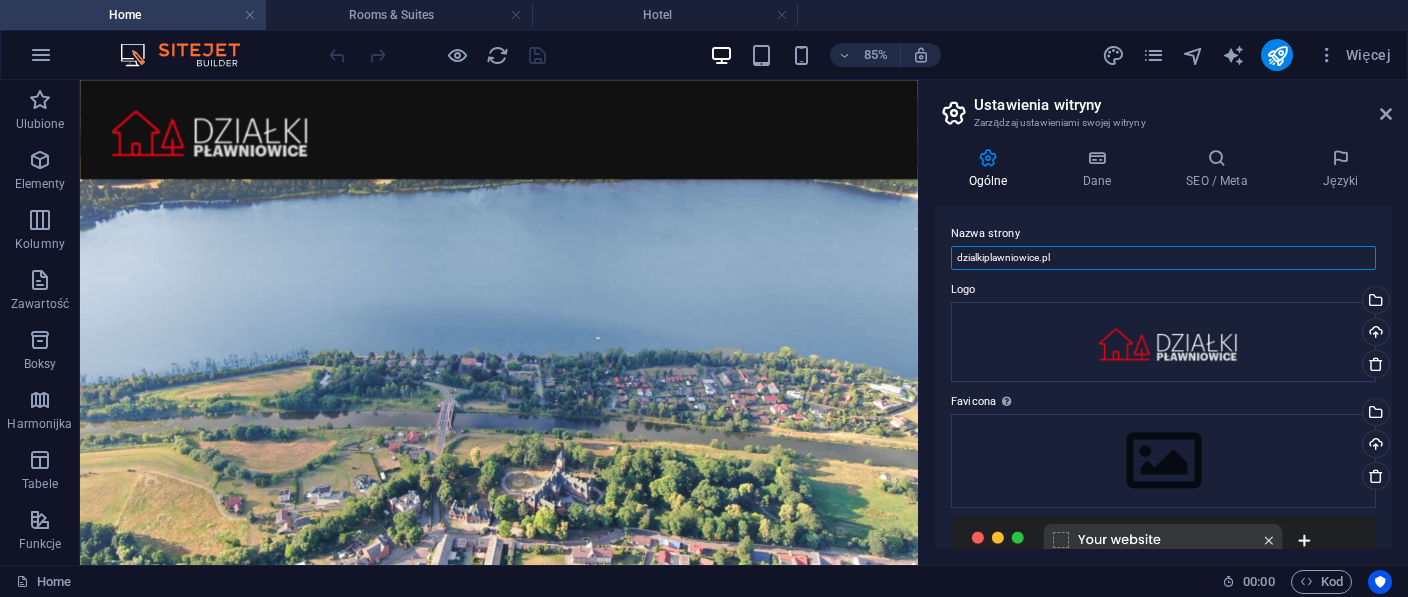 drag, startPoint x: 1115, startPoint y: 265, endPoint x: 947, endPoint y: 280, distance: 168.66832 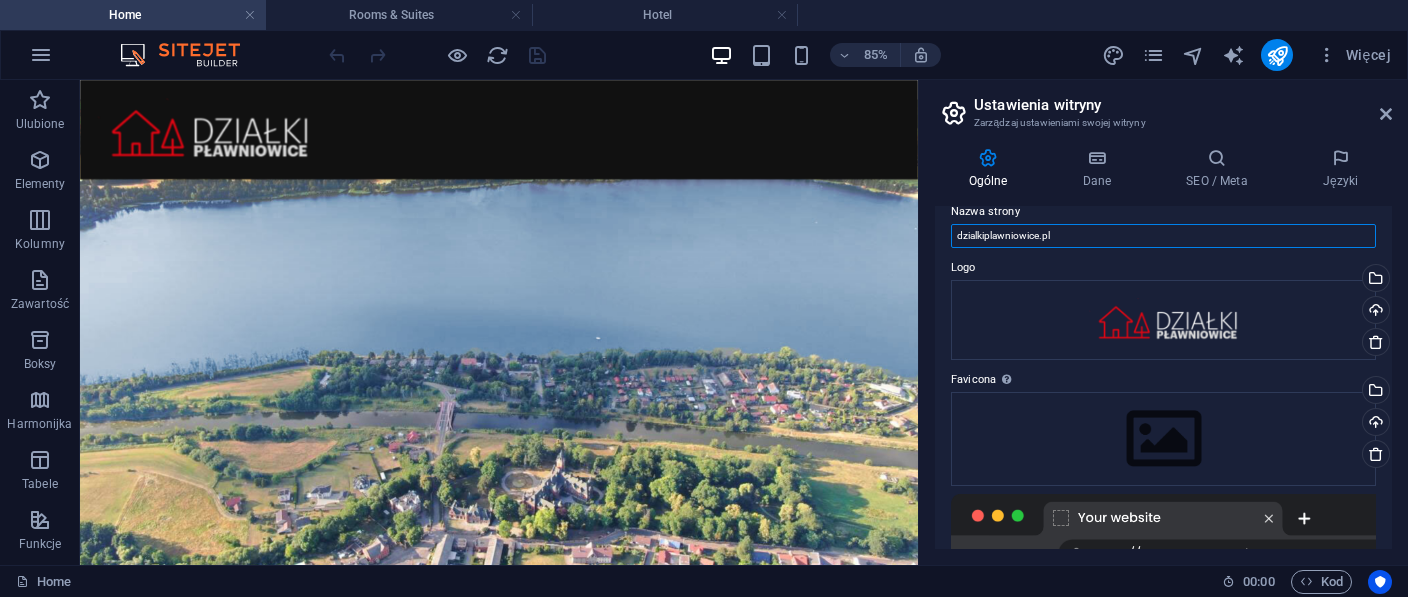 scroll, scrollTop: 0, scrollLeft: 0, axis: both 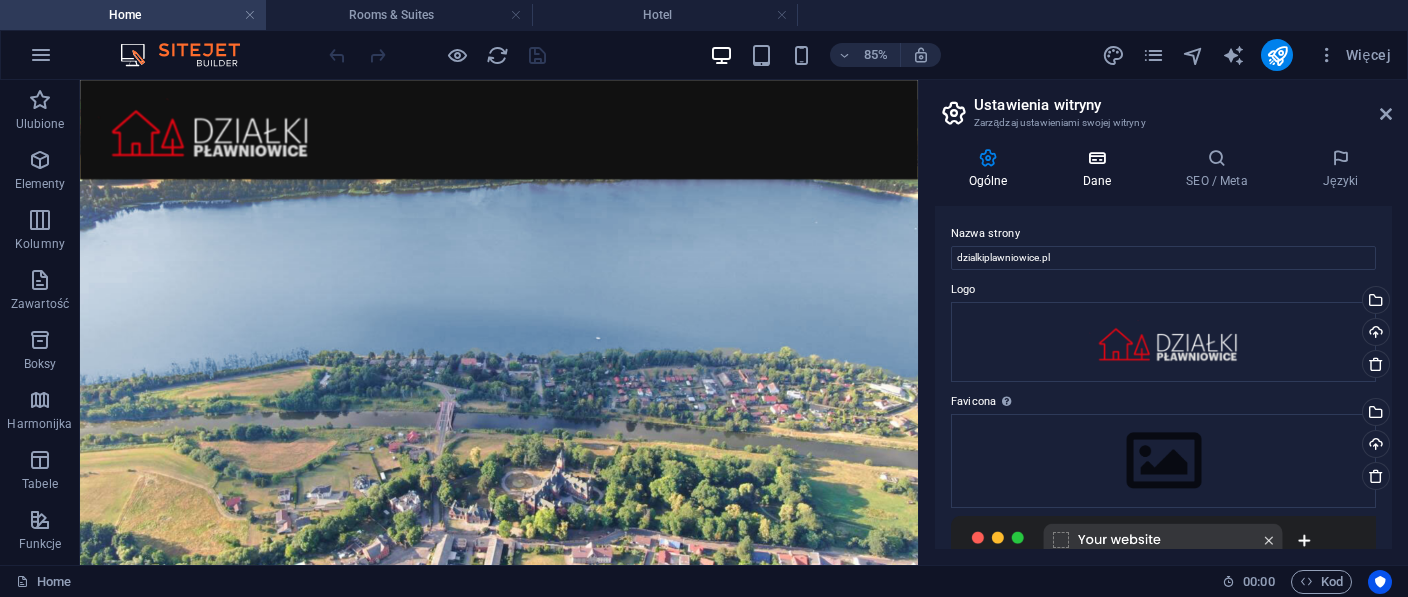 click at bounding box center [1097, 158] 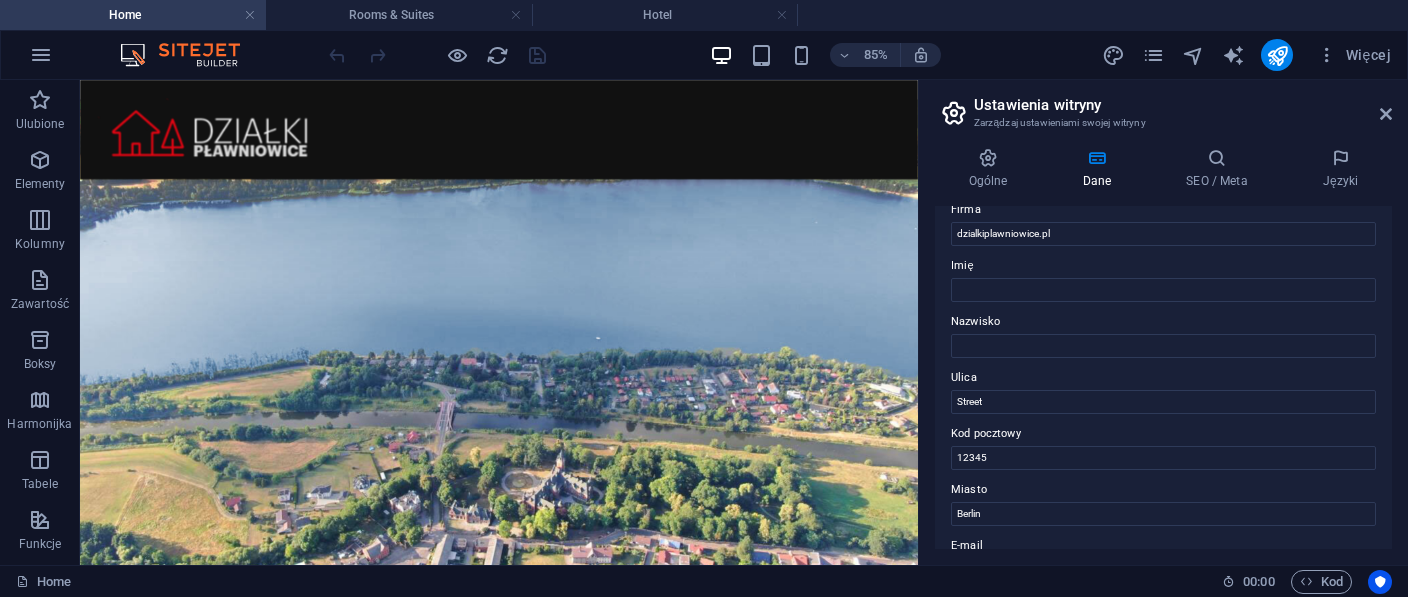 scroll, scrollTop: 92, scrollLeft: 0, axis: vertical 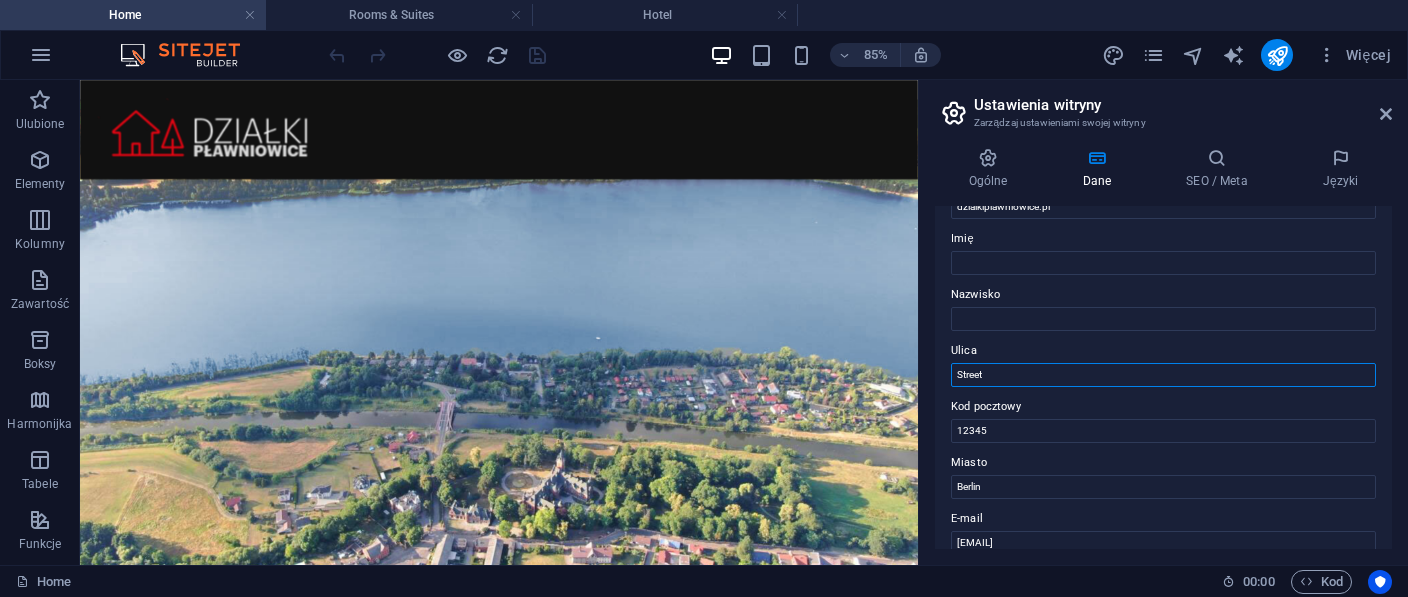 drag, startPoint x: 1004, startPoint y: 375, endPoint x: 890, endPoint y: 397, distance: 116.1034 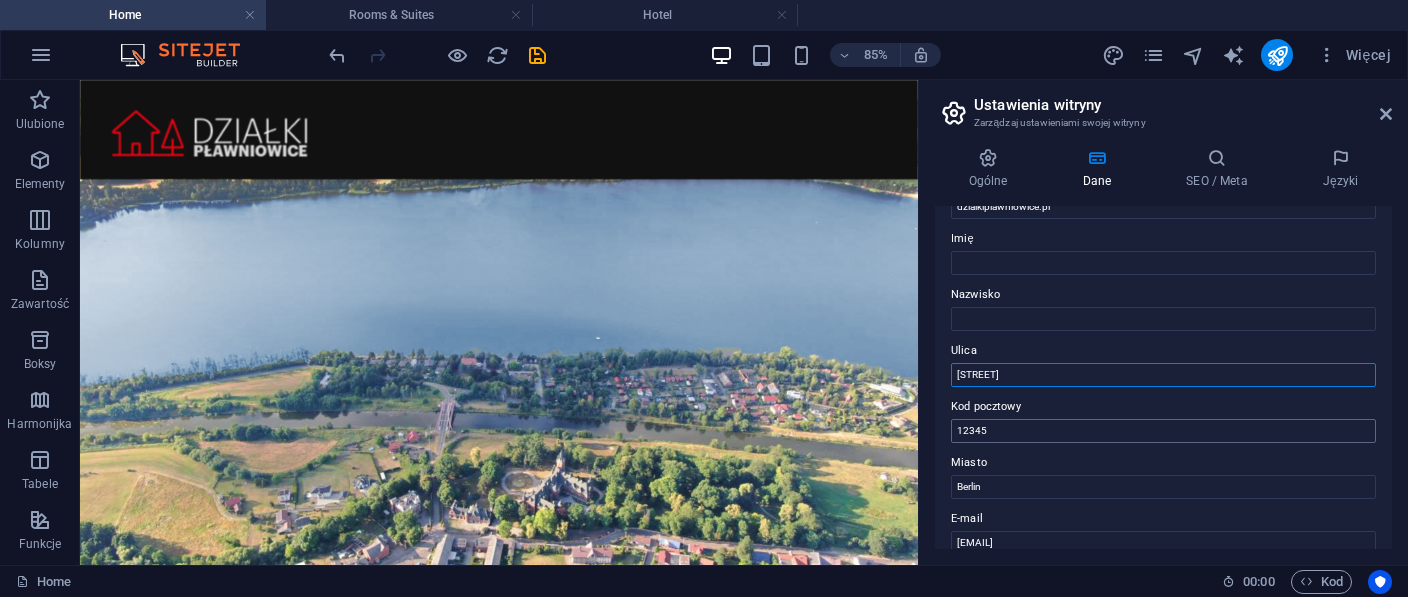 type on "[STREET]" 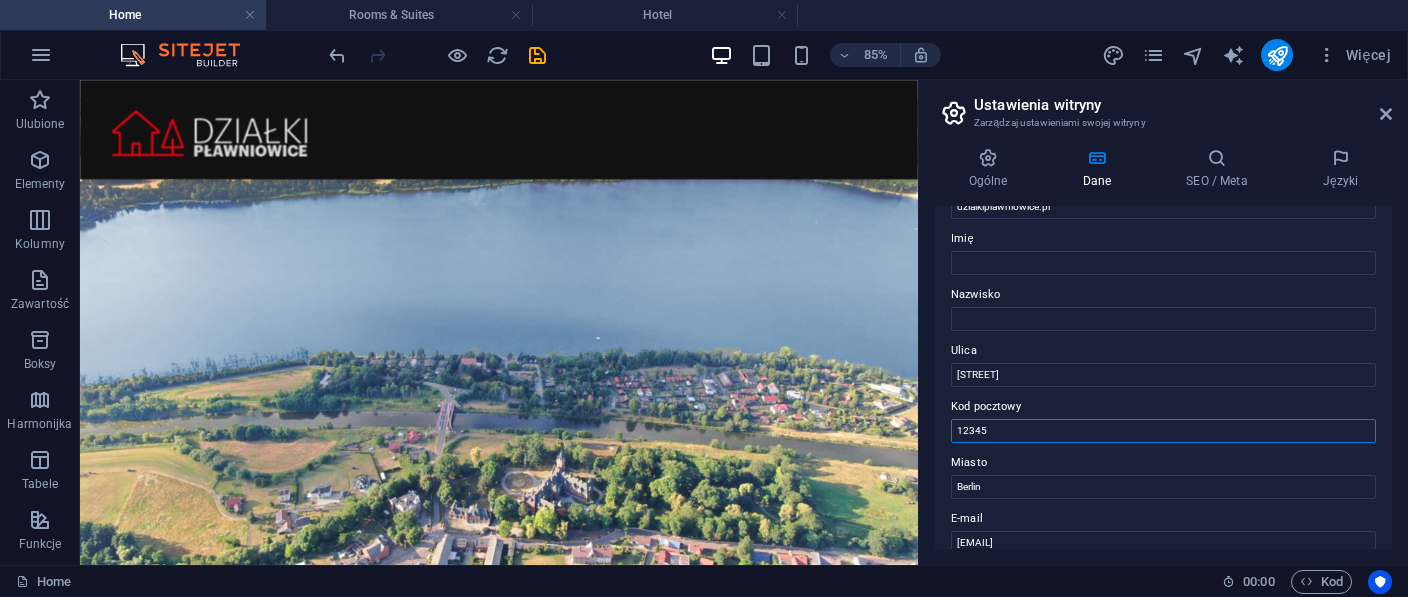 click on "12345" at bounding box center [1163, 431] 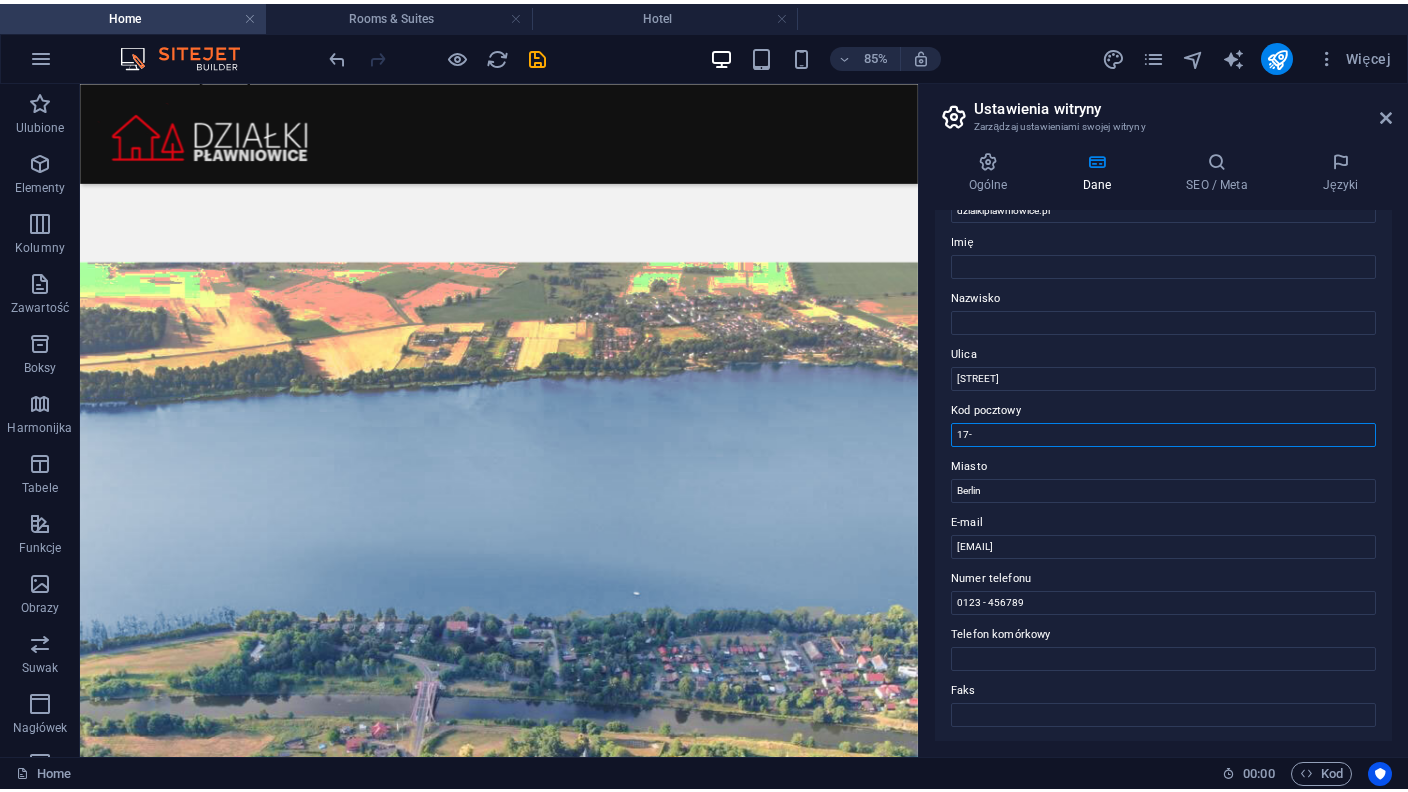 scroll, scrollTop: 3448, scrollLeft: 0, axis: vertical 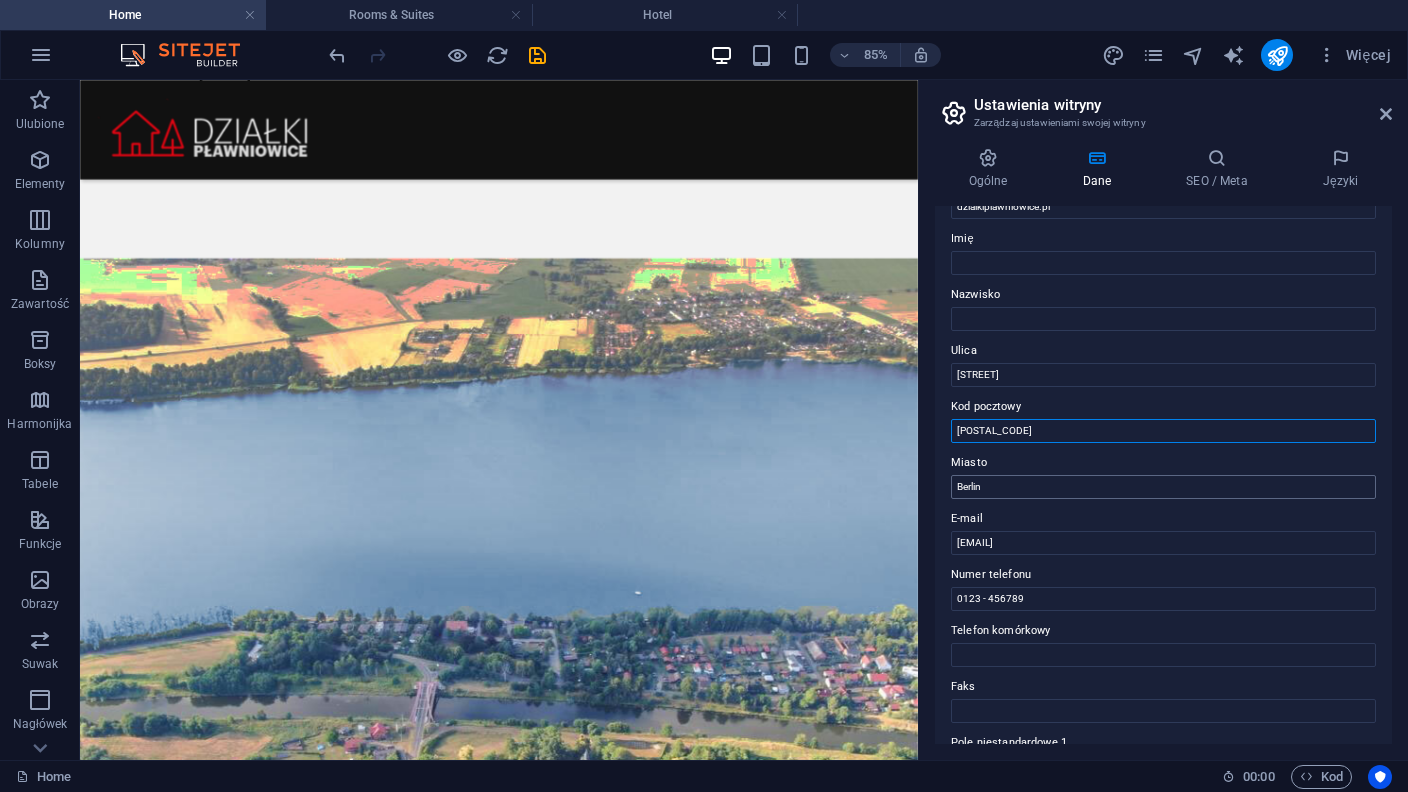 type on "[POSTAL_CODE]" 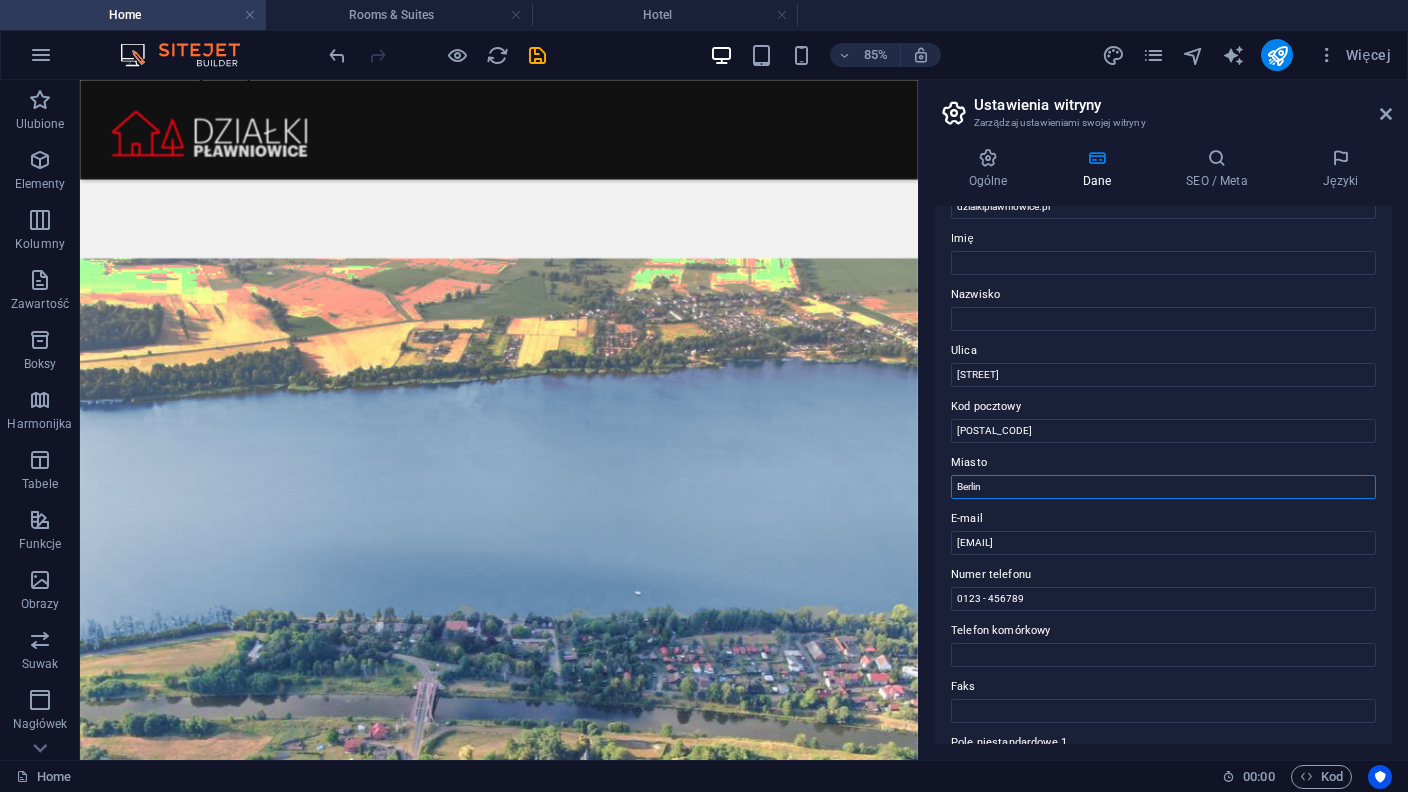 drag, startPoint x: 1027, startPoint y: 483, endPoint x: 892, endPoint y: 496, distance: 135.62448 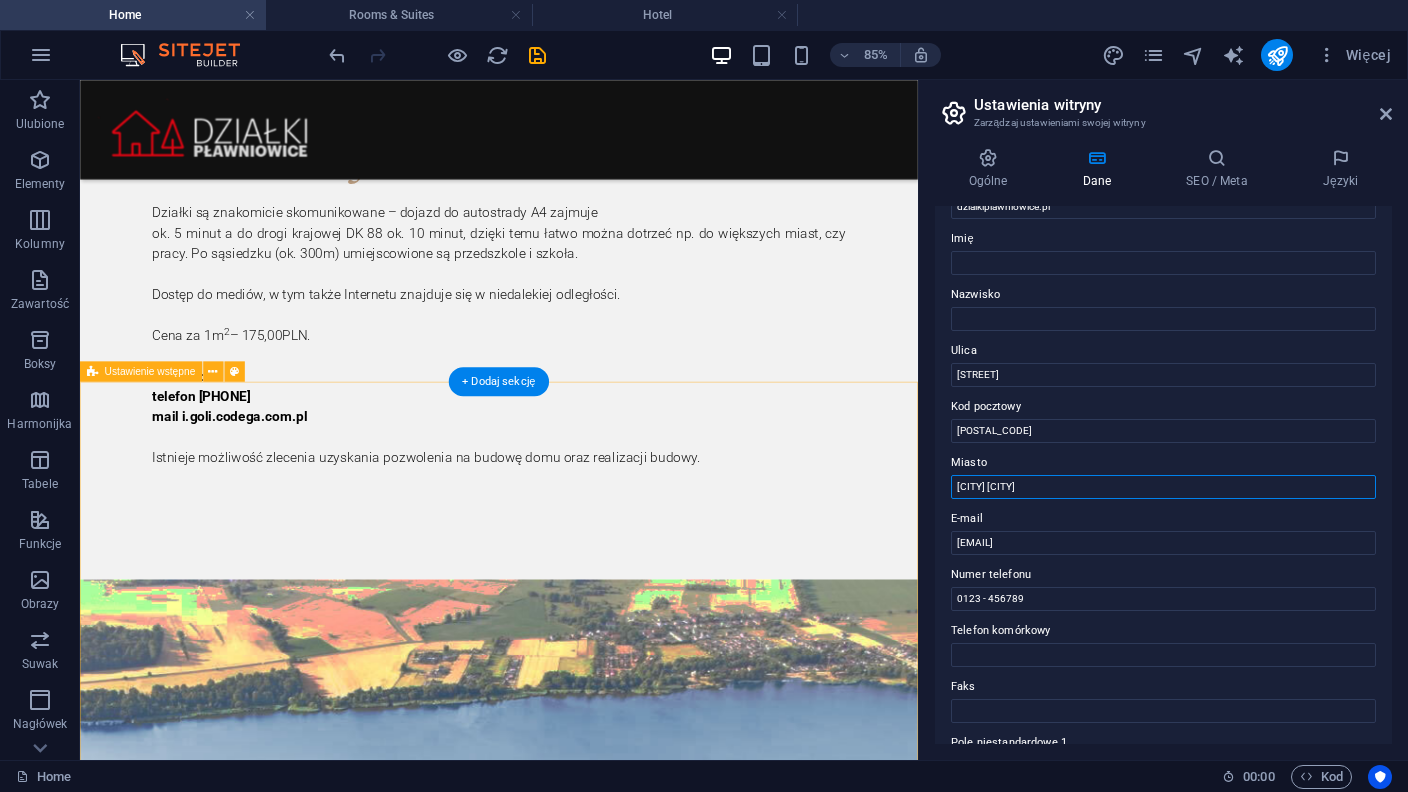 scroll, scrollTop: 3132, scrollLeft: 0, axis: vertical 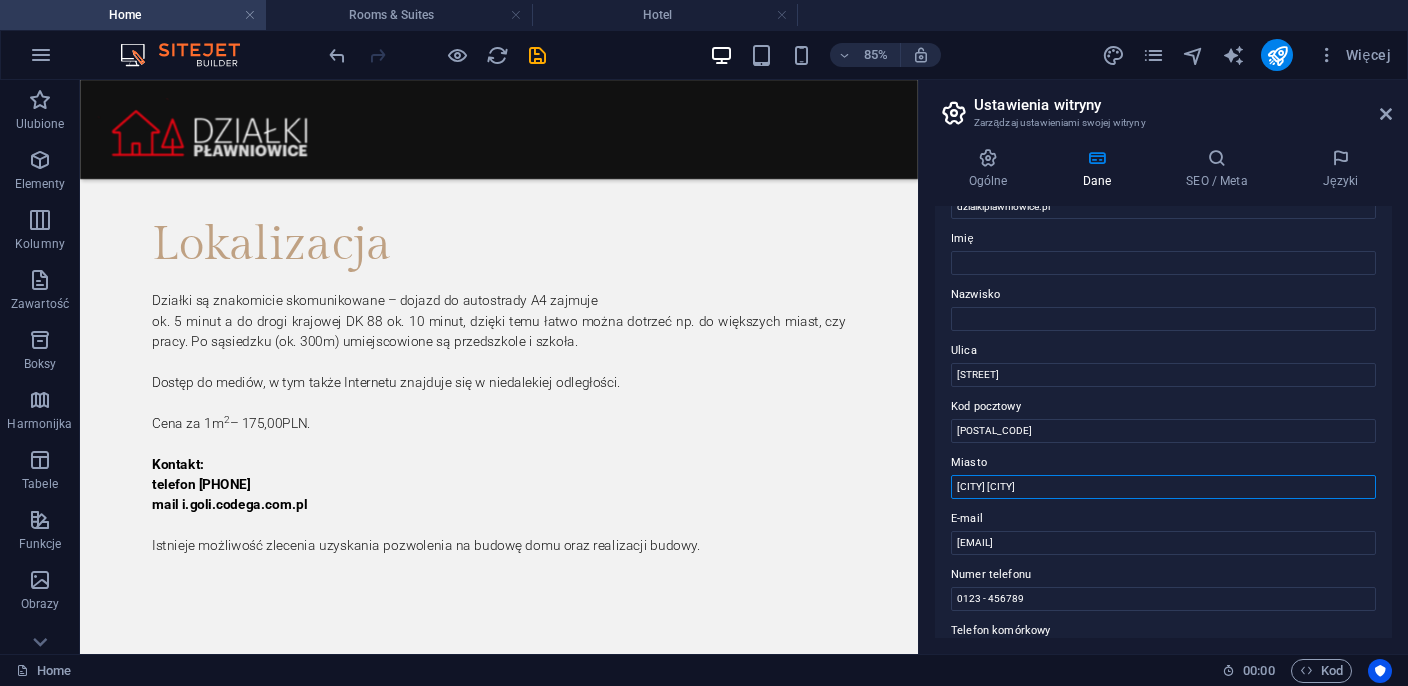 type on "[CITY] [CITY]" 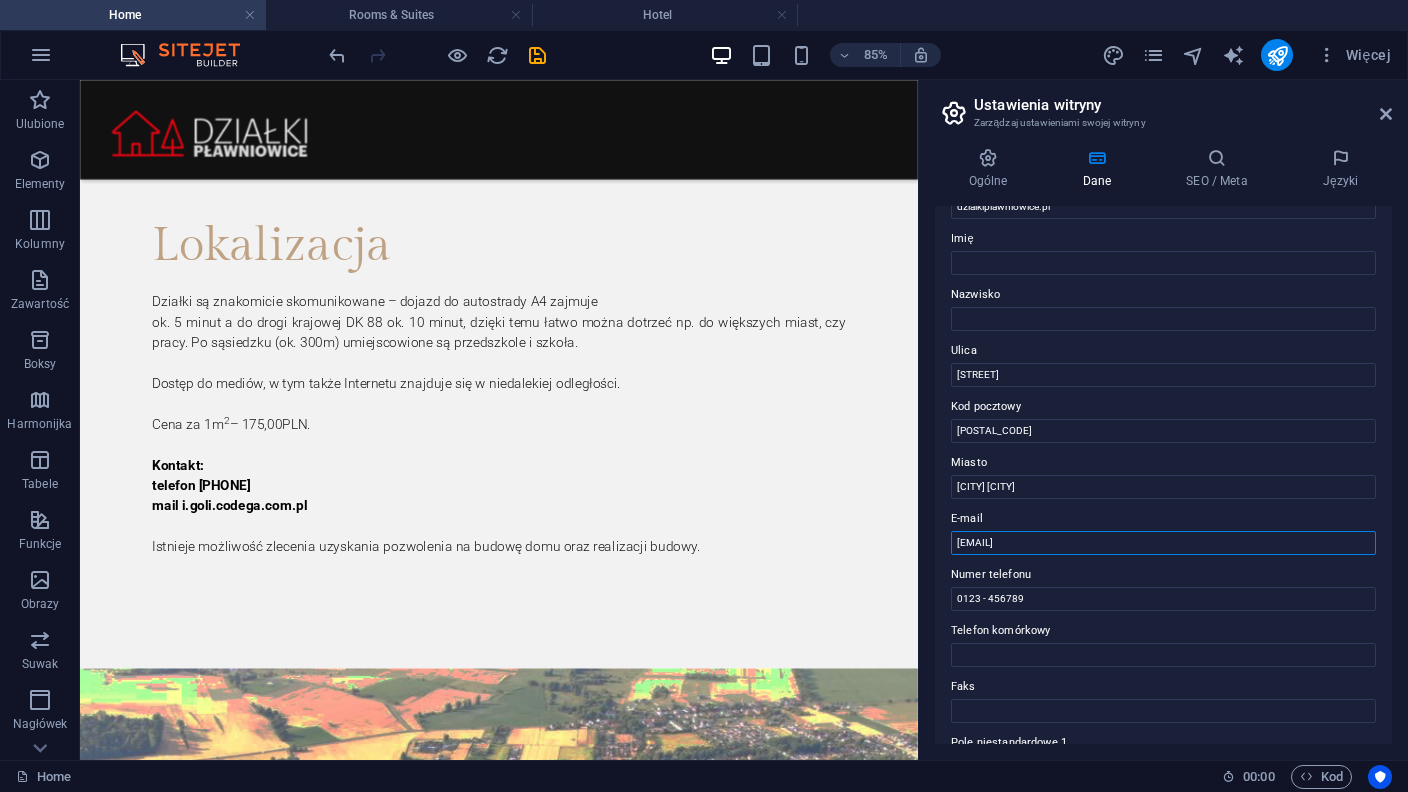 drag, startPoint x: 1217, startPoint y: 545, endPoint x: 945, endPoint y: 563, distance: 272.59494 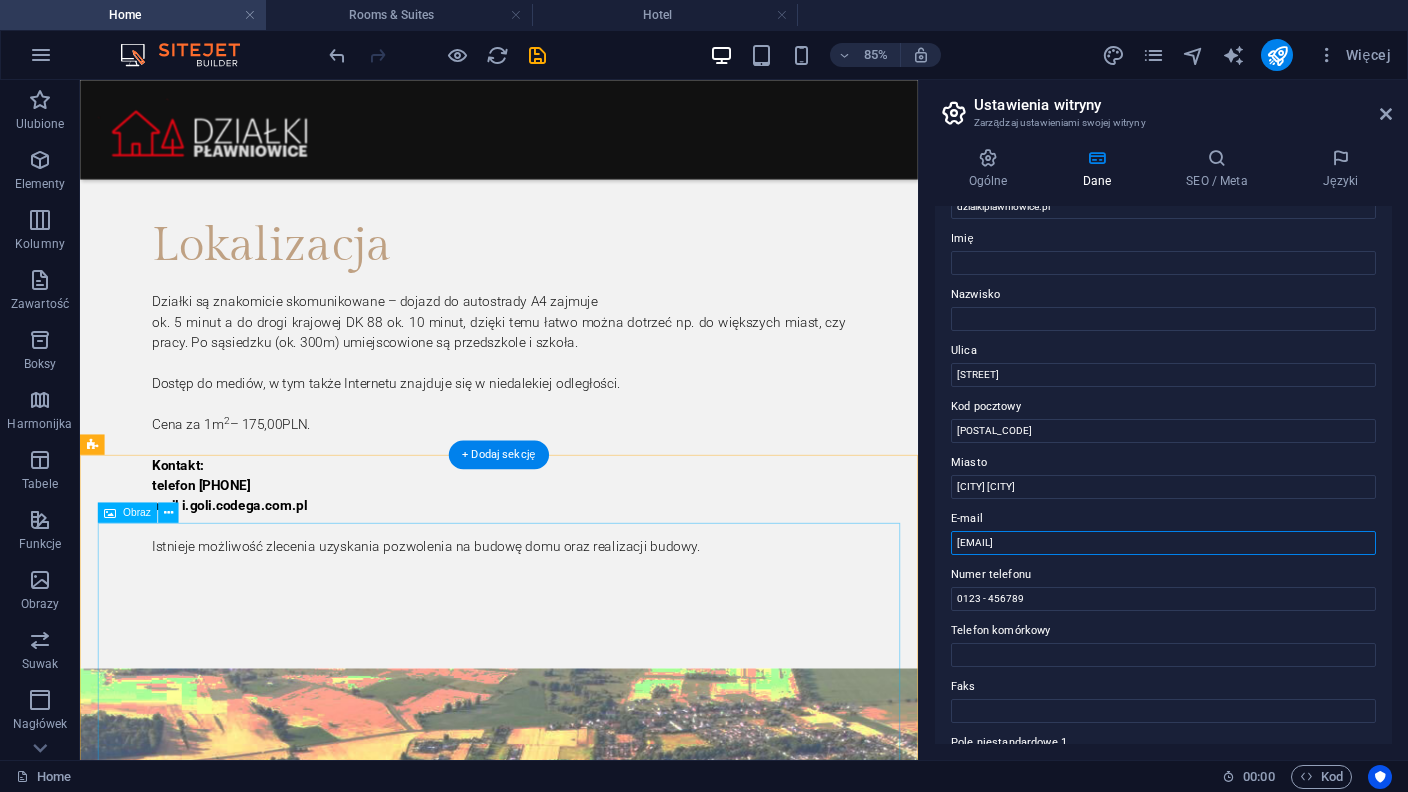 paste on "i.goli.codega.com.p" 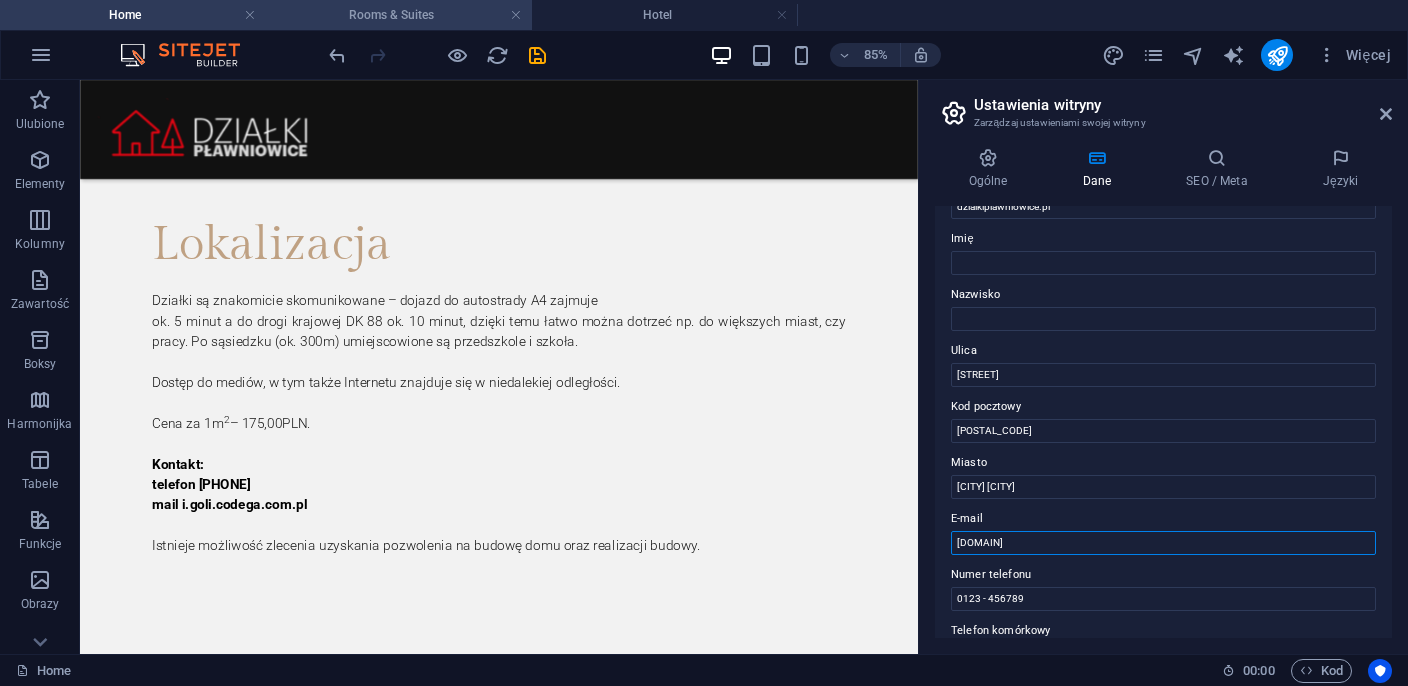 type on "[DOMAIN]" 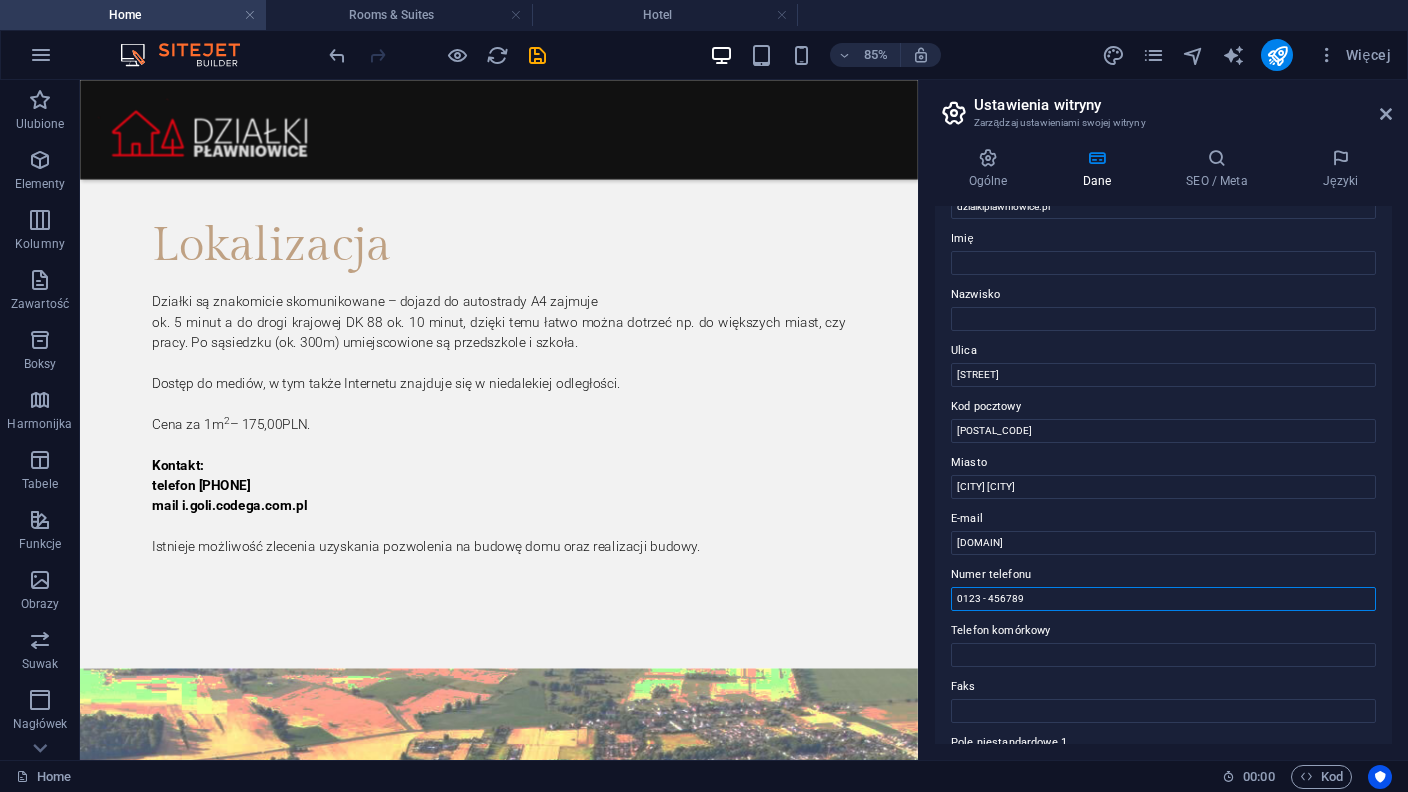 drag, startPoint x: 1056, startPoint y: 596, endPoint x: 798, endPoint y: 599, distance: 258.01746 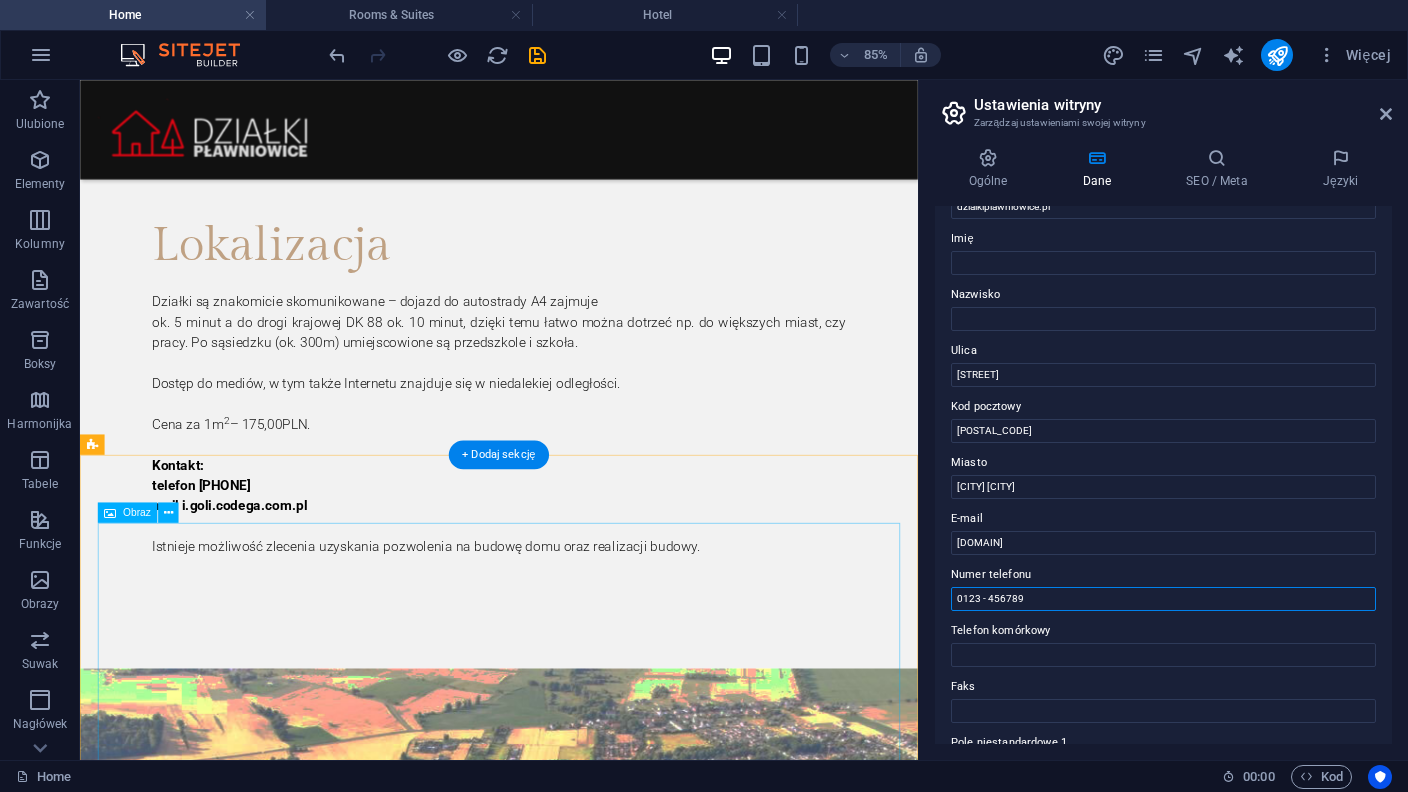 paste on "[PHONE]" 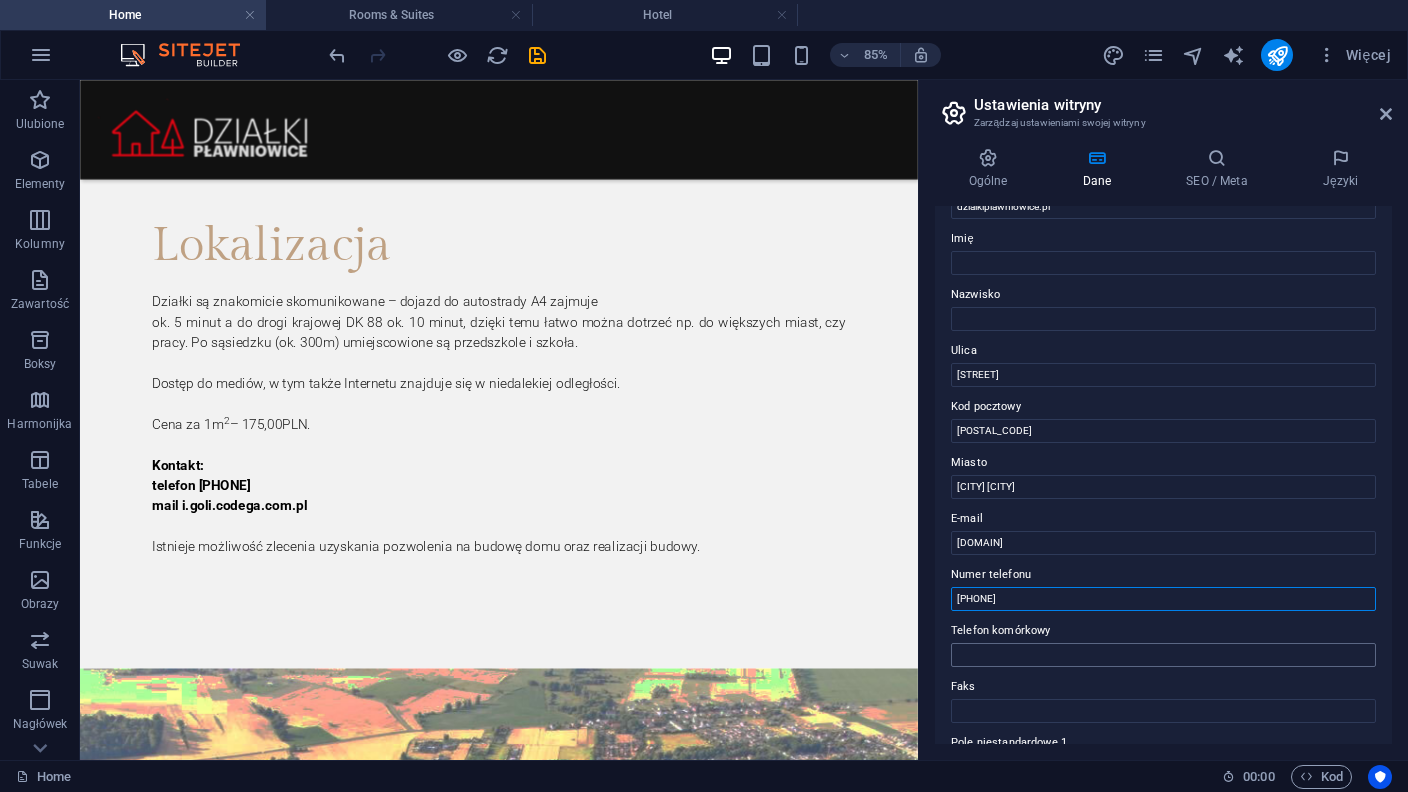 type on "[PHONE]" 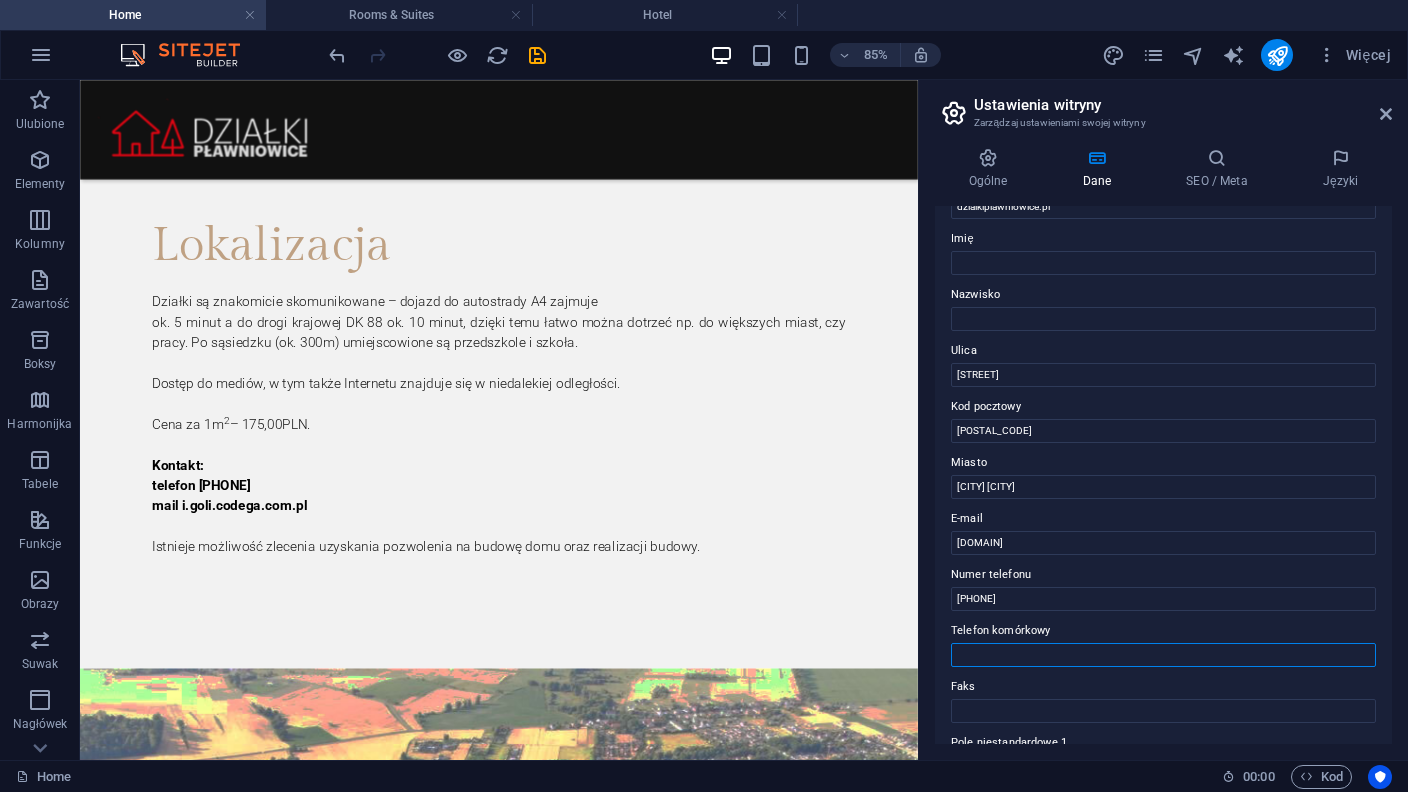 click on "Telefon komórkowy" at bounding box center (1163, 655) 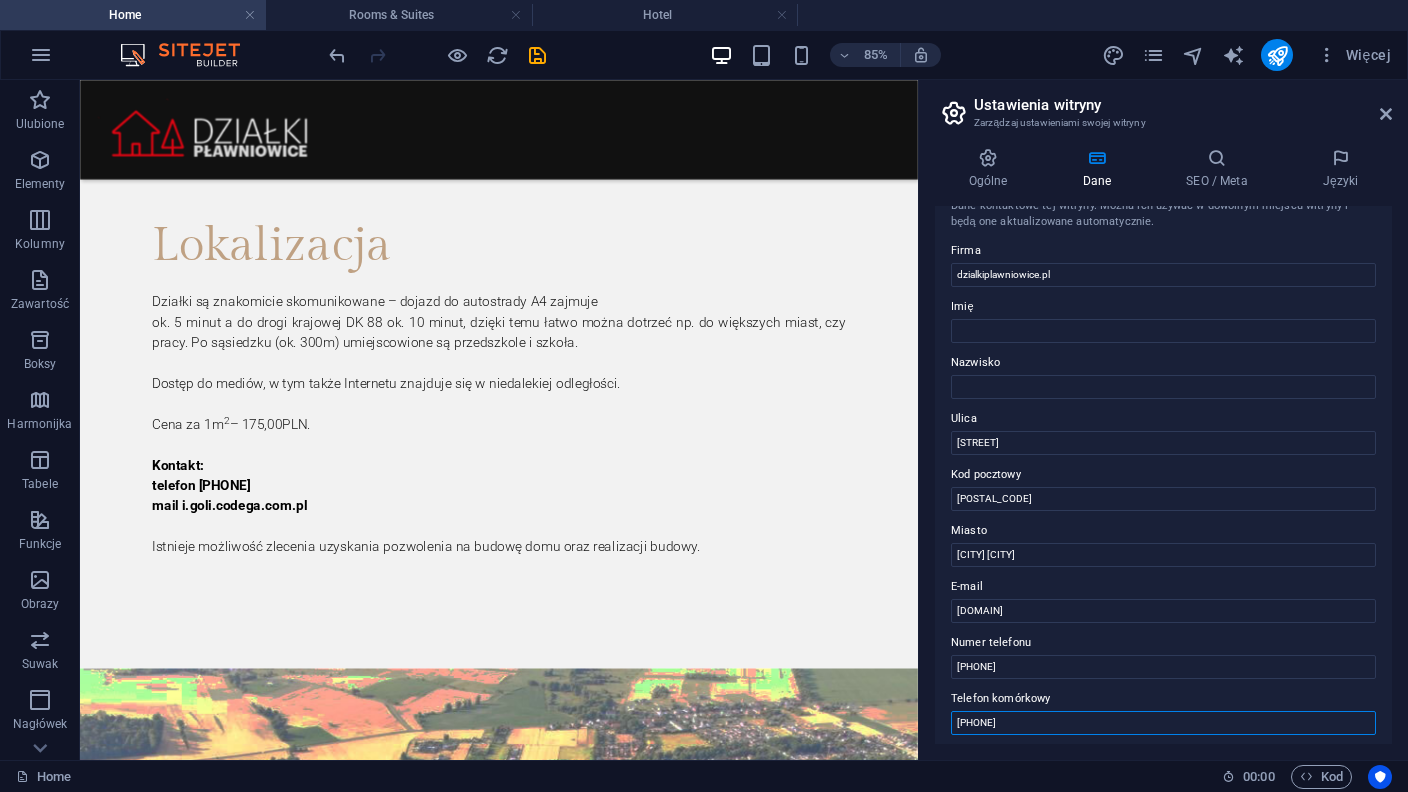 scroll, scrollTop: 0, scrollLeft: 0, axis: both 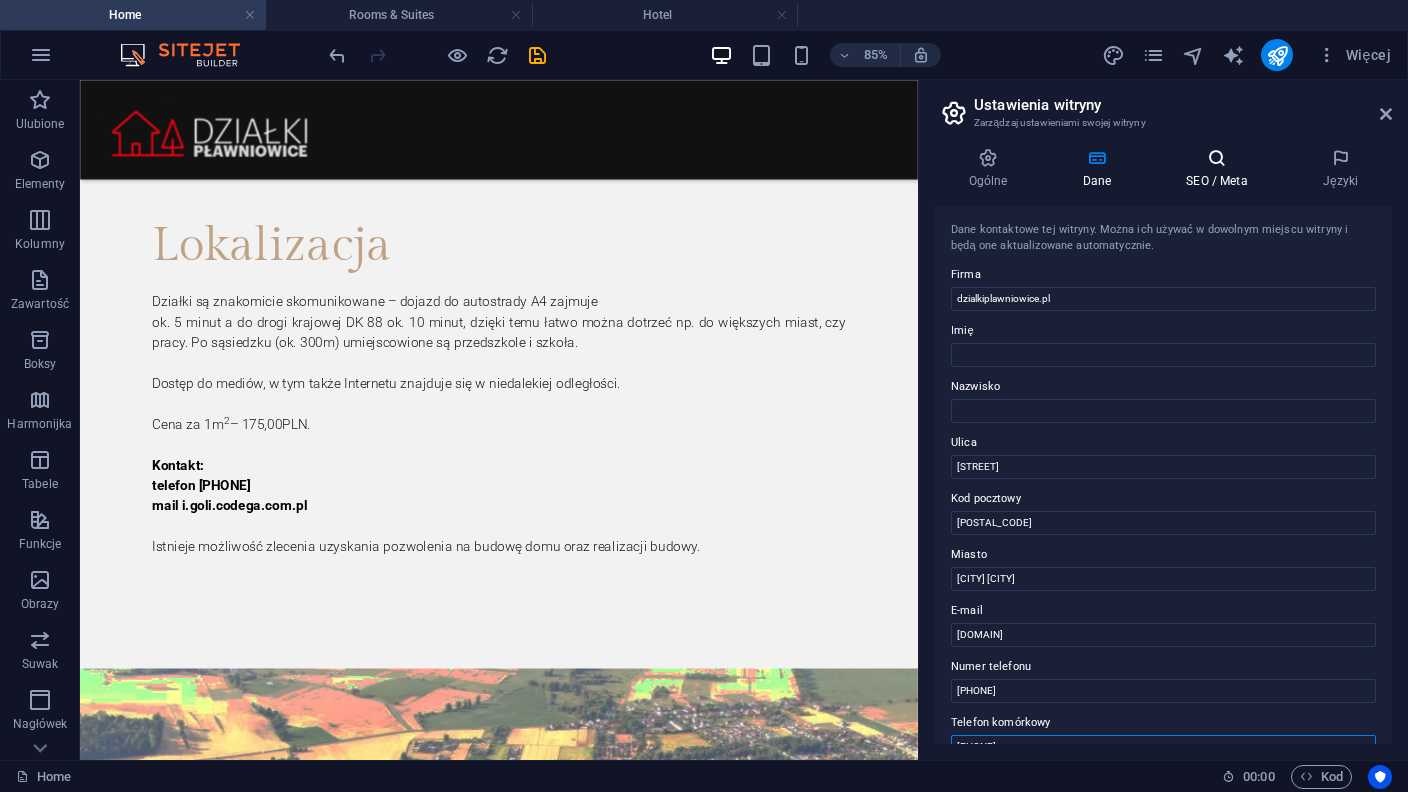 type on "[PHONE]" 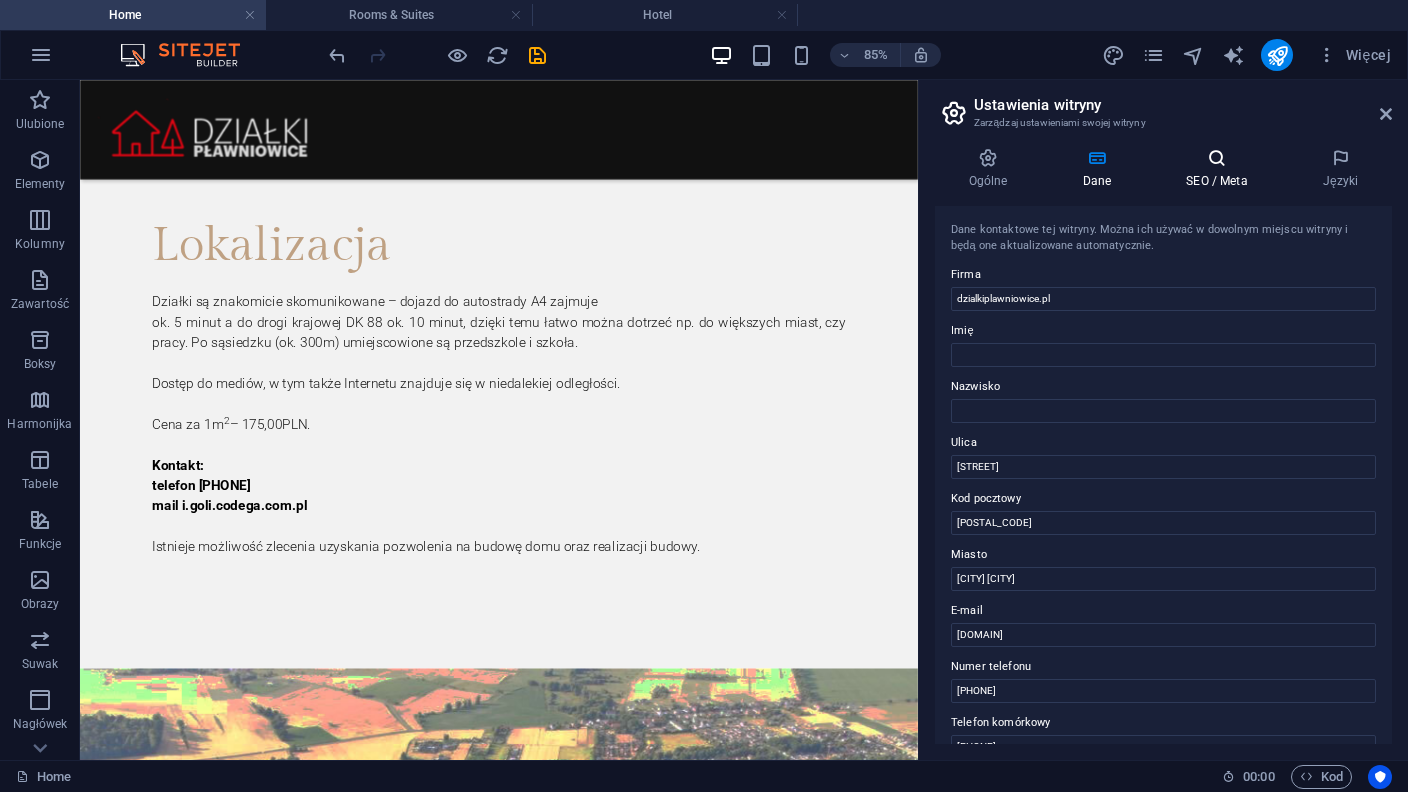 click at bounding box center (1217, 158) 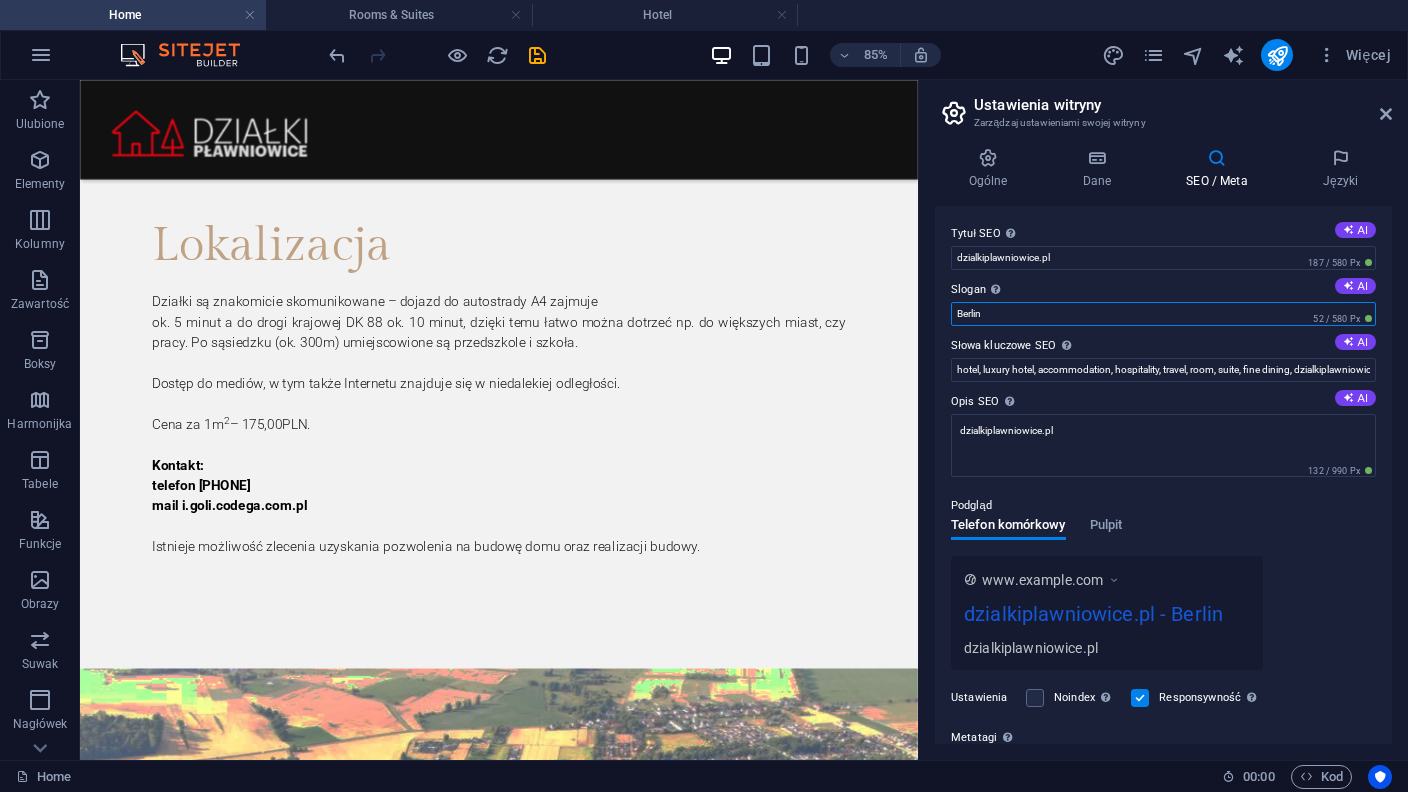drag, startPoint x: 998, startPoint y: 309, endPoint x: 868, endPoint y: 303, distance: 130.13838 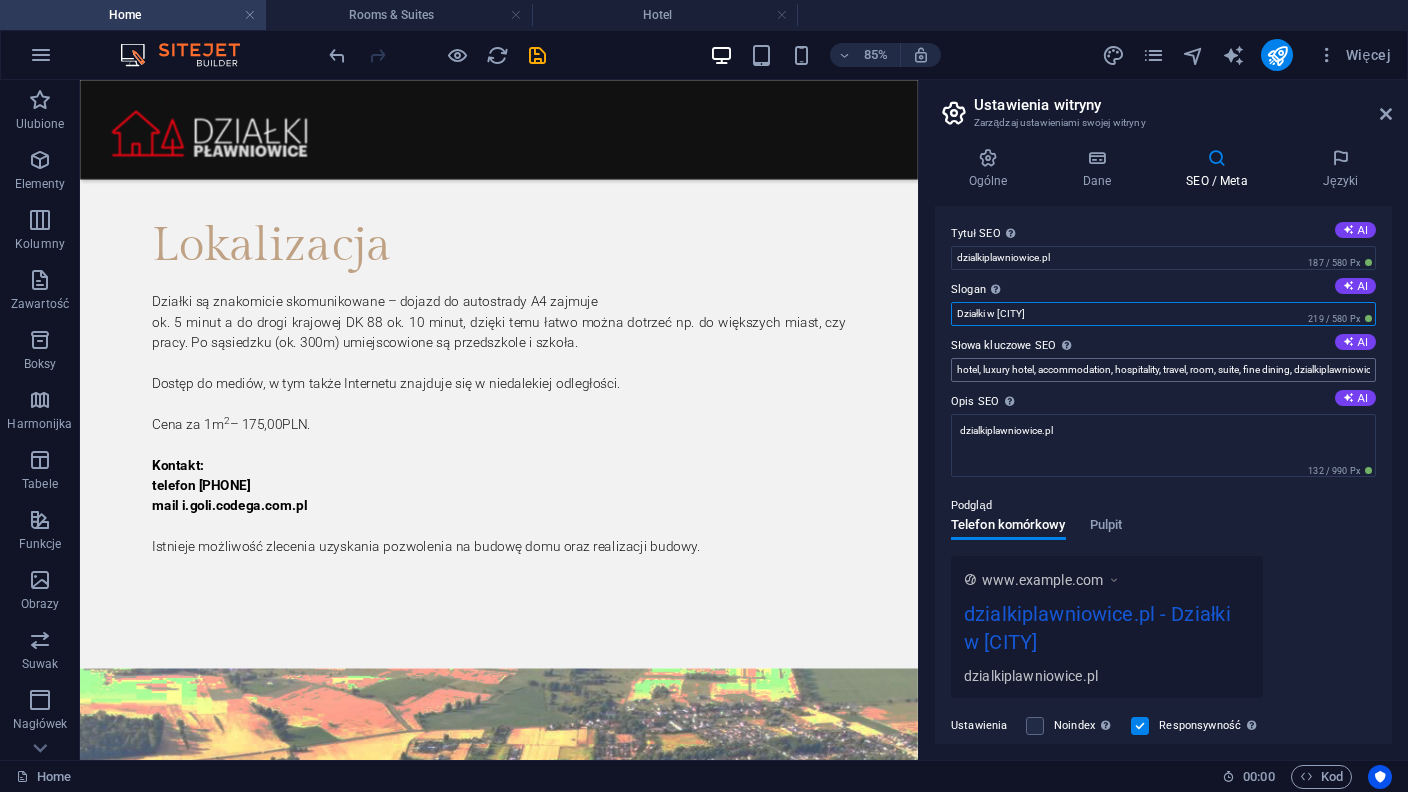 type on "Działki w [CITY]" 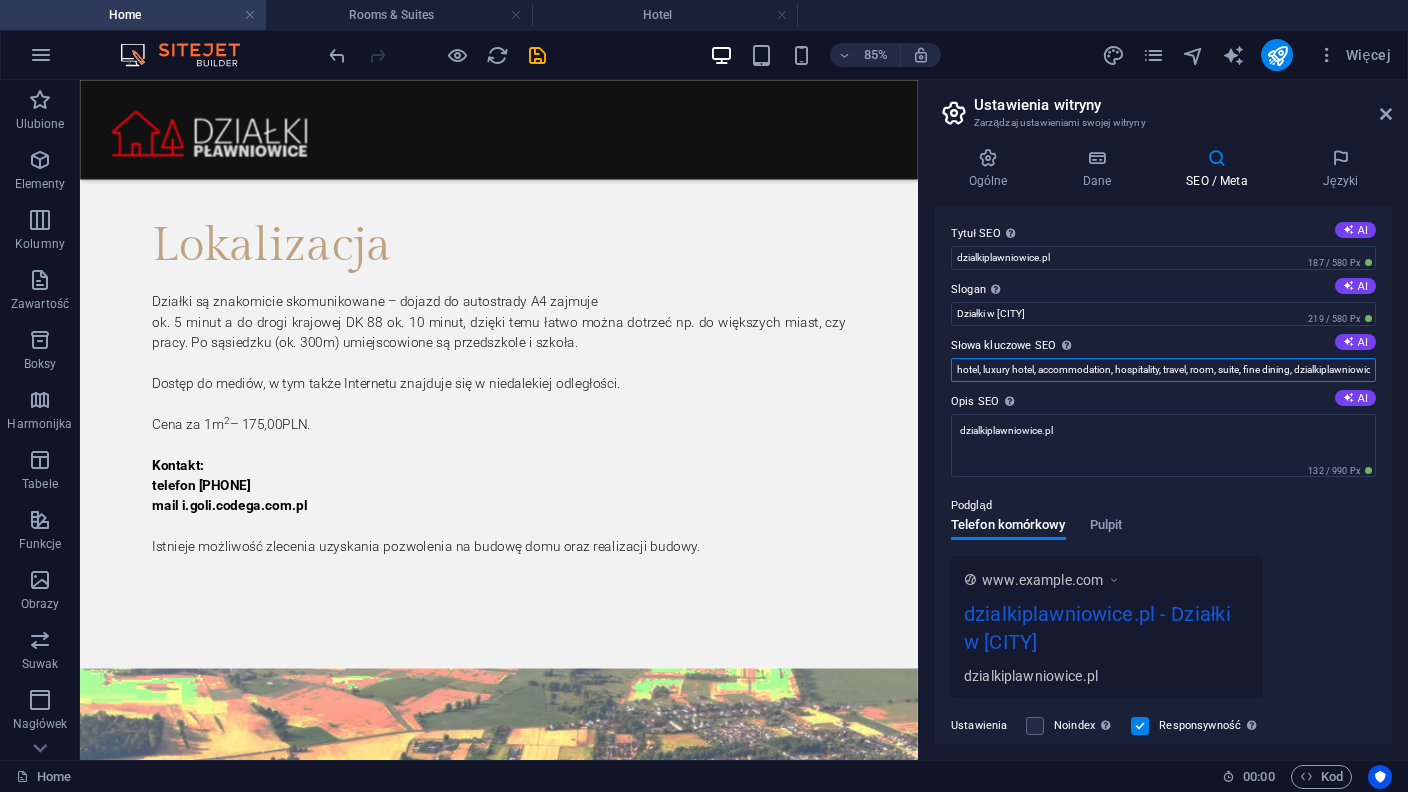 click on "hotel, luxury hotel, accommodation, hospitality, travel, room, suite, fine dining, dzialkiplawniowice.pl, Berlin" at bounding box center (1163, 370) 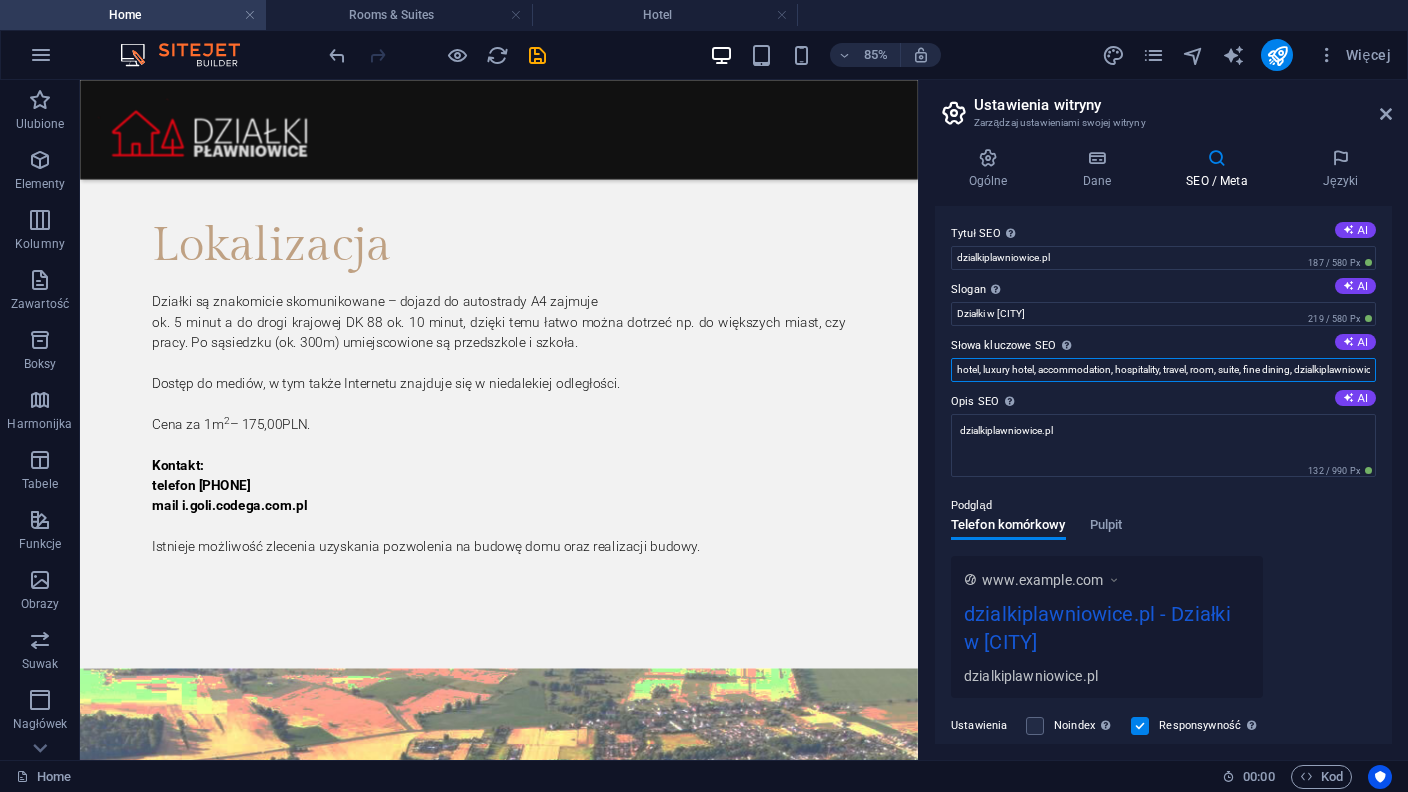 scroll, scrollTop: 0, scrollLeft: 53, axis: horizontal 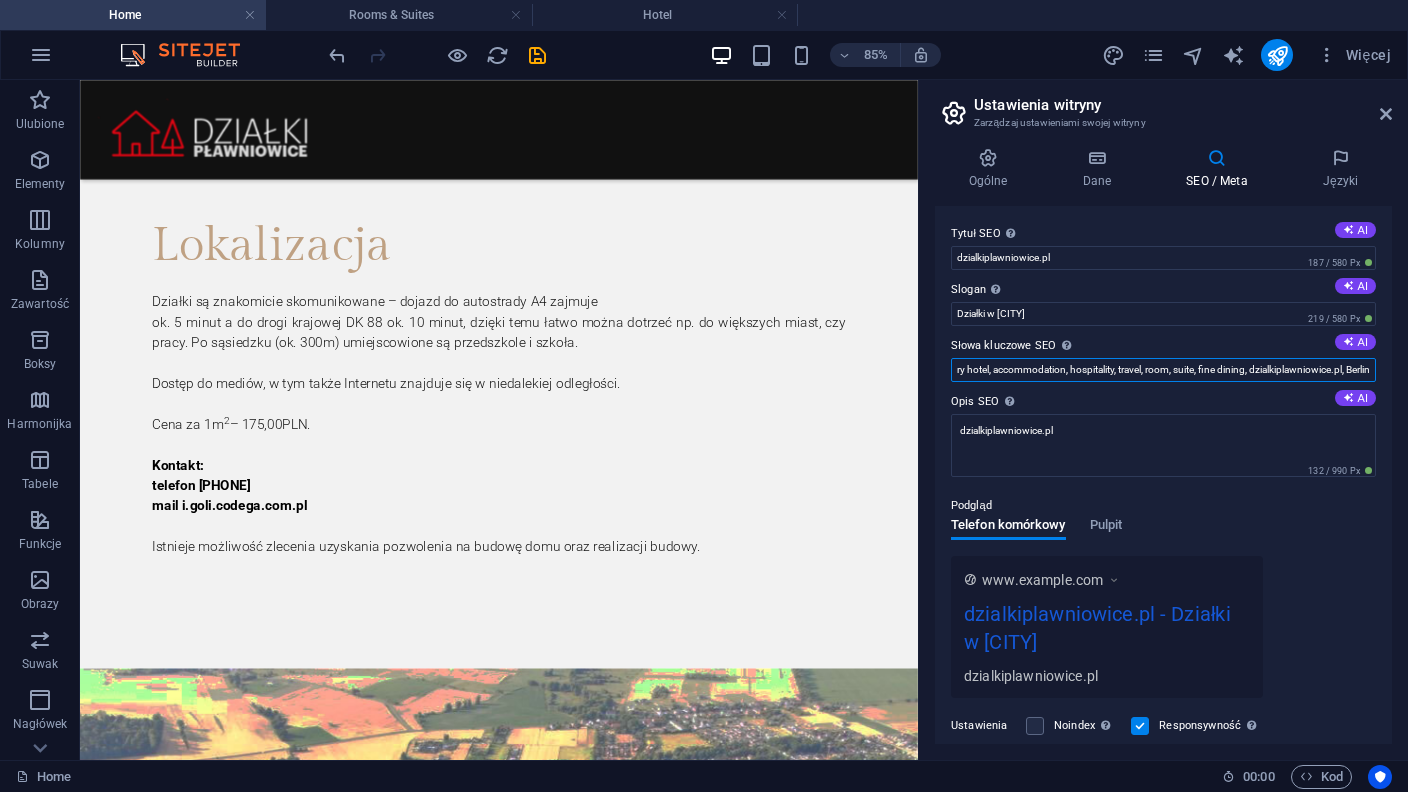 drag, startPoint x: 957, startPoint y: 370, endPoint x: 1406, endPoint y: 372, distance: 449.00446 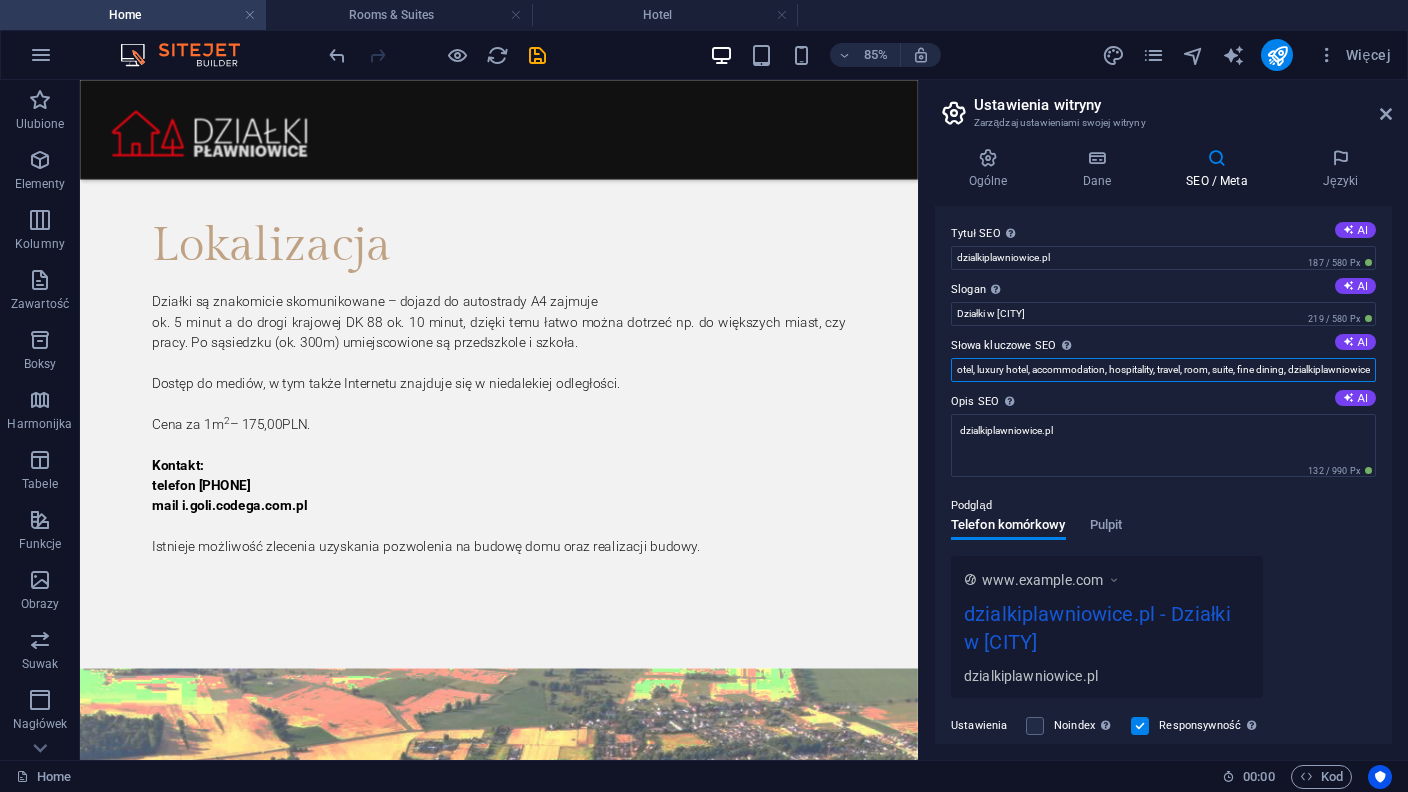 scroll, scrollTop: 0, scrollLeft: 0, axis: both 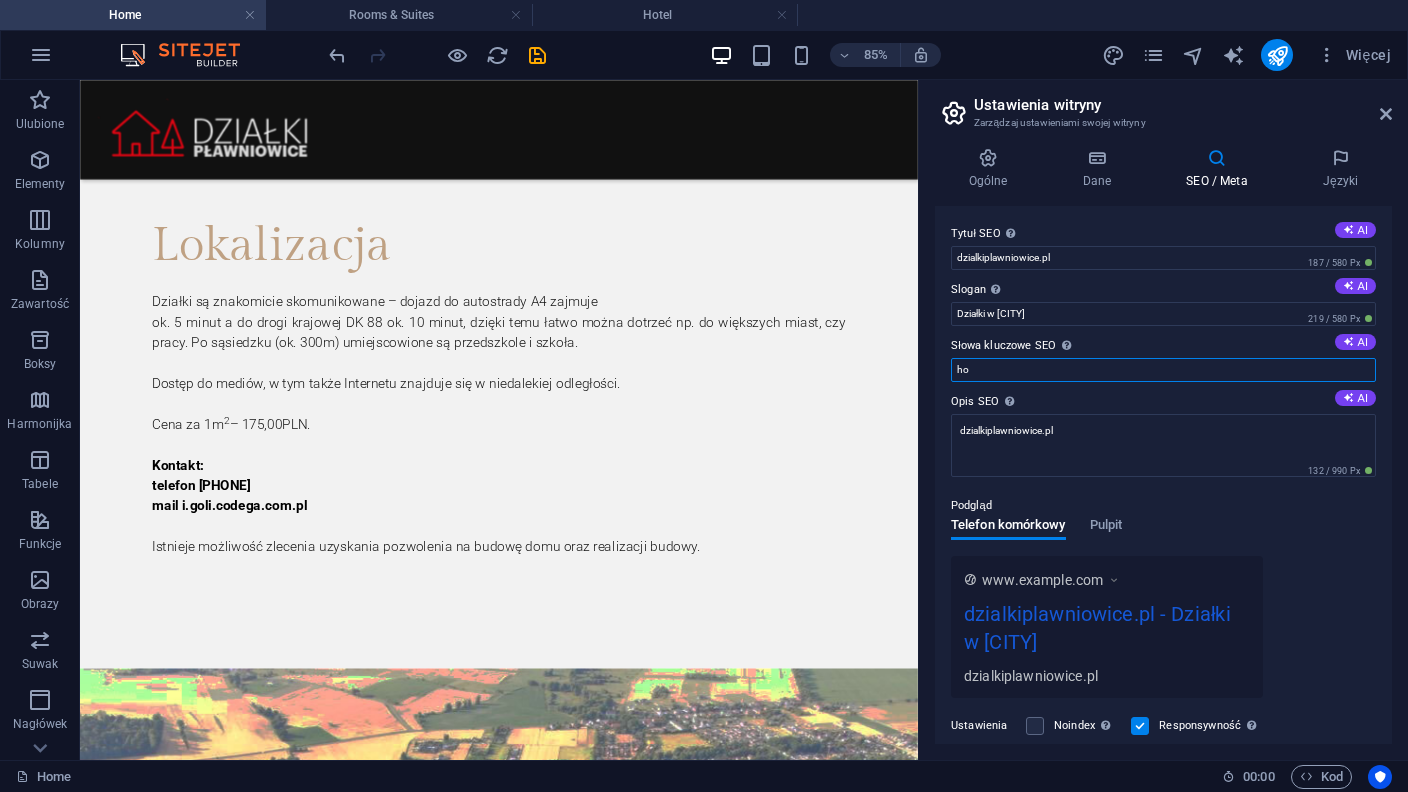 type on "h" 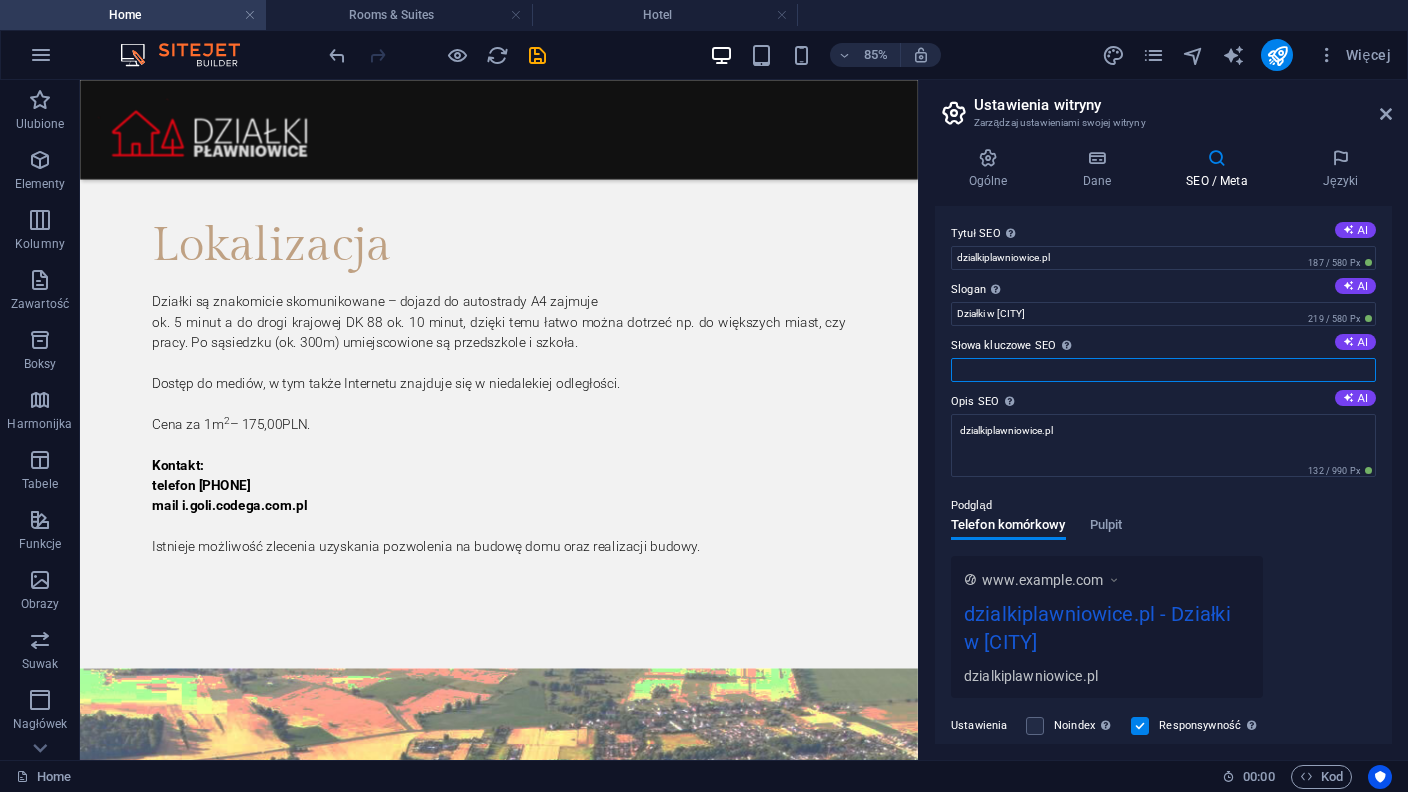 paste on "[PHONE]" 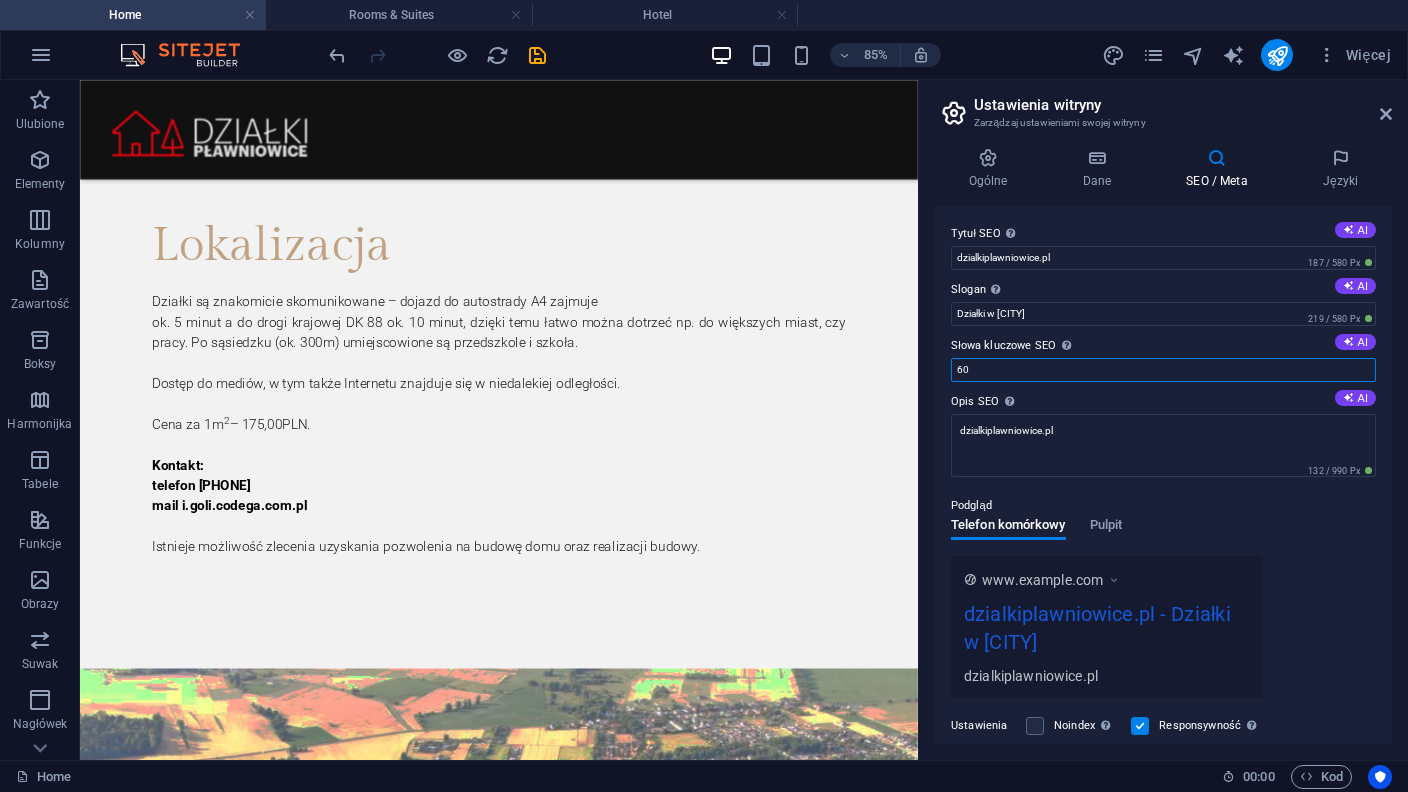 type on "6" 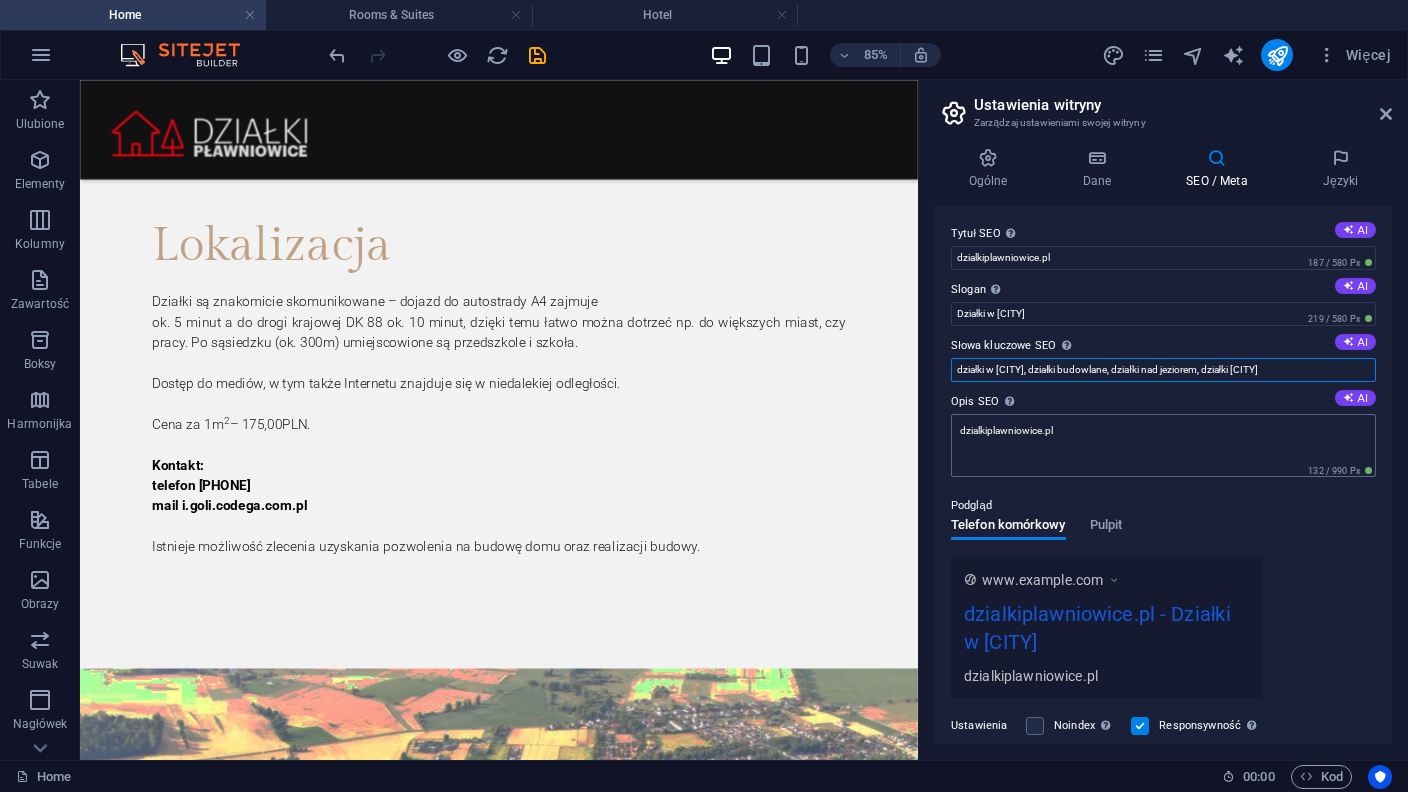 type on "działki w [CITY], działki budowlane, działki nad jeziorem, działki [CITY]" 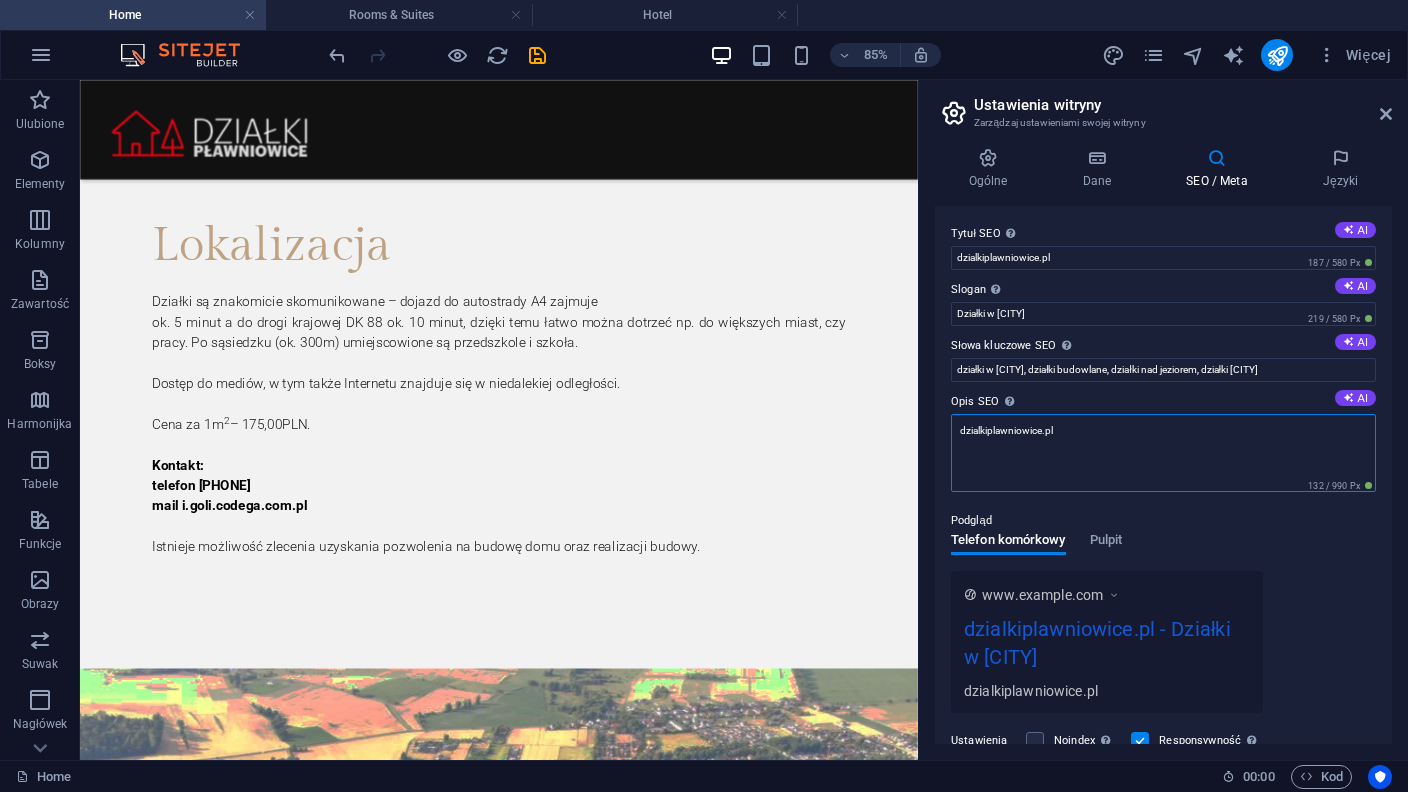 click on "dzialkiplawniowice.pl" at bounding box center [1163, 453] 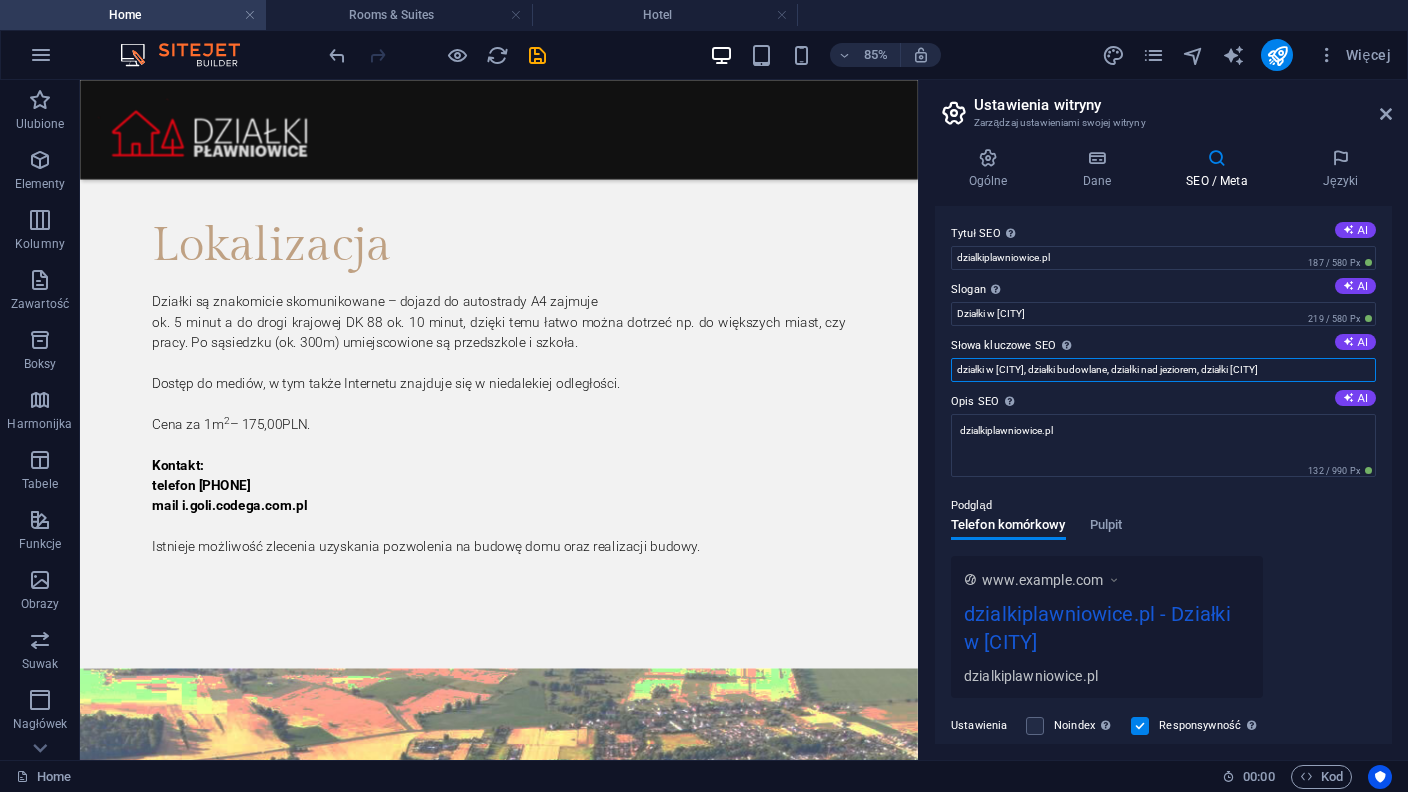 drag, startPoint x: 1321, startPoint y: 362, endPoint x: 804, endPoint y: 381, distance: 517.349 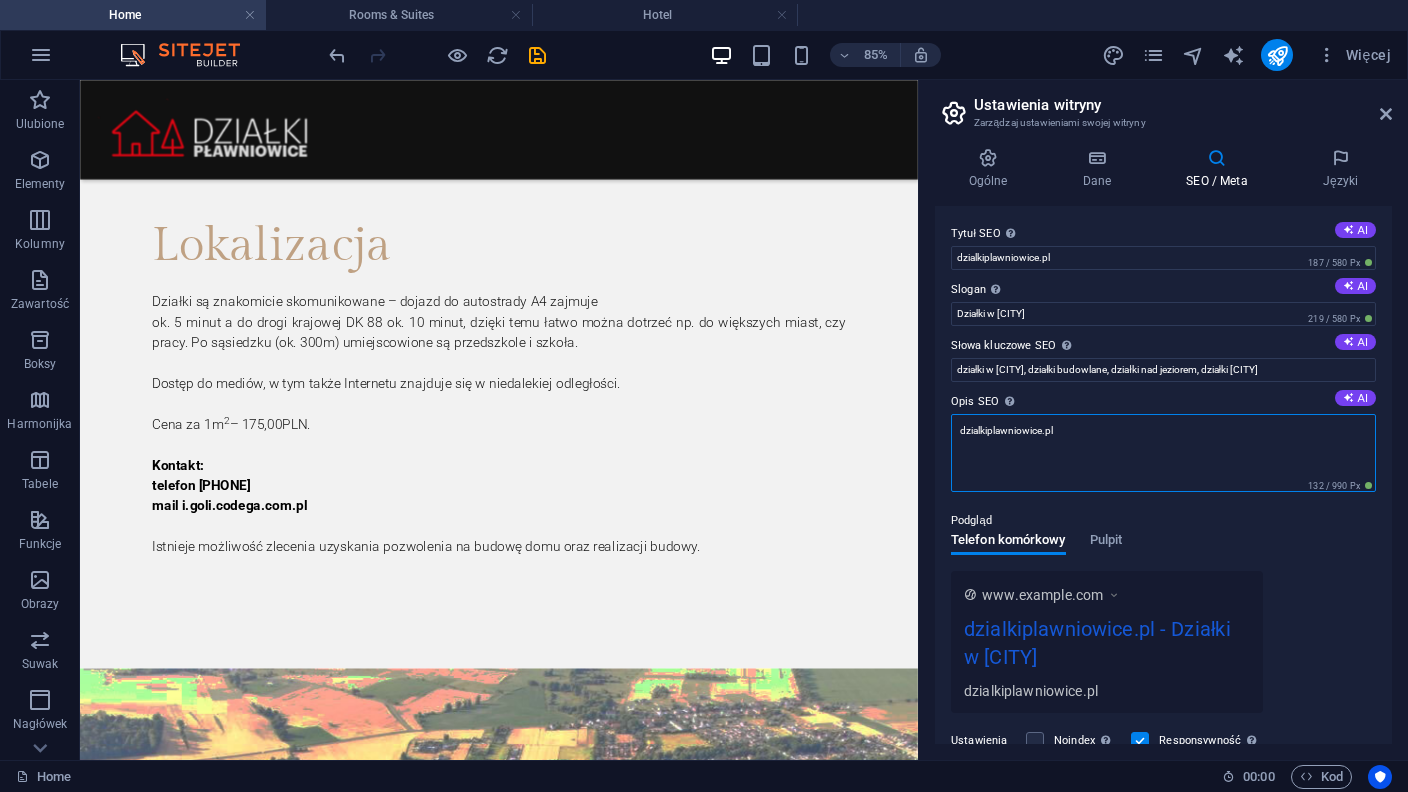 drag, startPoint x: 940, startPoint y: 406, endPoint x: 867, endPoint y: 407, distance: 73.00685 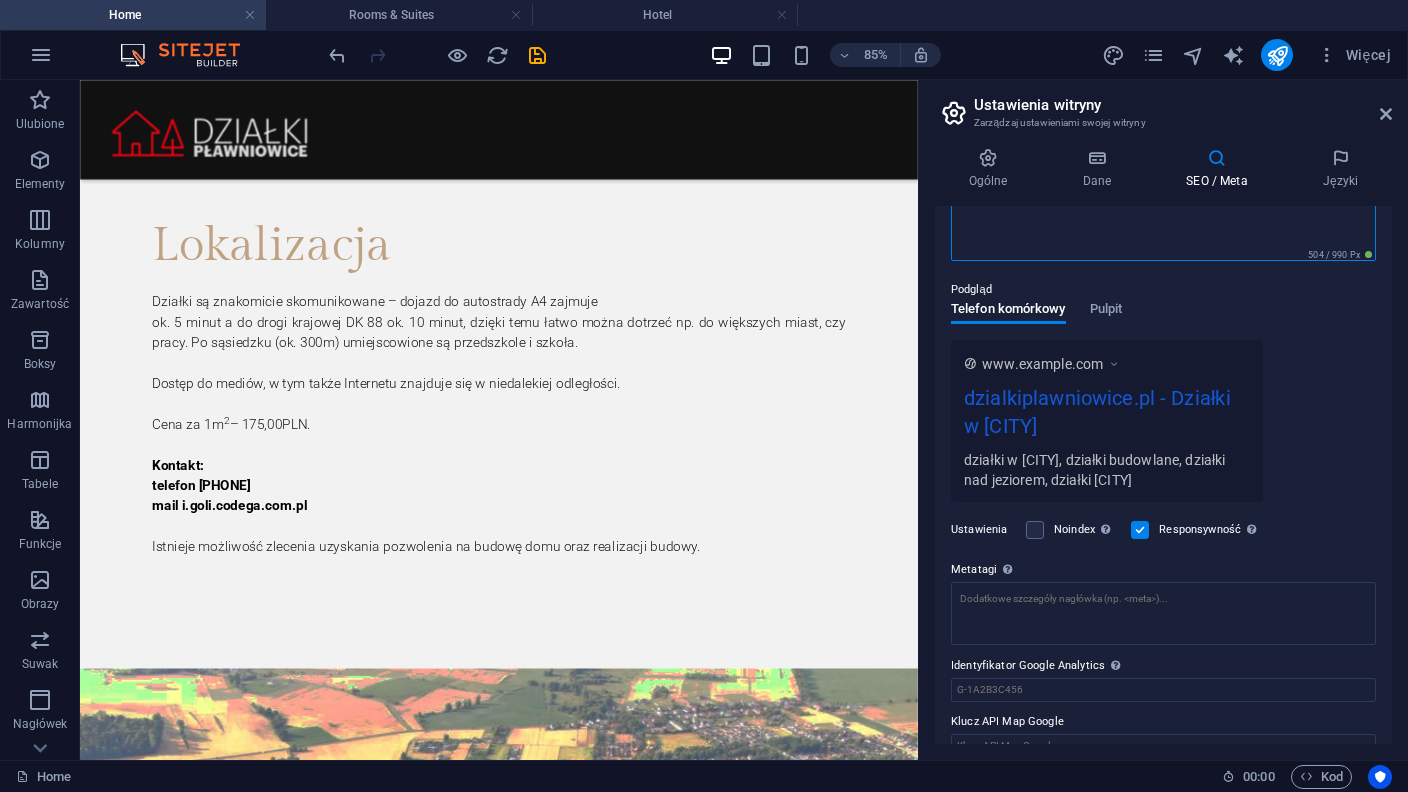 scroll, scrollTop: 258, scrollLeft: 0, axis: vertical 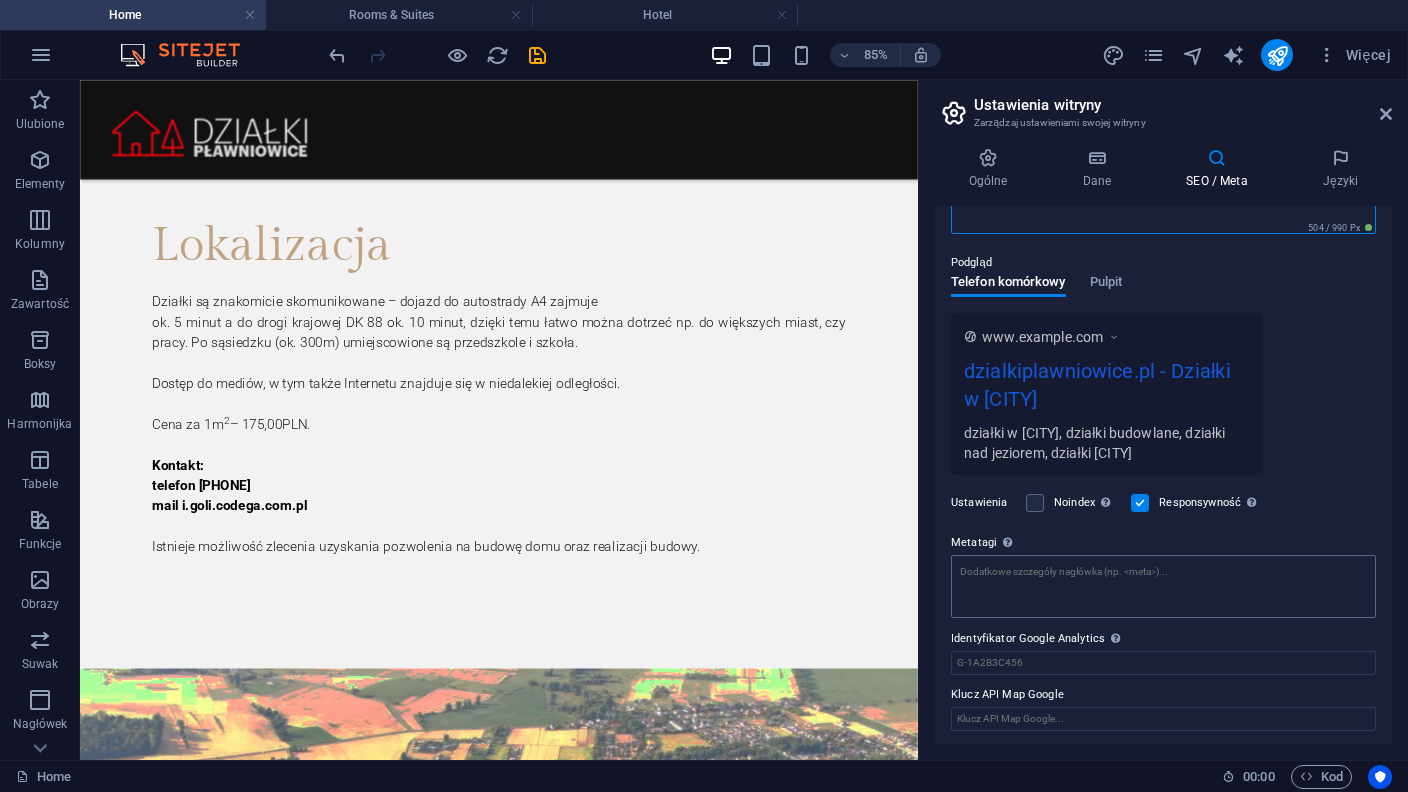 type on "działki w [CITY], działki budowlane, działki nad jeziorem, działki [CITY]" 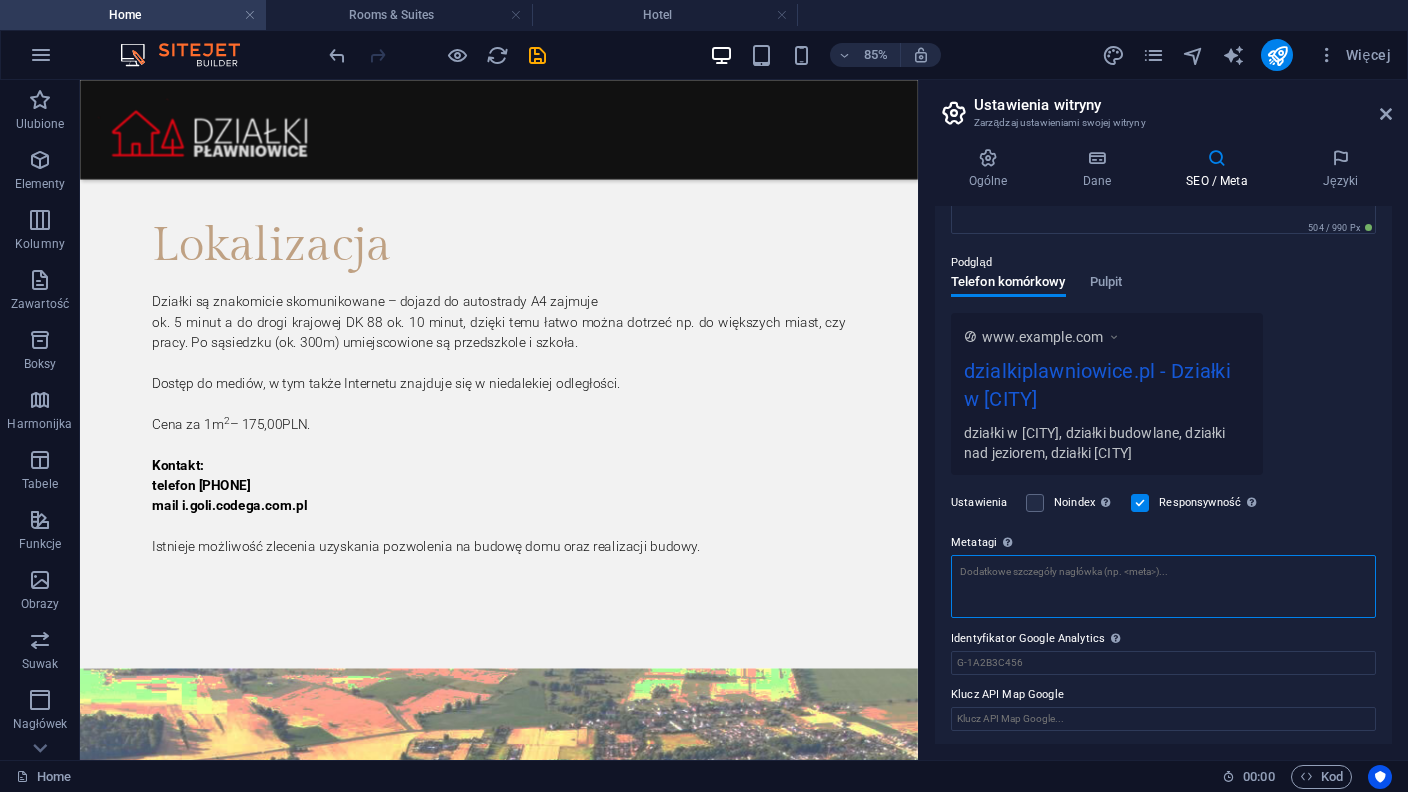 scroll, scrollTop: 228, scrollLeft: 0, axis: vertical 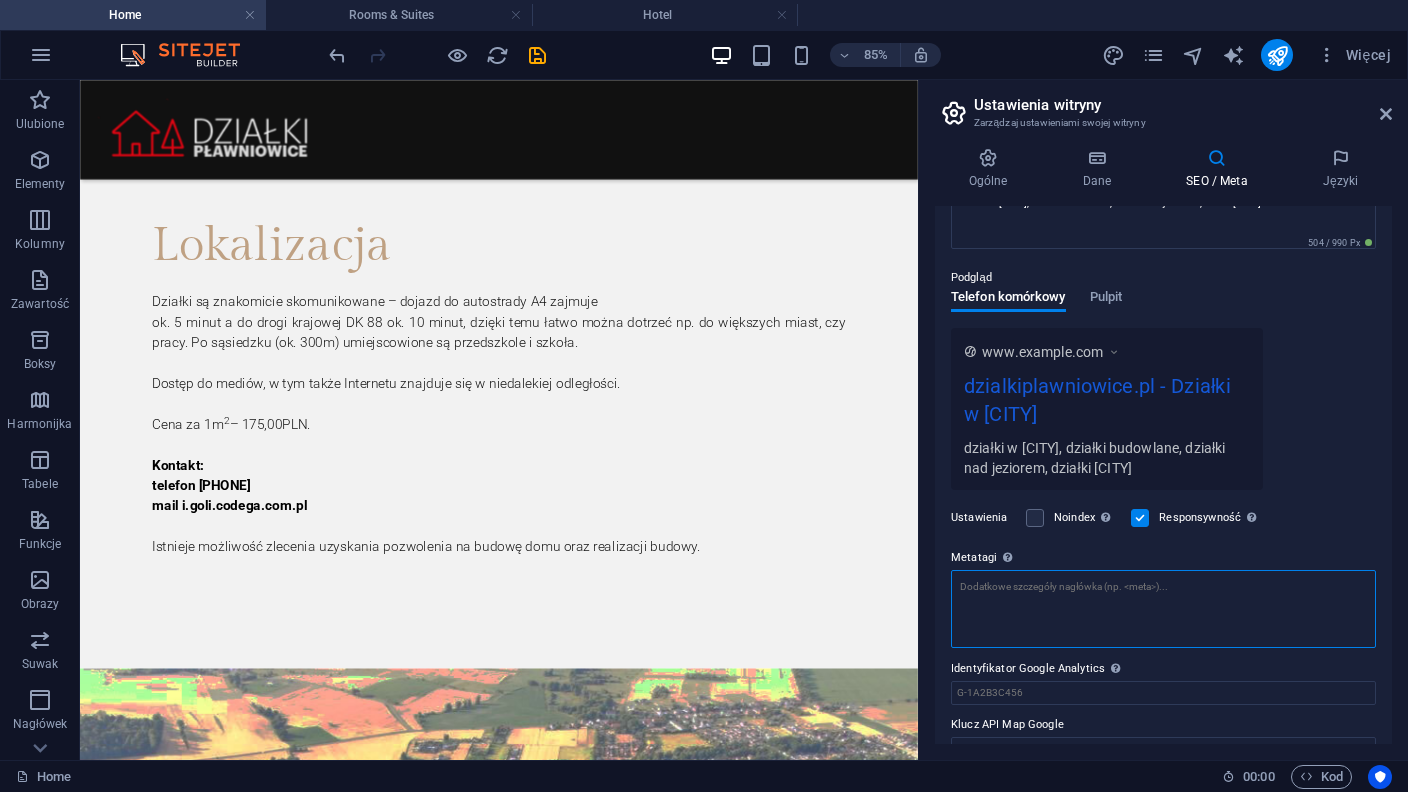 click on "Metatagi Wpisz tutaj kod HTML, który zostanie umieszczony wewnątrz tagów  Twojej witryny. Pamiętaj, że Twoja witryna może nie działać, jeśli zamieścisz kod z błędami." at bounding box center (1163, 609) 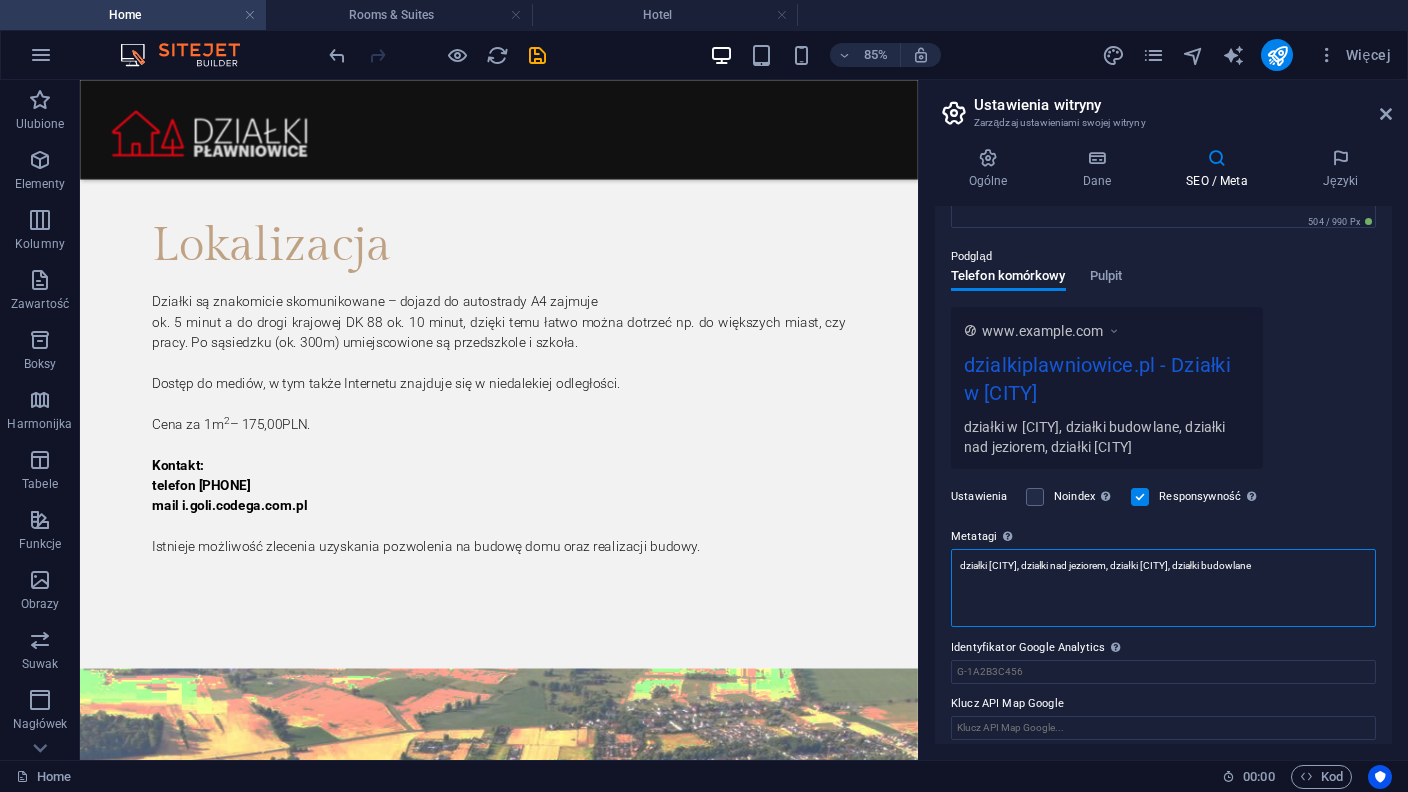 scroll, scrollTop: 258, scrollLeft: 0, axis: vertical 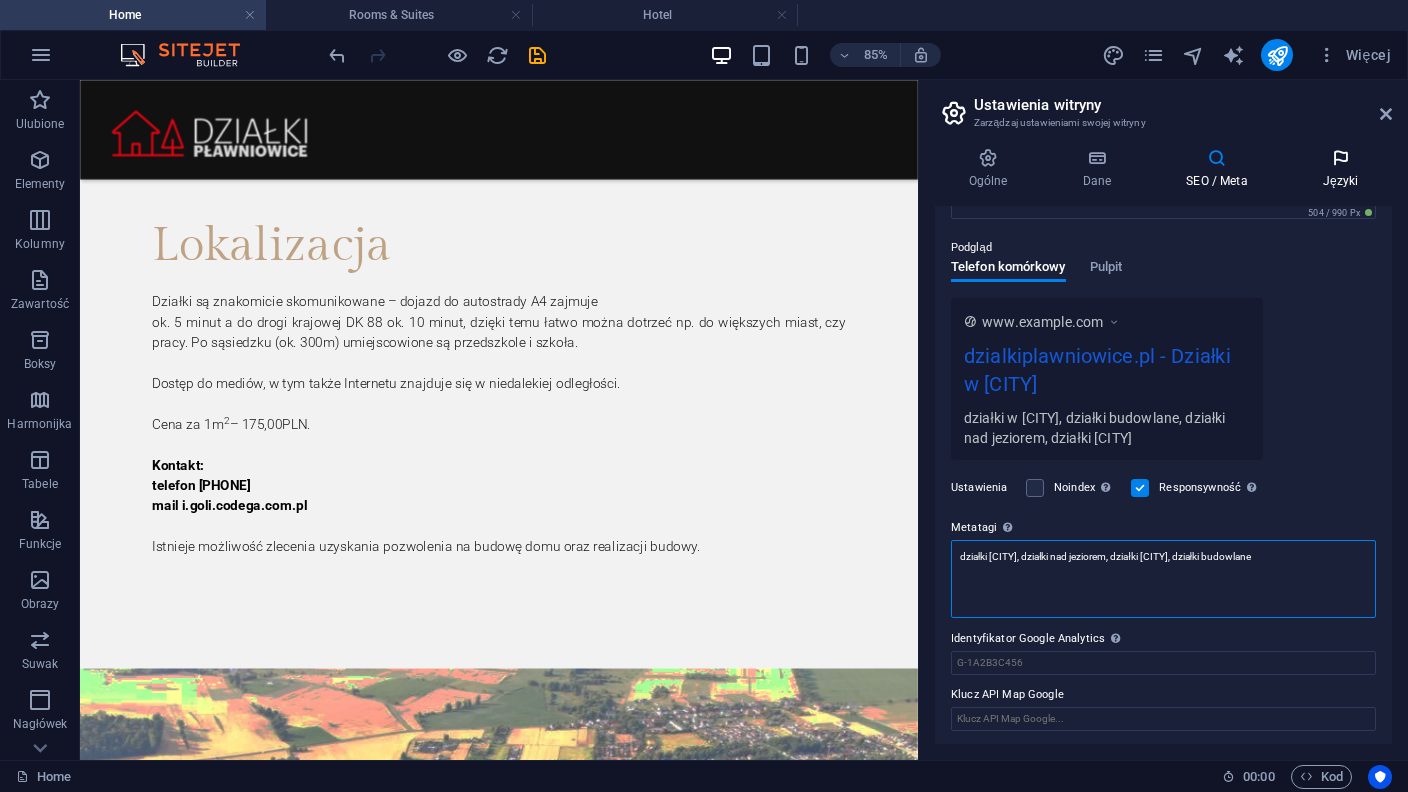 type on "działki [CITY], działki nad jeziorem, działki [CITY], działki budowlane" 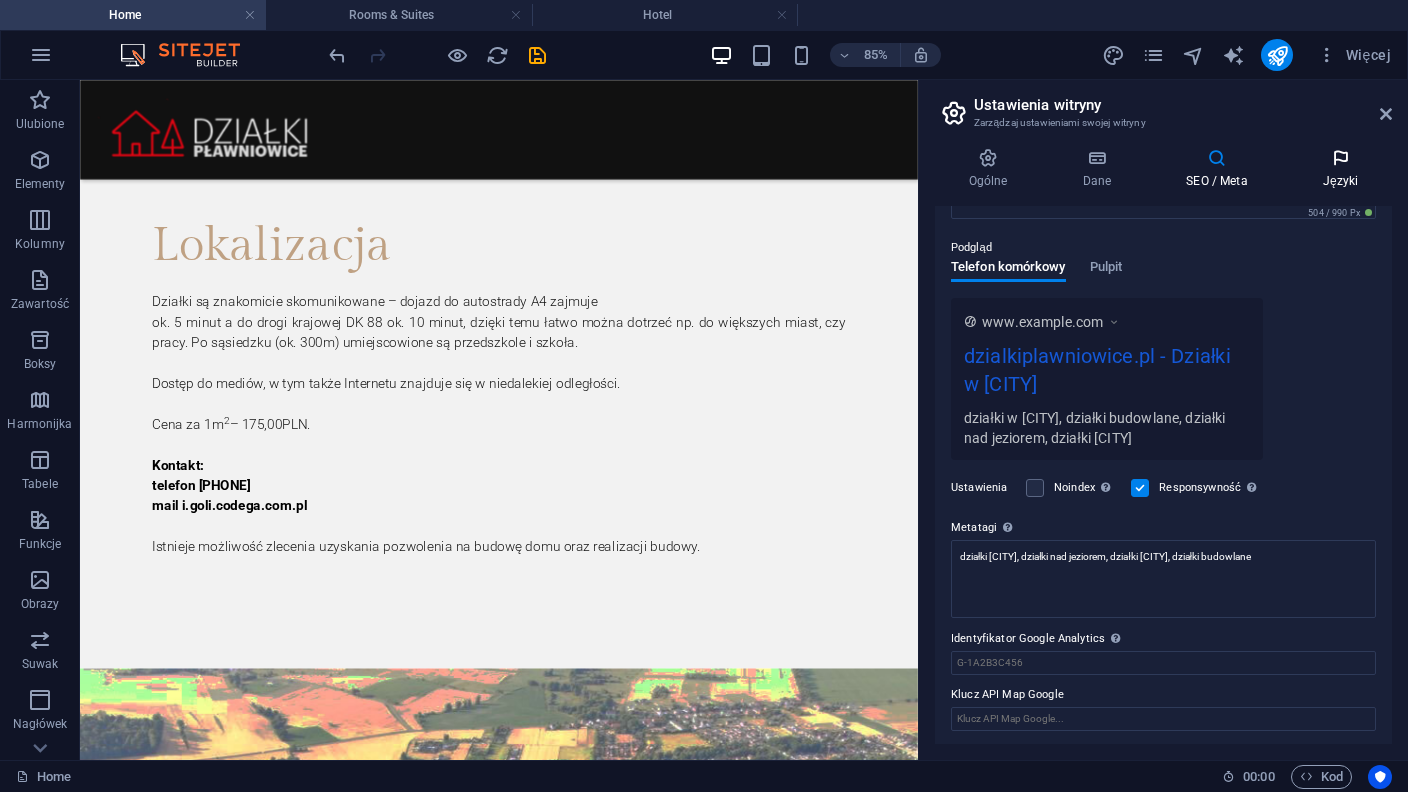 type 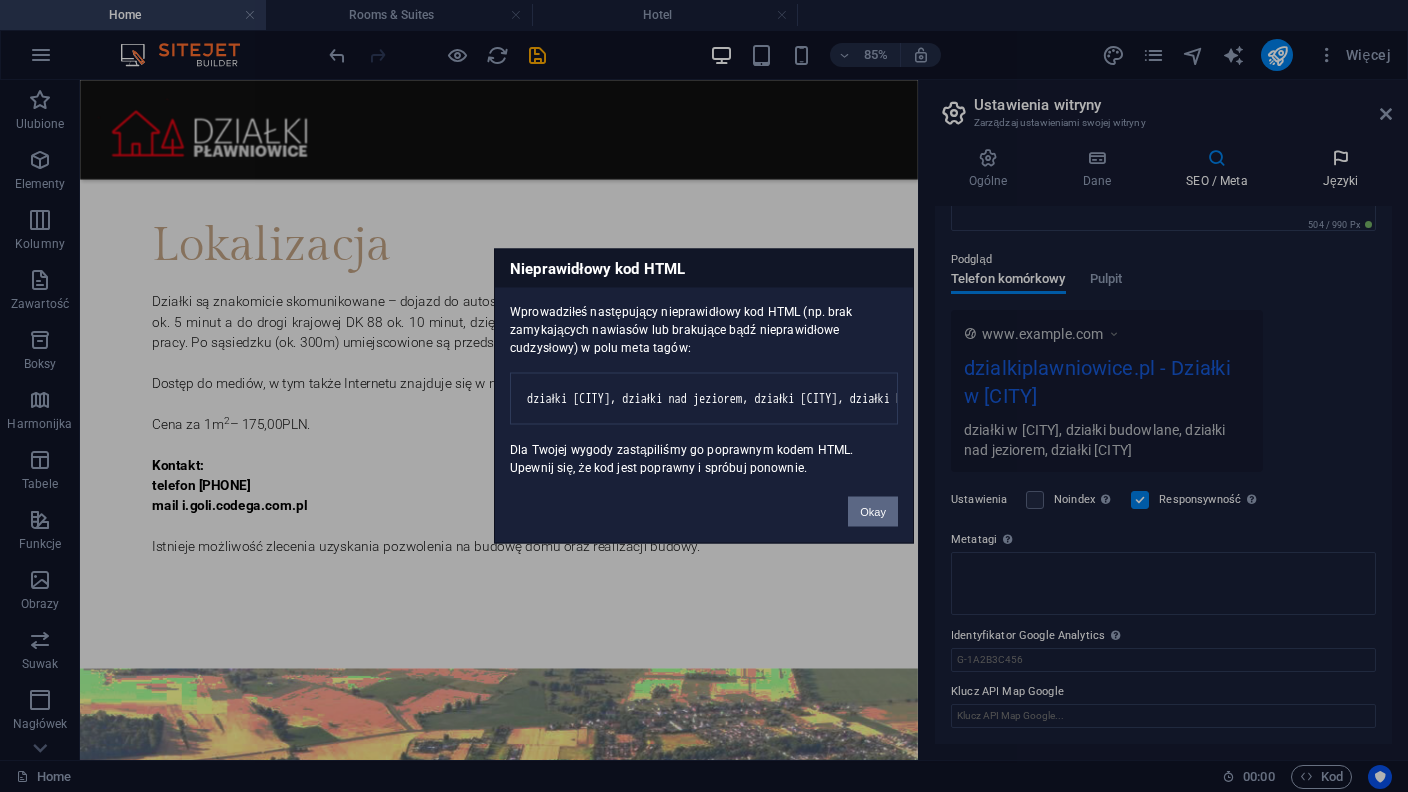 scroll, scrollTop: 243, scrollLeft: 0, axis: vertical 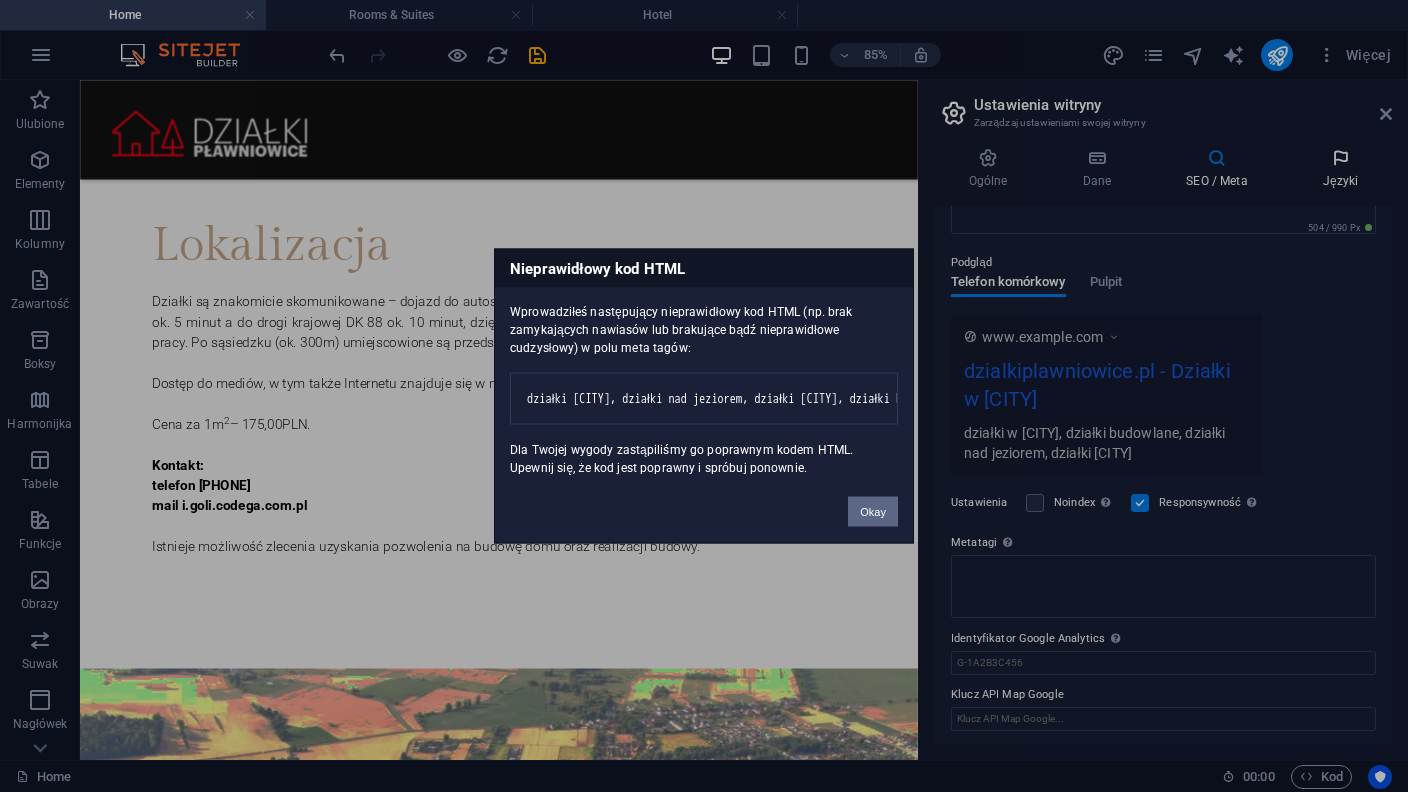 click on "dzialkiplawniowice.pl Home Rooms & Suites Hotel Ulubione Elementy Kolumny Zawartość Boksy Harmonijka Tabele Funkcje Obrazy Suwak Nagłówek Stopka Formularze Marketing Kolekcje
Przeciągnij tutaj, aby zastąpić istniejącą zawartość. Naciśnij „Ctrl”, jeśli chcesz utworzyć nowy element.
Baner   H1   Baner   Kontener   Pasek menu   Kontener   Baner   Odstęp   Kontener   Ustawienie wstępne   Ustawienie wstępne   Ustawienie wstępne   Ustawienie wstępne   Odstęp   Obraz   Kontener   Ustawienie wstępne   Kontener   H2   Tekst   Kontener   Obraz   Kontener   Kontener   Obraz 85% Więcej Home 00 : 00 Kod Ulubione Elementy Kolumny Zawartość Boksy Harmonijka Tabele Funkcje Obrazy Suwak Nagłówek Stopka Formularze Marketing Kolekcje
Przeciągnij tutaj, aby zastąpić istniejącą zawartość. Naciśnij „Ctrl”, jeśli chcesz utworzyć nowy element.
H2" at bounding box center (704, 396) 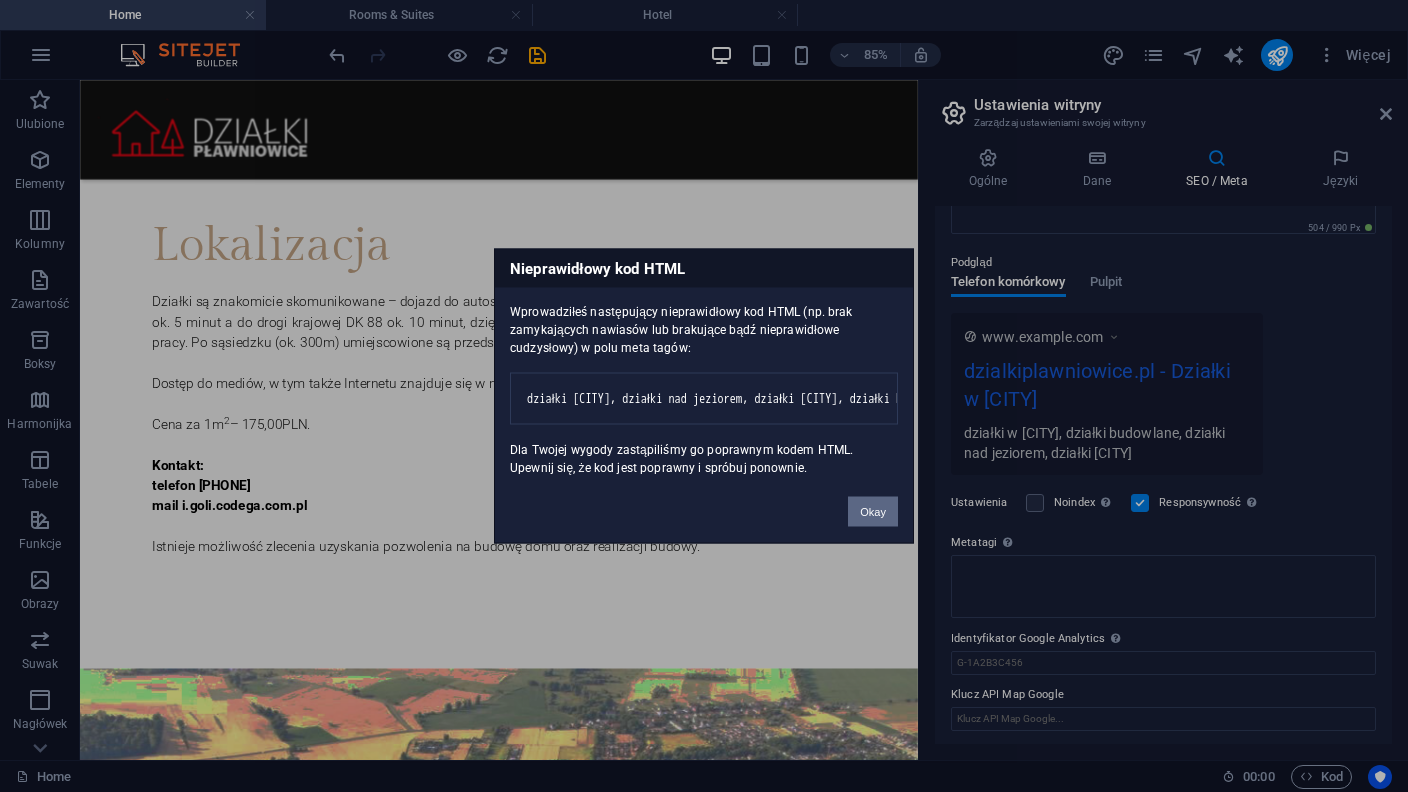 click on "Okay" at bounding box center (873, 512) 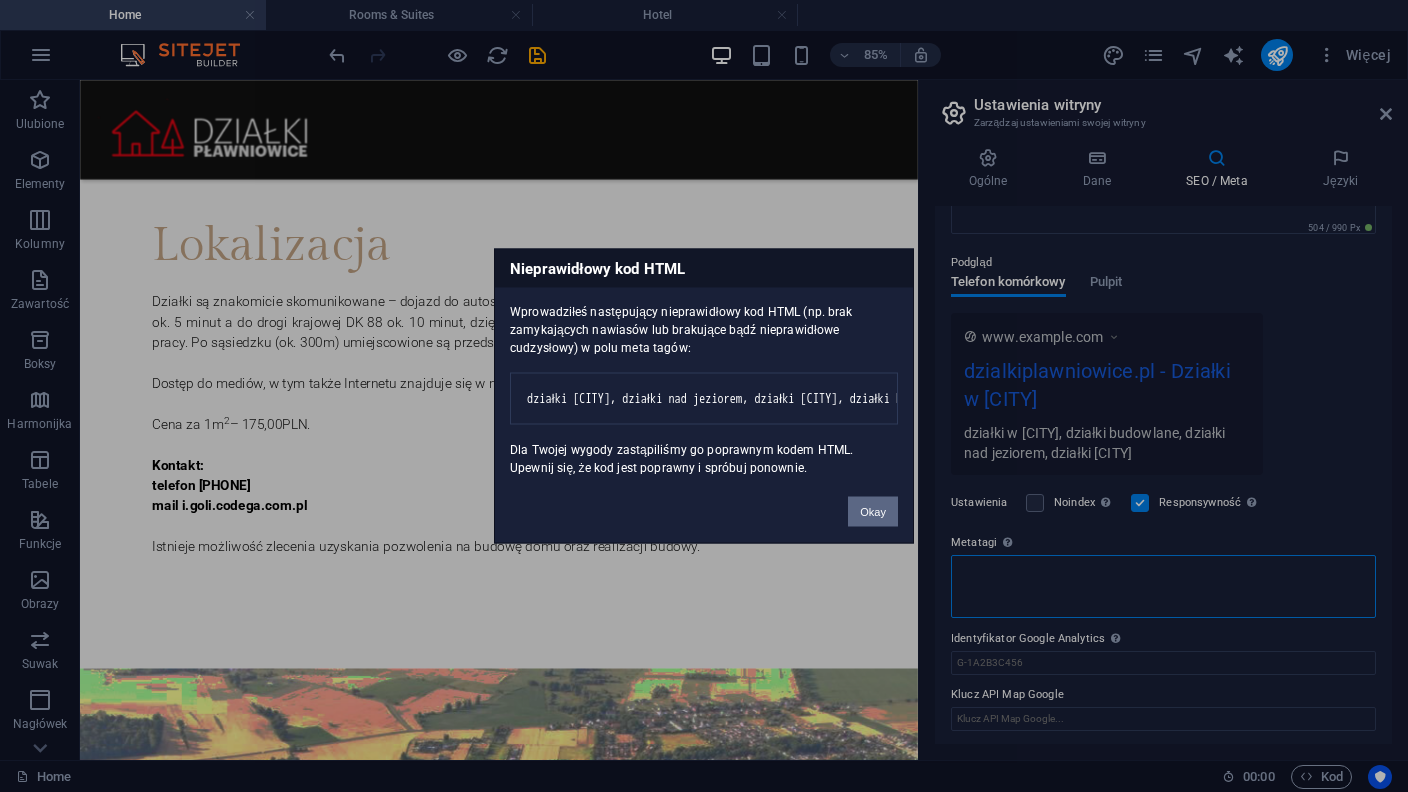 scroll, scrollTop: 228, scrollLeft: 0, axis: vertical 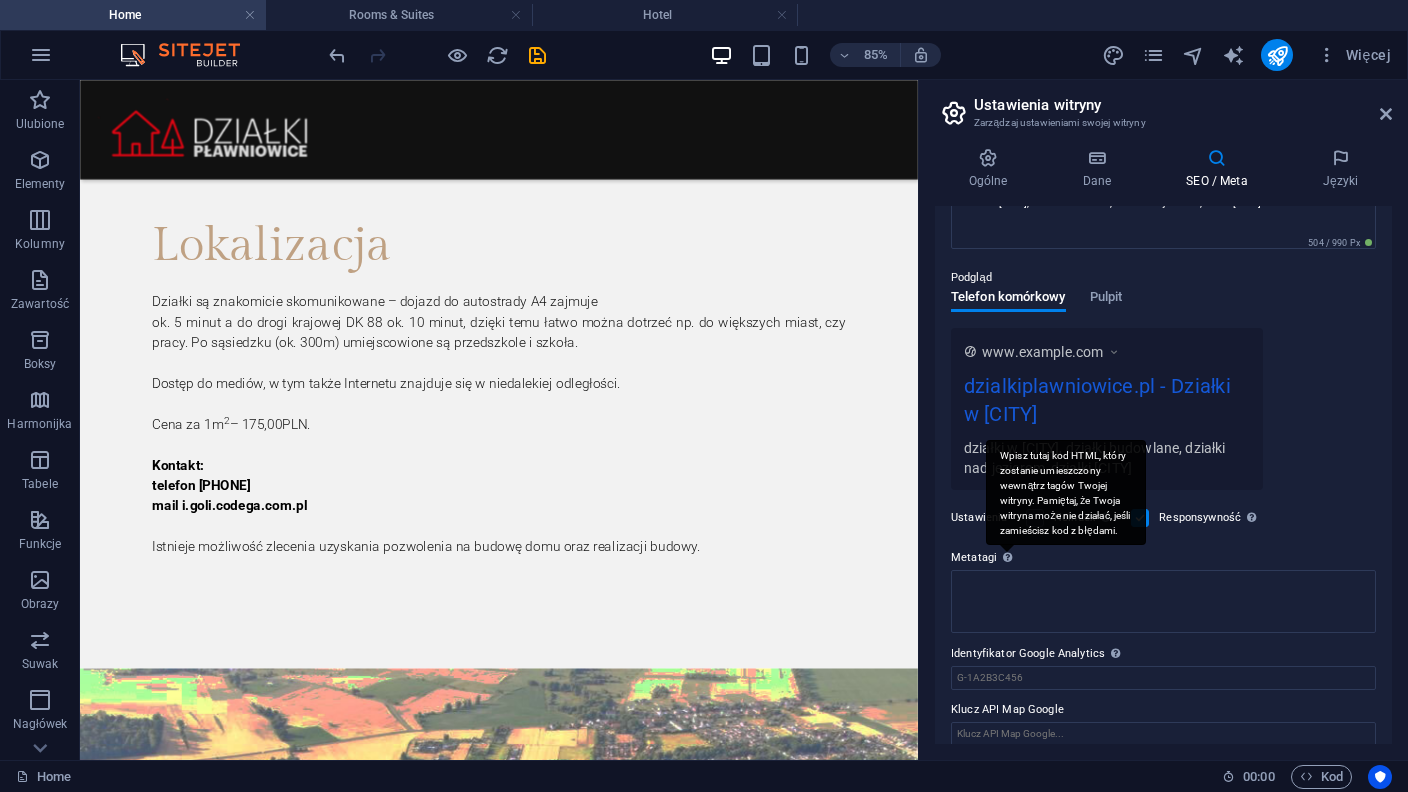 click on "Wpisz tutaj kod HTML, który zostanie umieszczony wewnątrz tagów  Twojej witryny. Pamiętaj, że Twoja witryna może nie działać, jeśli zamieścisz kod z błędami." at bounding box center [1066, 492] 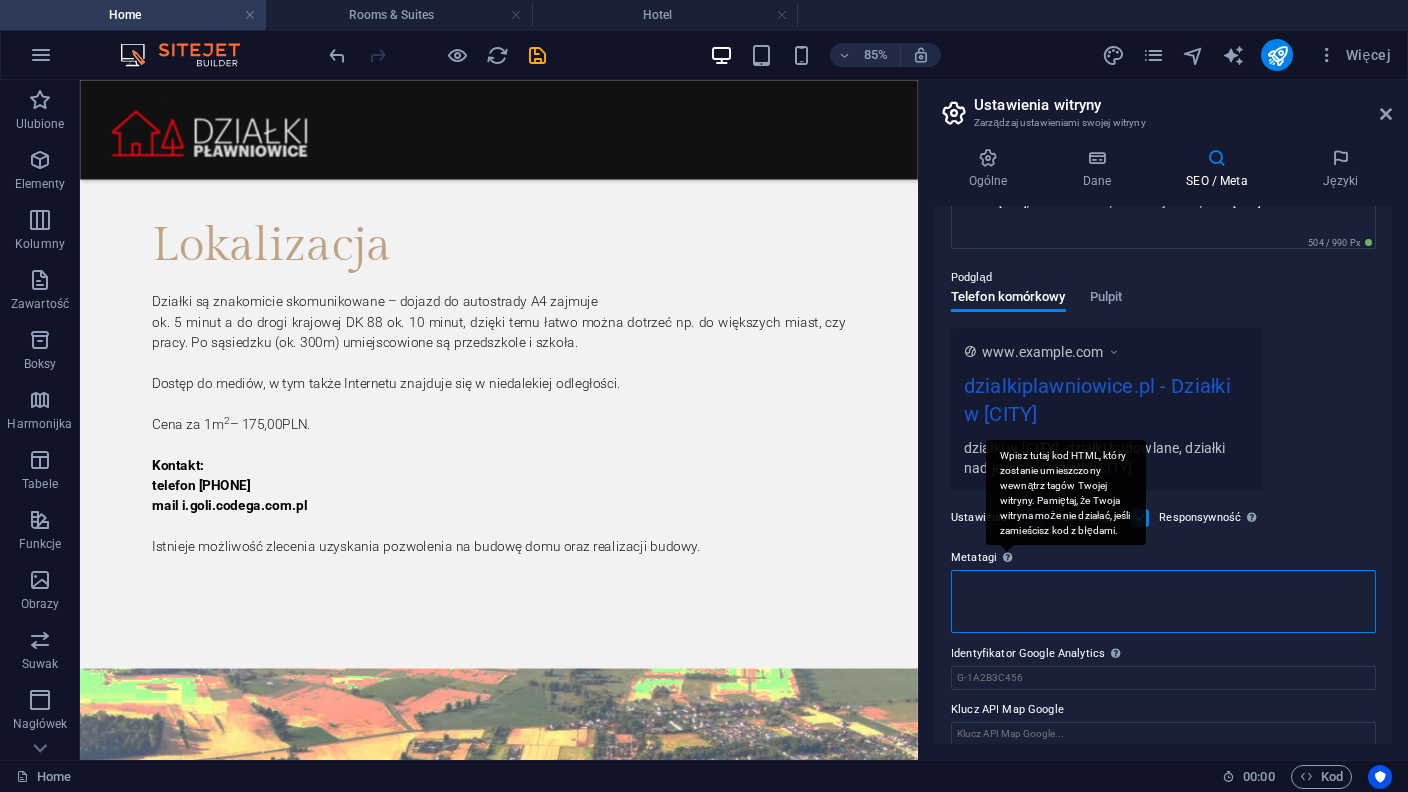 click on "Metatagi Wpisz tutaj kod HTML, który zostanie umieszczony wewnątrz tagów  Twojej witryny. Pamiętaj, że Twoja witryna może nie działać, jeśli zamieścisz kod z błędami." at bounding box center [1163, 601] 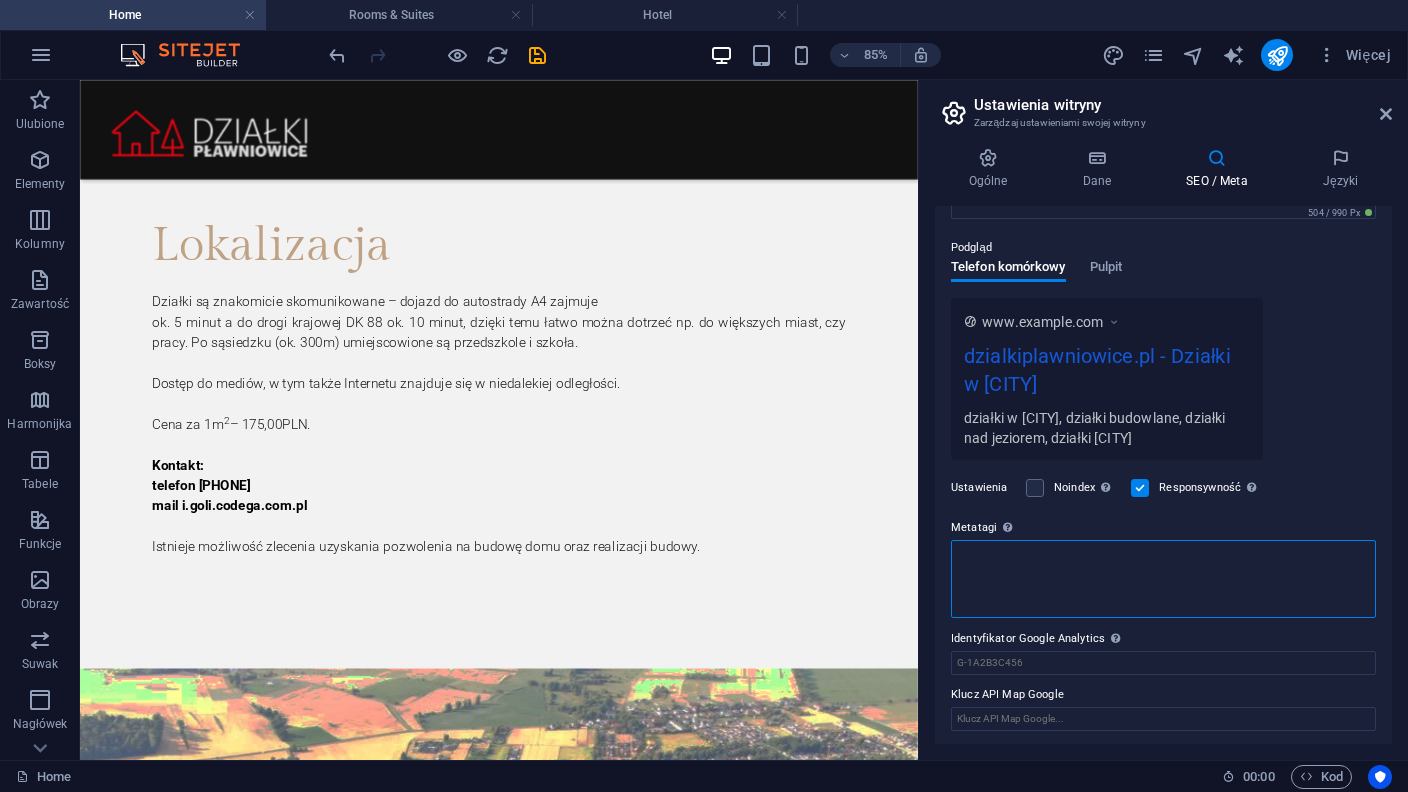scroll, scrollTop: 0, scrollLeft: 0, axis: both 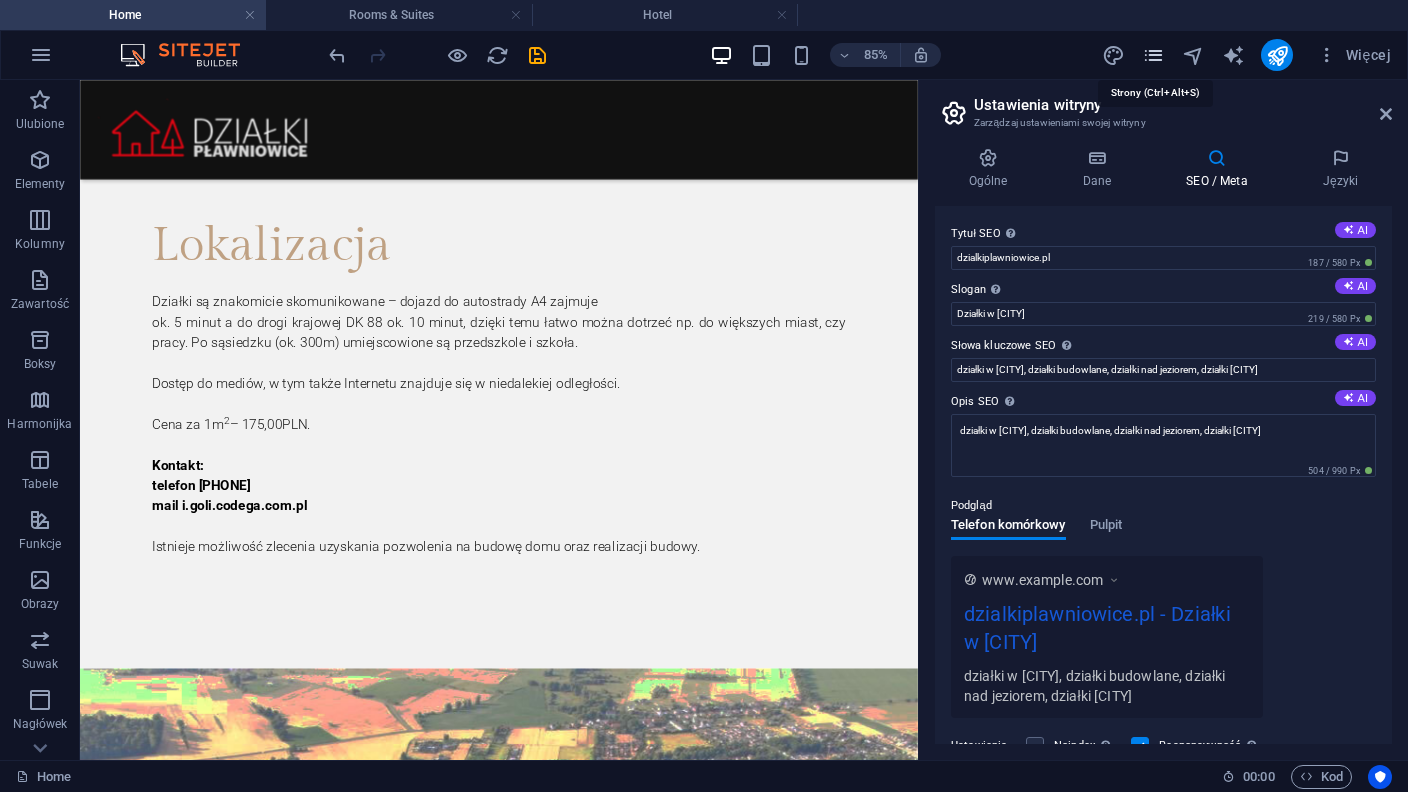 click at bounding box center (1153, 55) 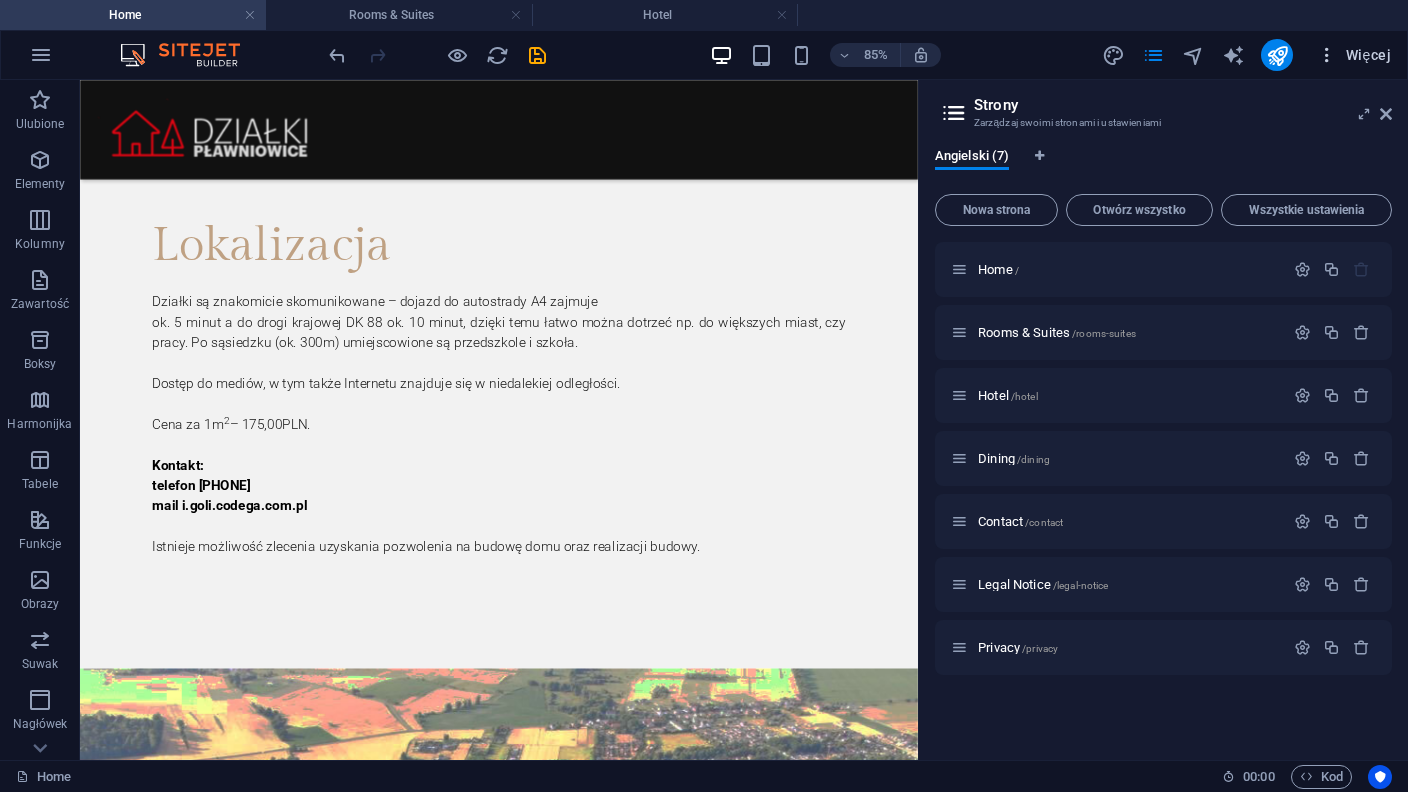 click at bounding box center [1327, 55] 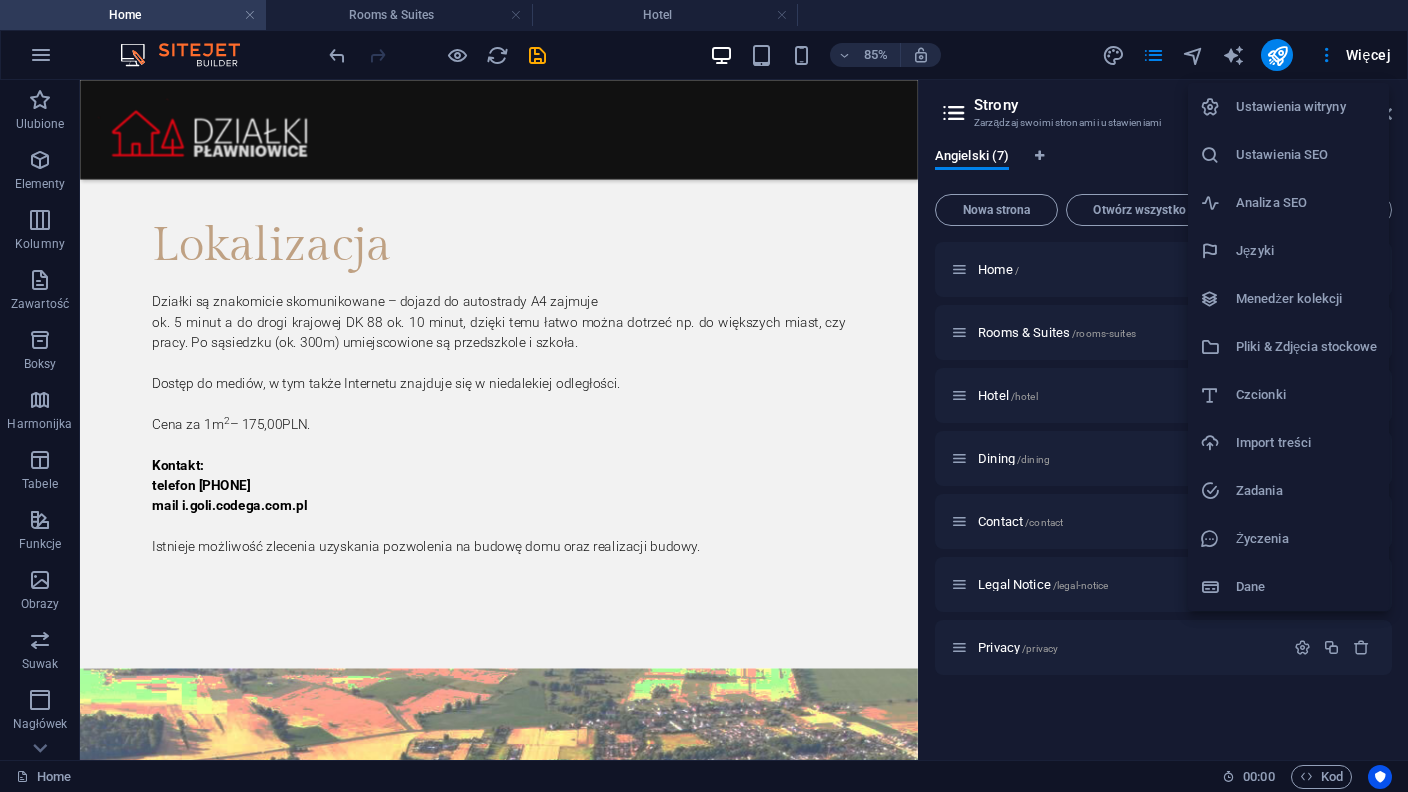 click on "Analiza SEO" at bounding box center (1306, 203) 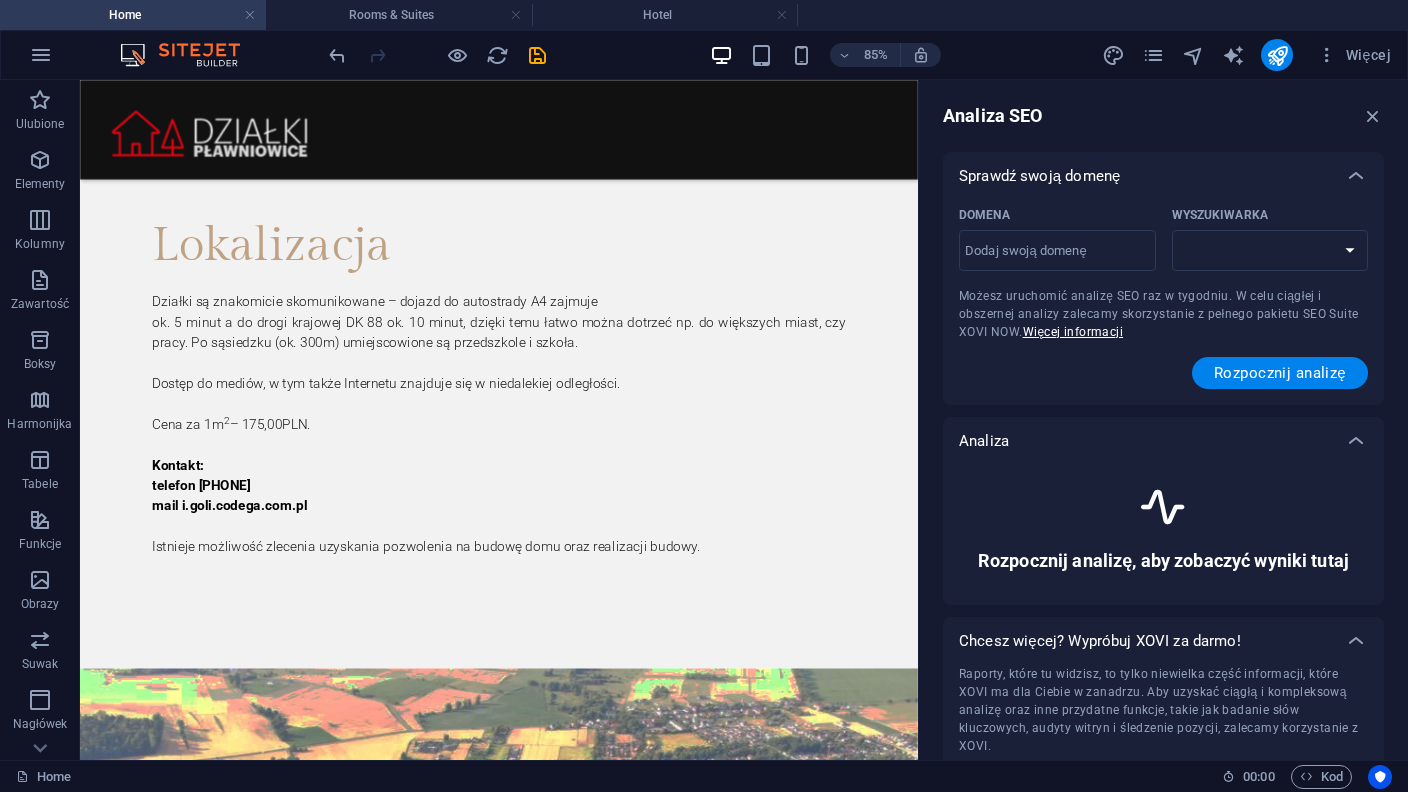 select on "google.com" 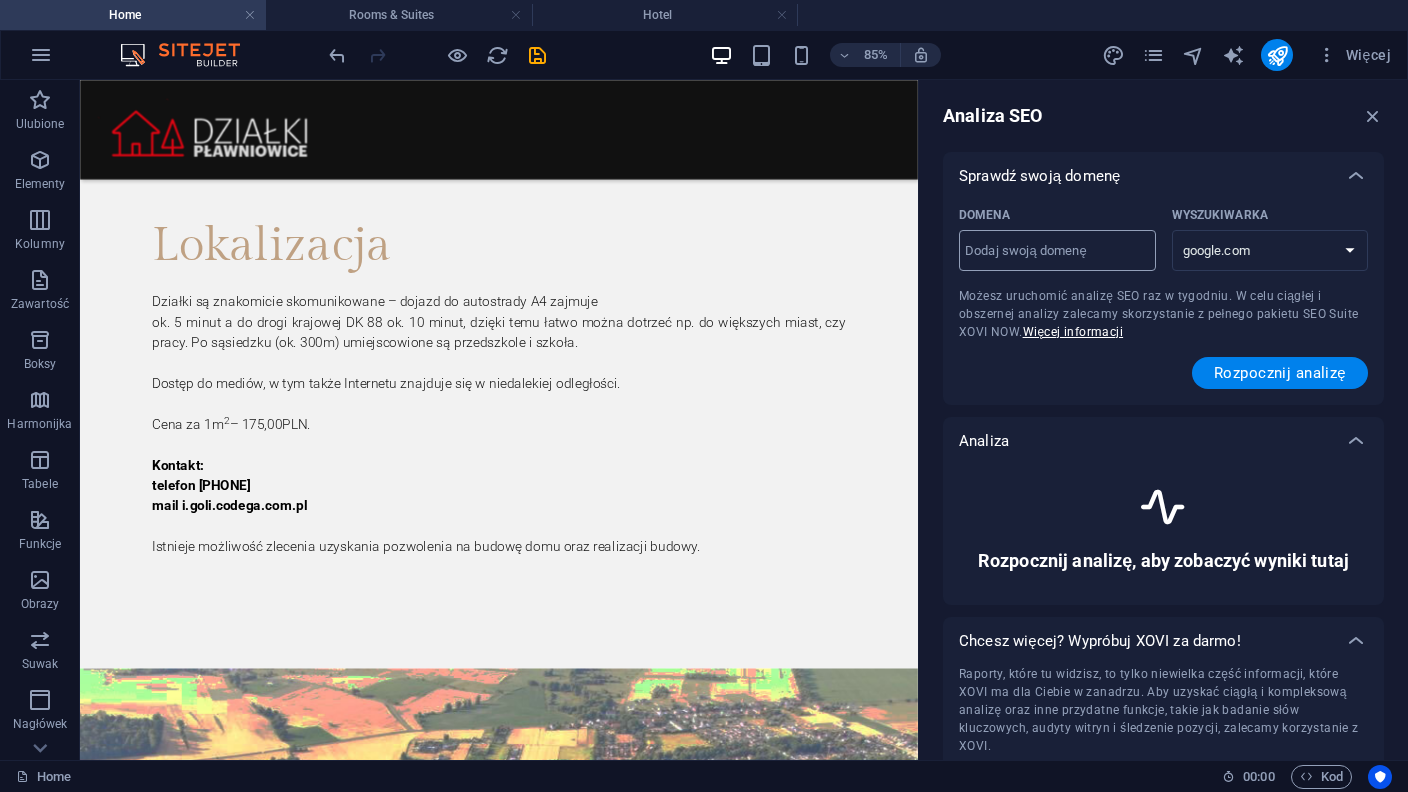 click on "Domena ​" at bounding box center [1057, 251] 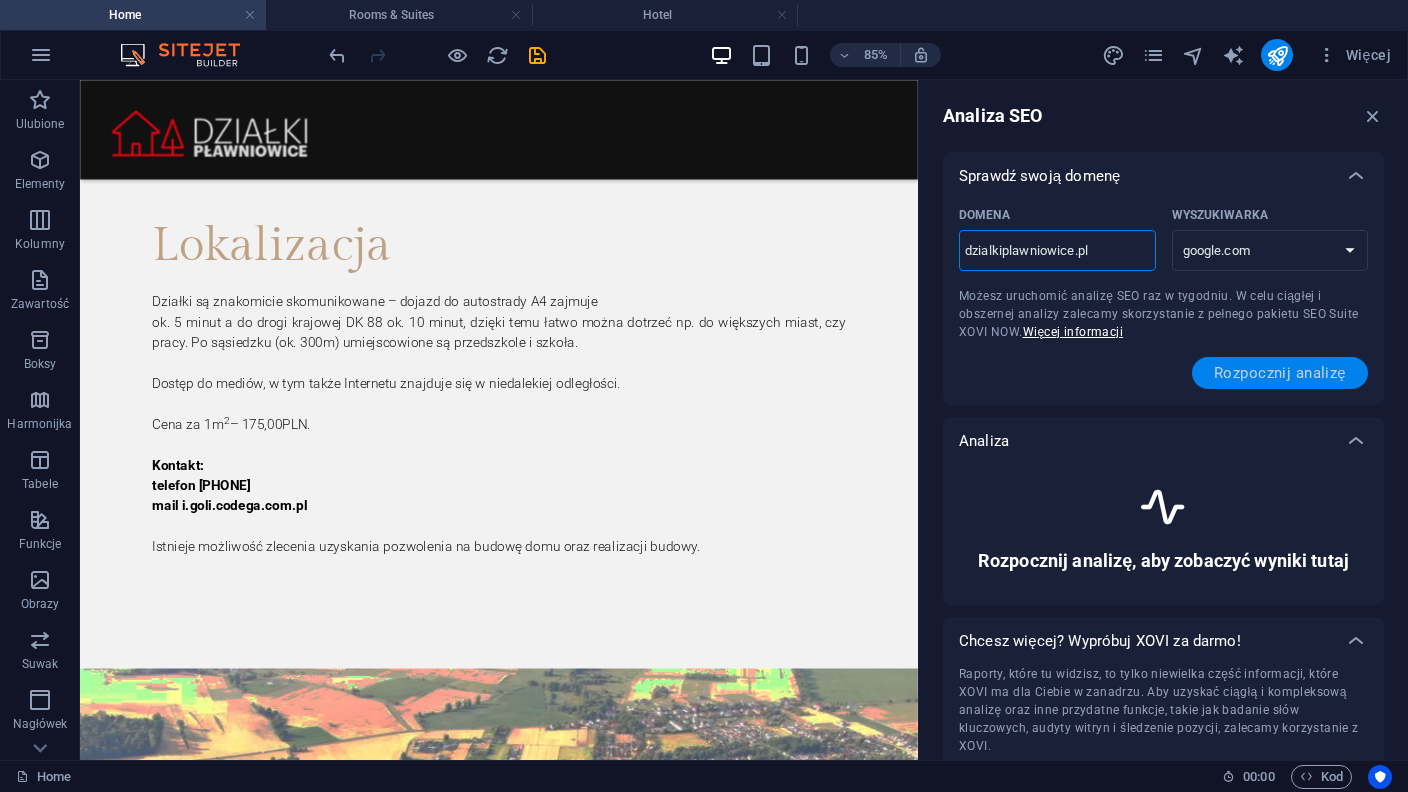 type on "dzialkiplawniowice.pl" 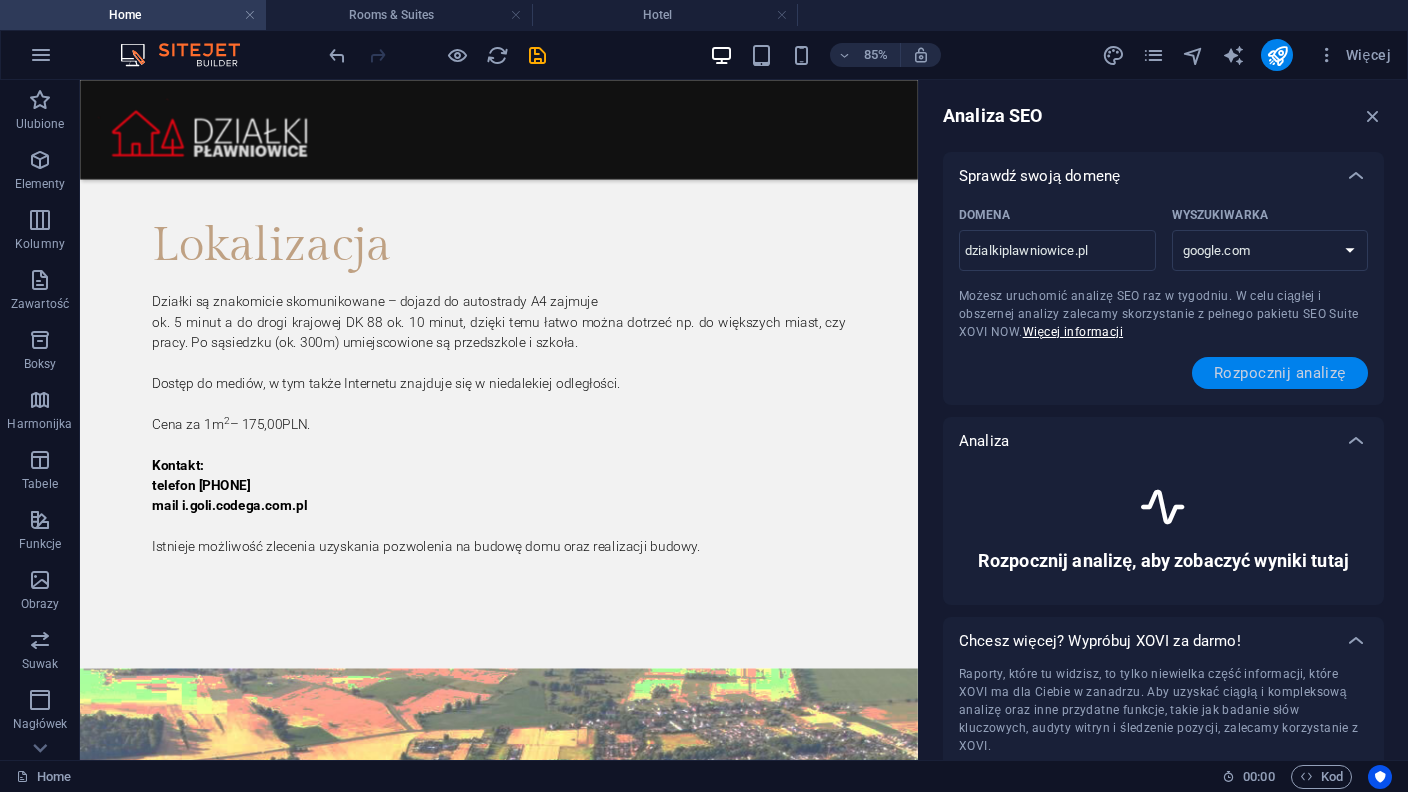 click on "Rozpocznij analizę" at bounding box center (1280, 373) 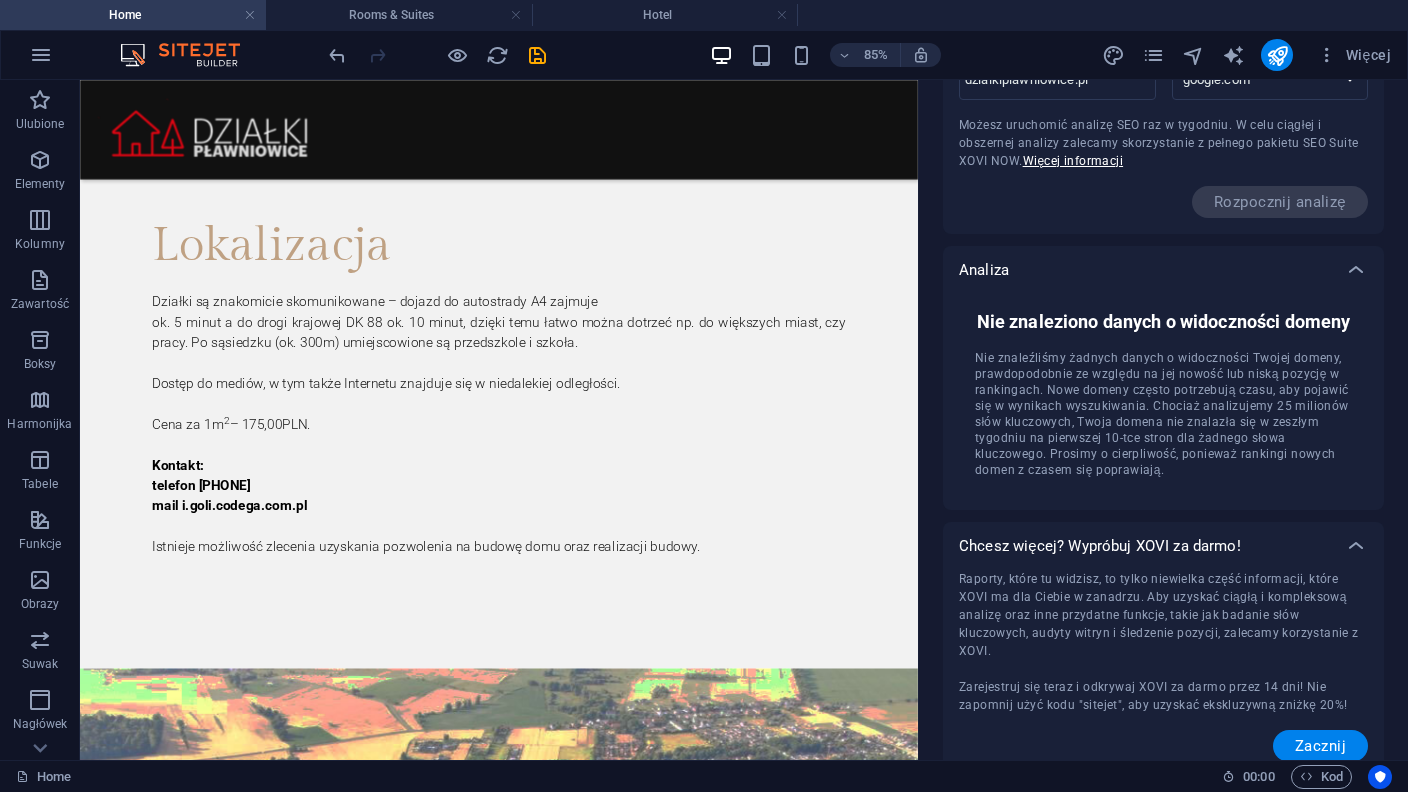 scroll, scrollTop: 0, scrollLeft: 0, axis: both 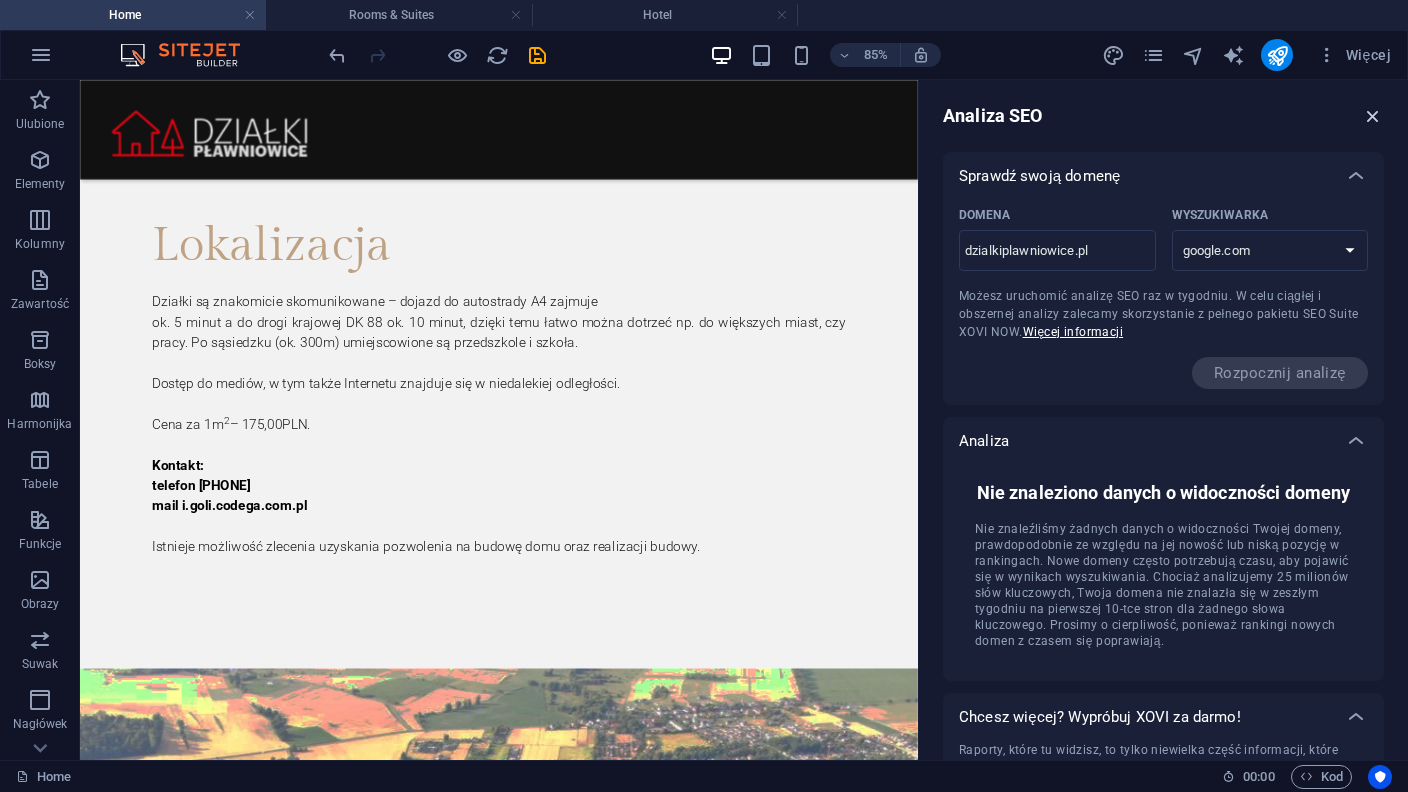 click at bounding box center (1373, 116) 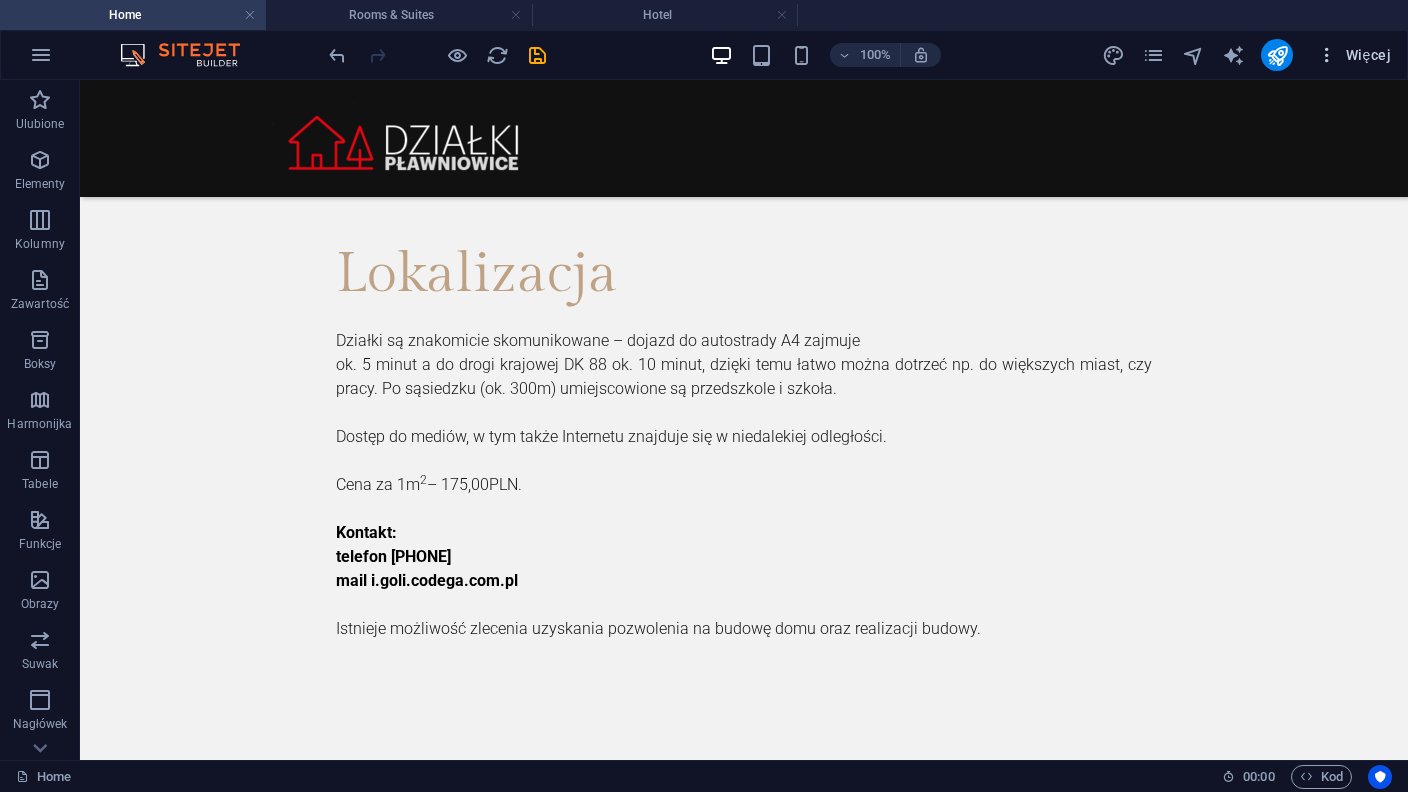 click on "Więcej" at bounding box center [1354, 55] 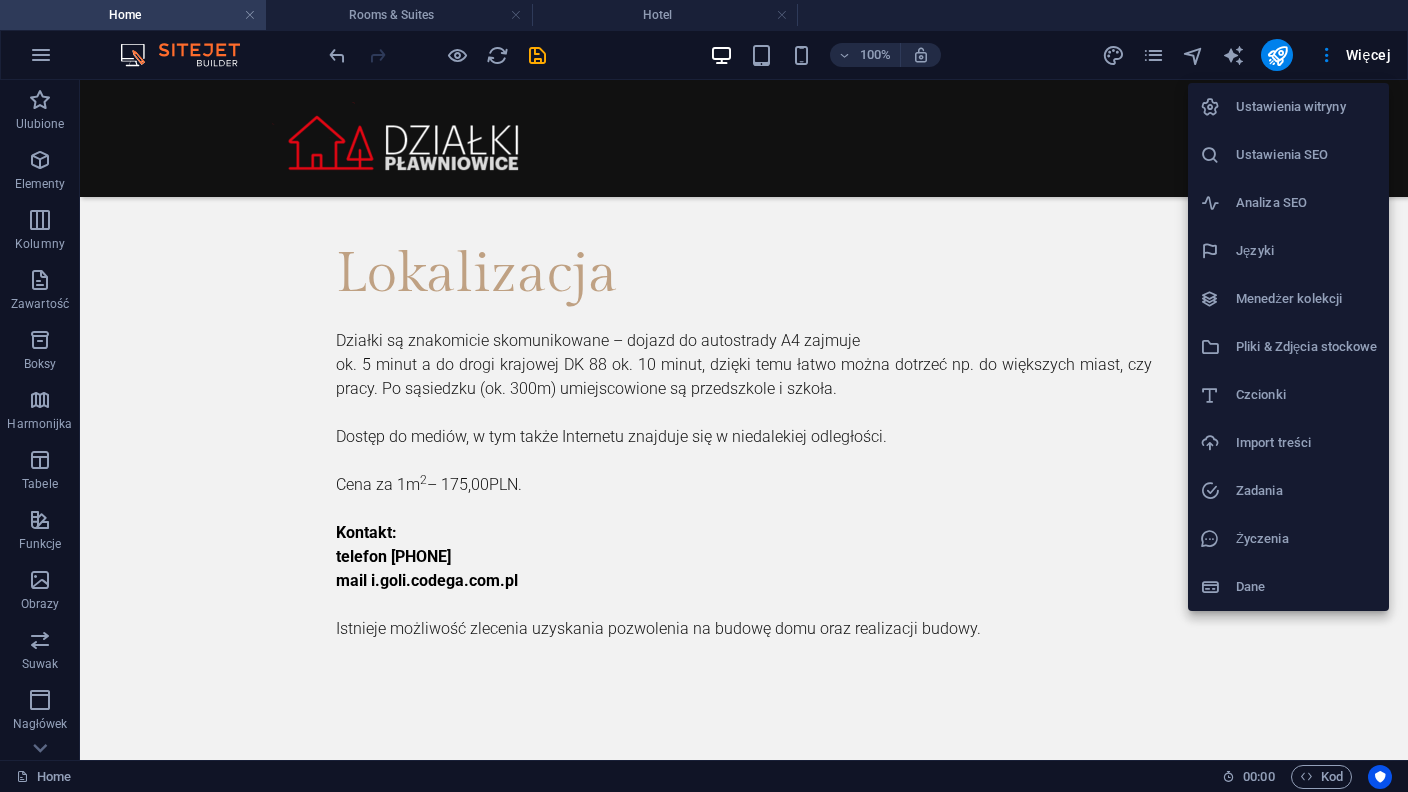 click on "Ustawienia witryny" at bounding box center [1306, 107] 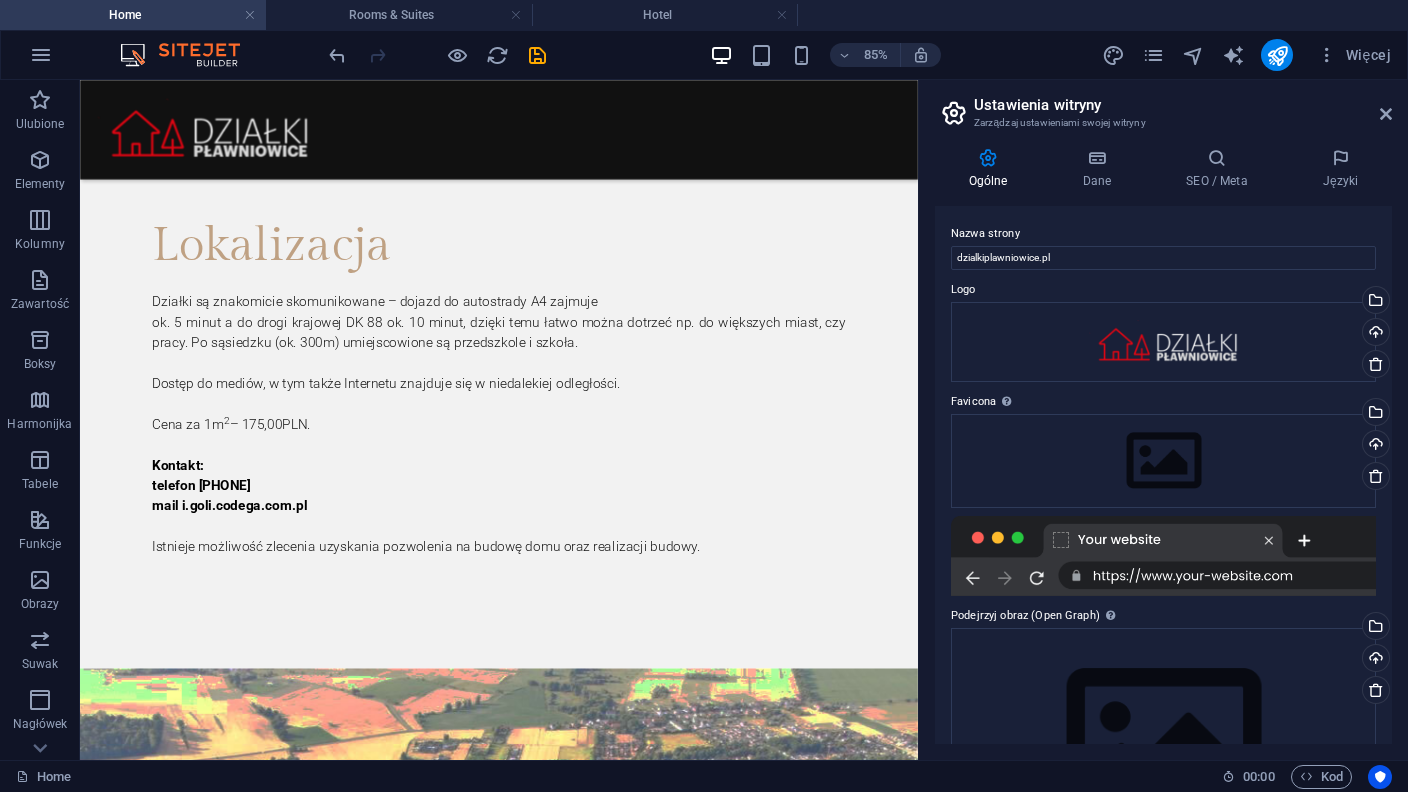 scroll, scrollTop: 0, scrollLeft: 0, axis: both 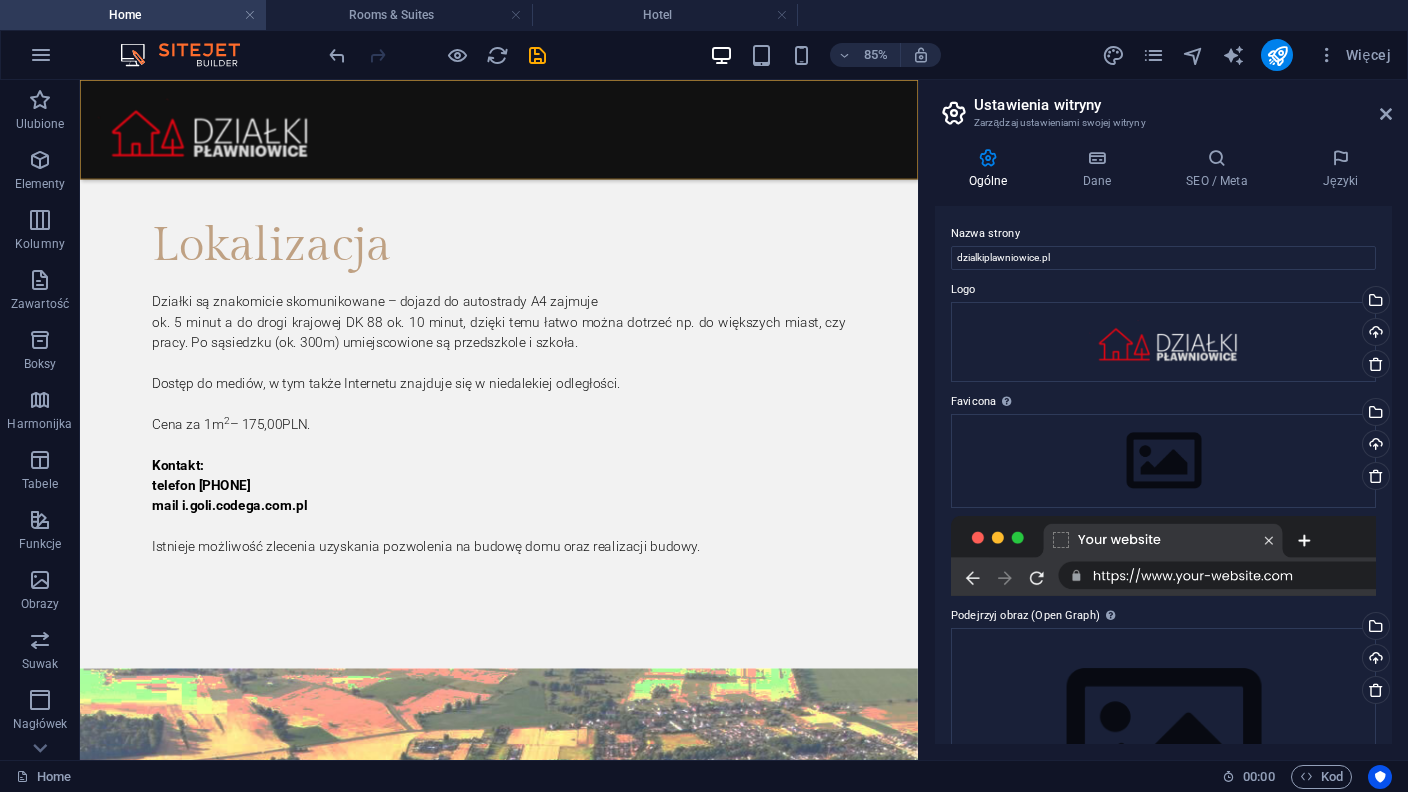 click at bounding box center (573, 138) 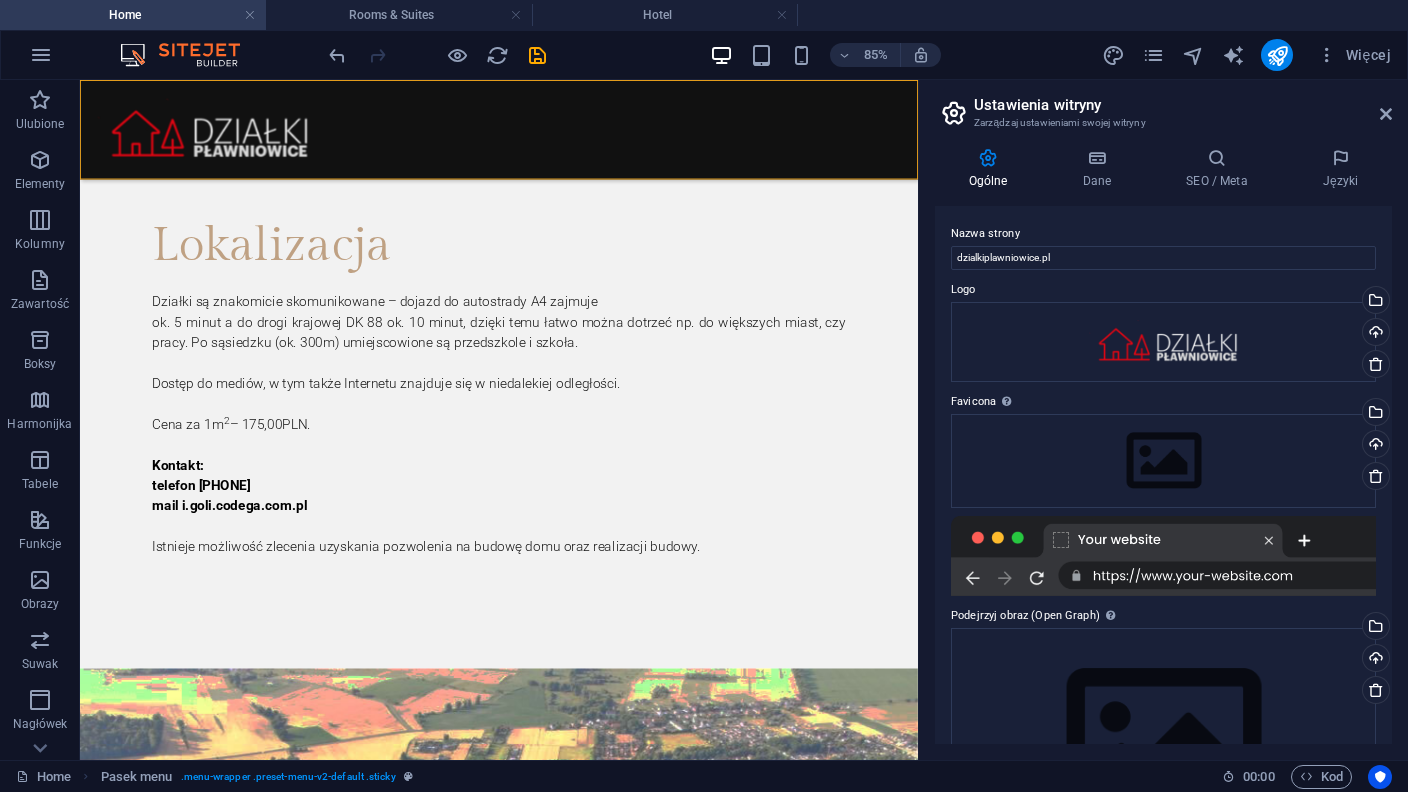 click at bounding box center (437, 55) 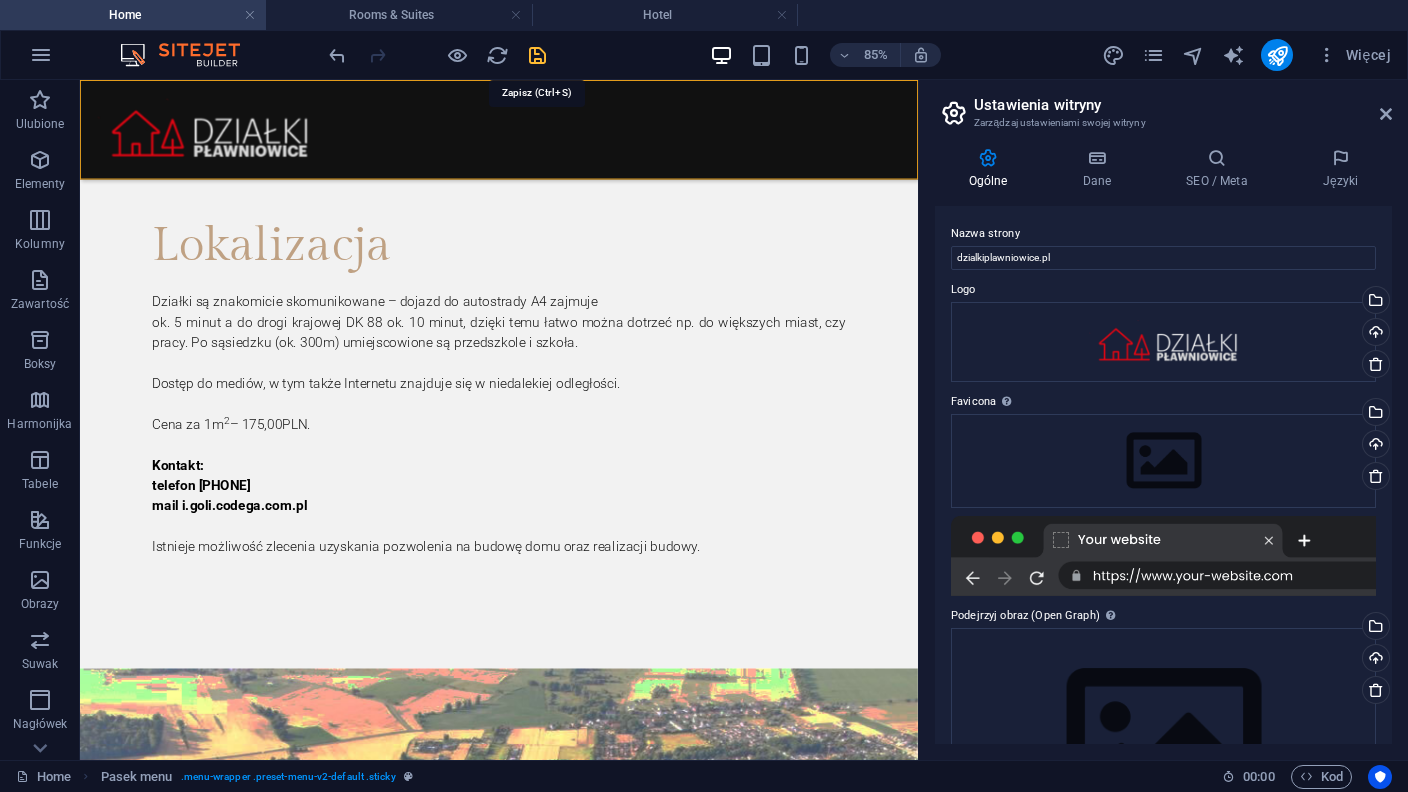 click at bounding box center [537, 55] 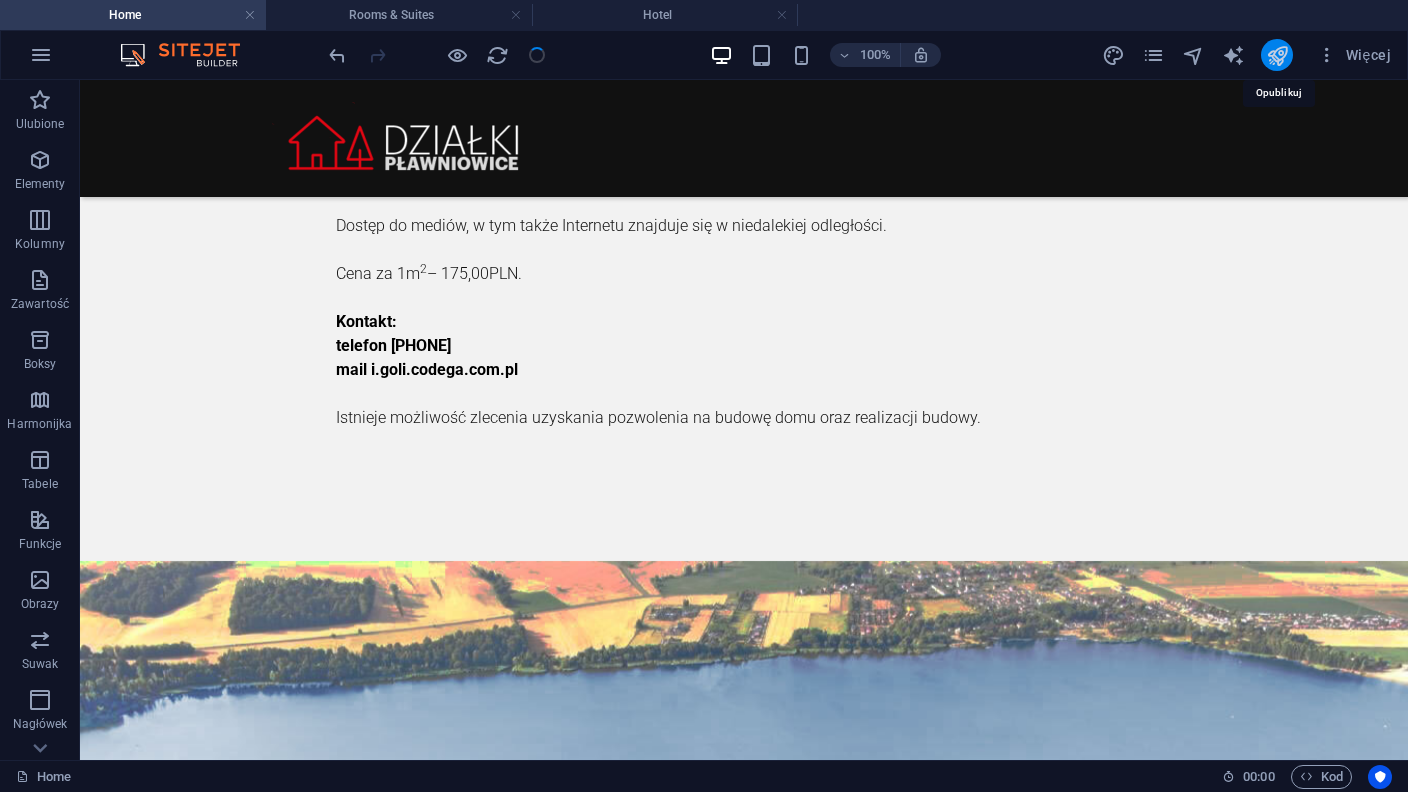 click at bounding box center [1277, 55] 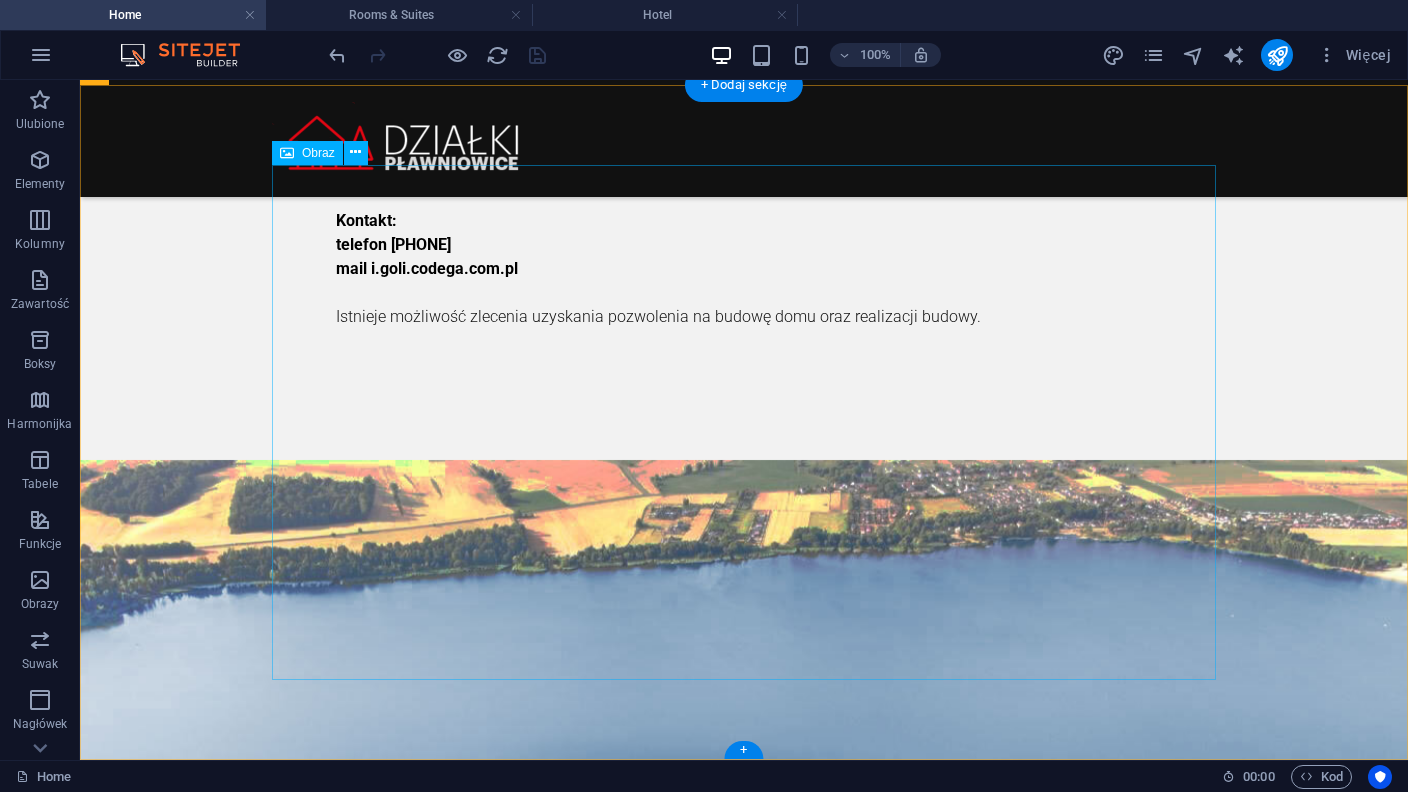 scroll, scrollTop: 3338, scrollLeft: 0, axis: vertical 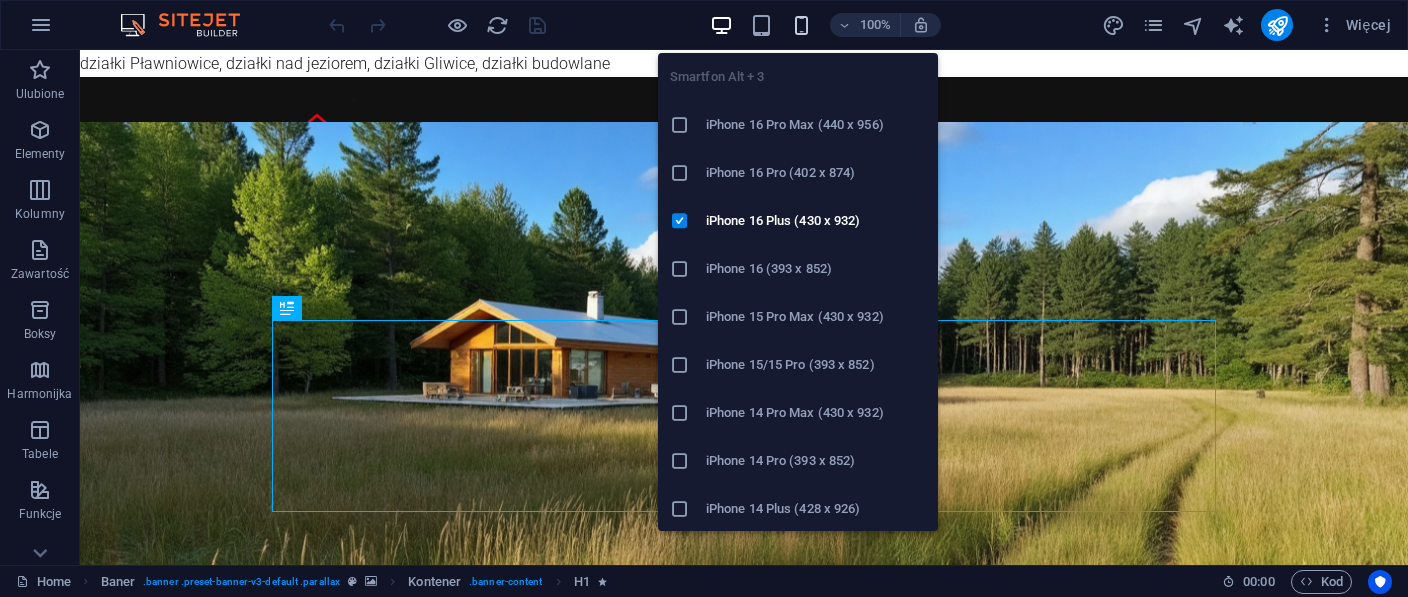 click at bounding box center (801, 25) 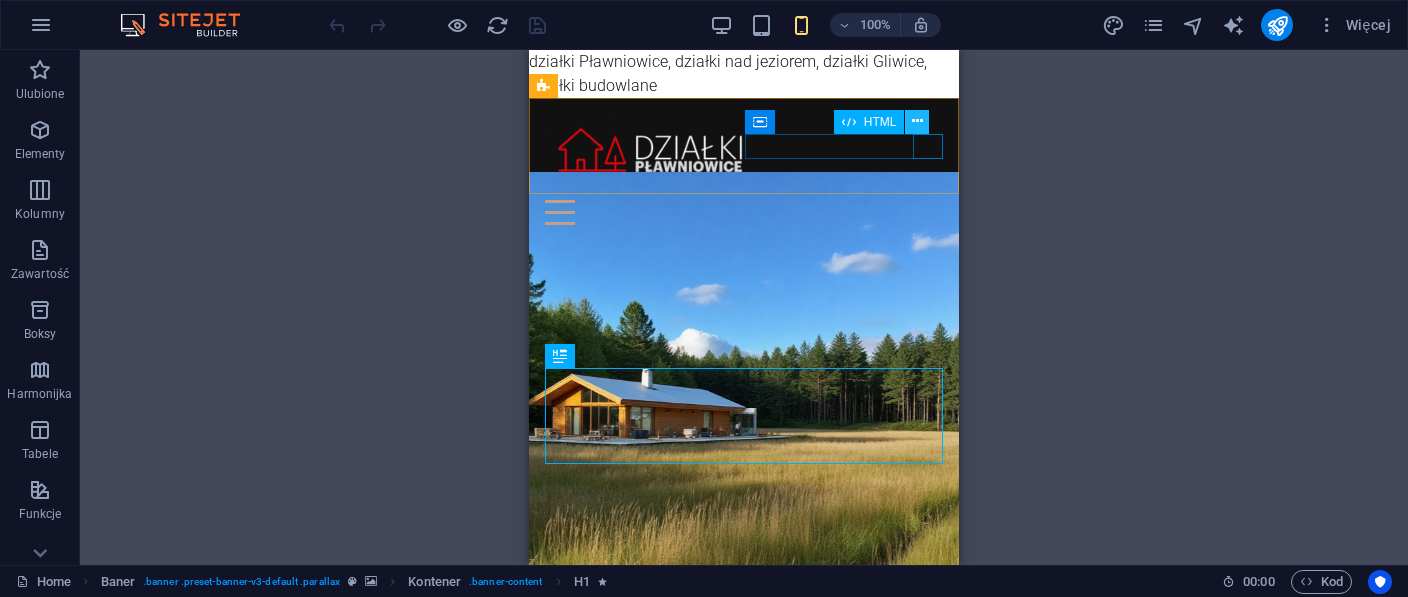 click at bounding box center (917, 121) 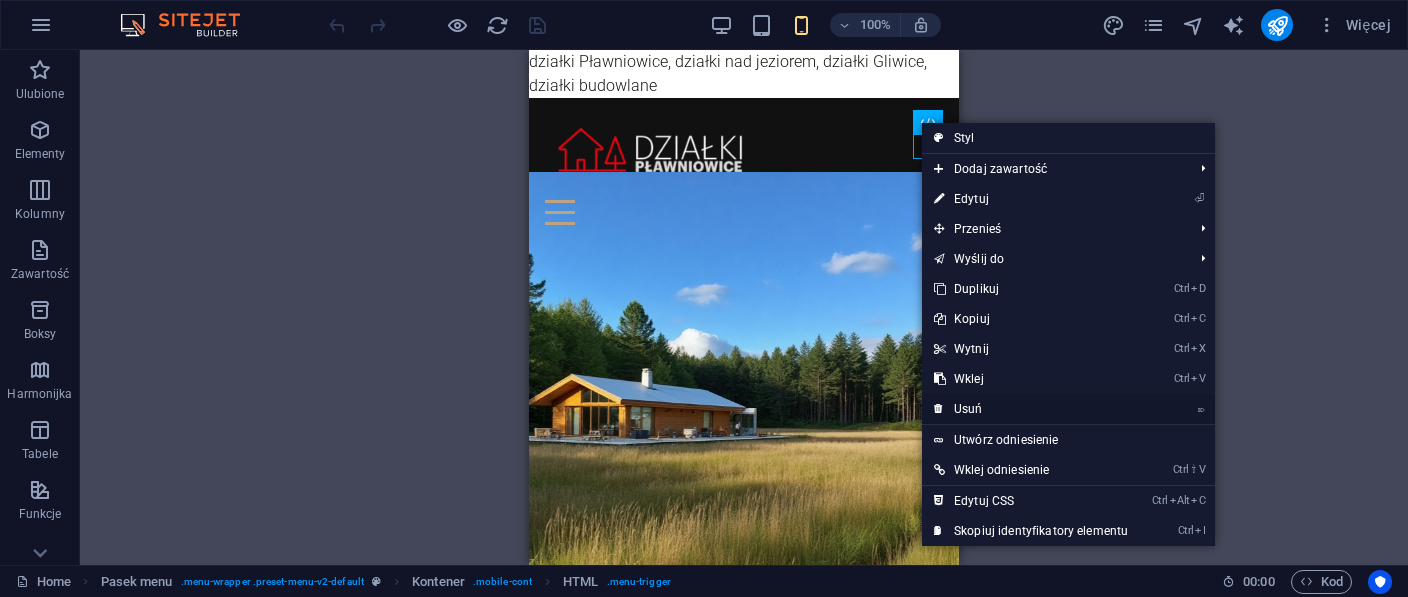click on "⌦  Usuń" at bounding box center (1031, 409) 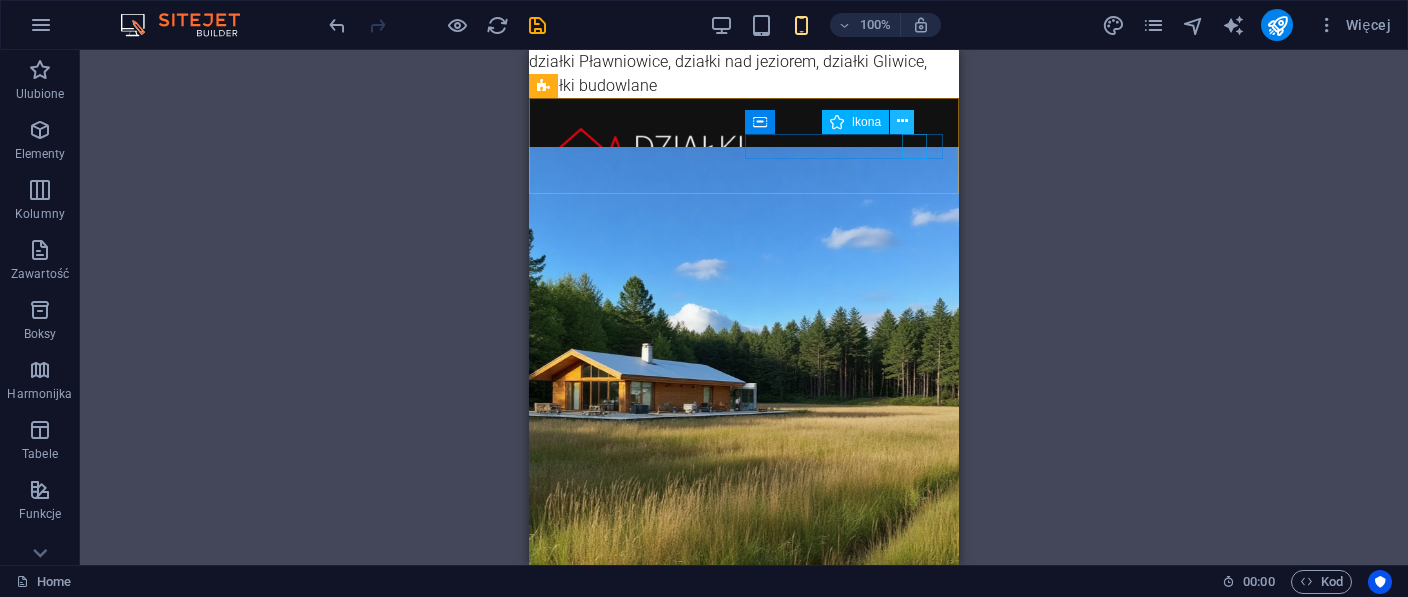 click at bounding box center [902, 121] 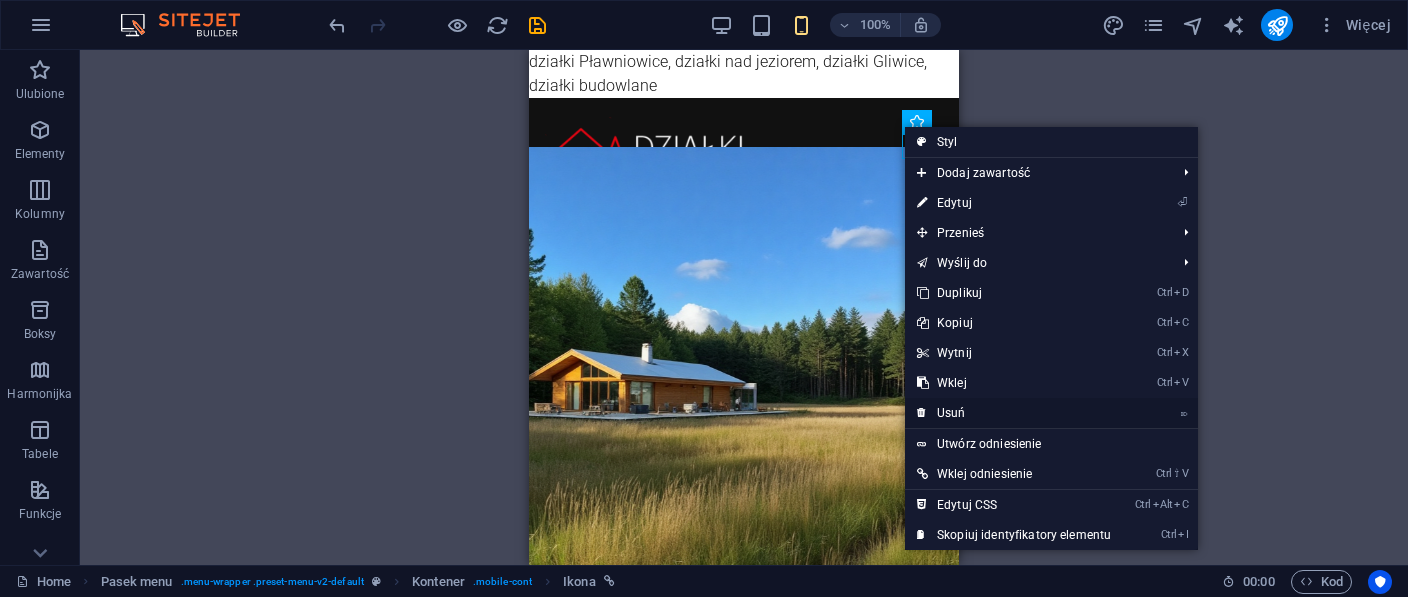 click on "⌦  Usuń" at bounding box center (1014, 413) 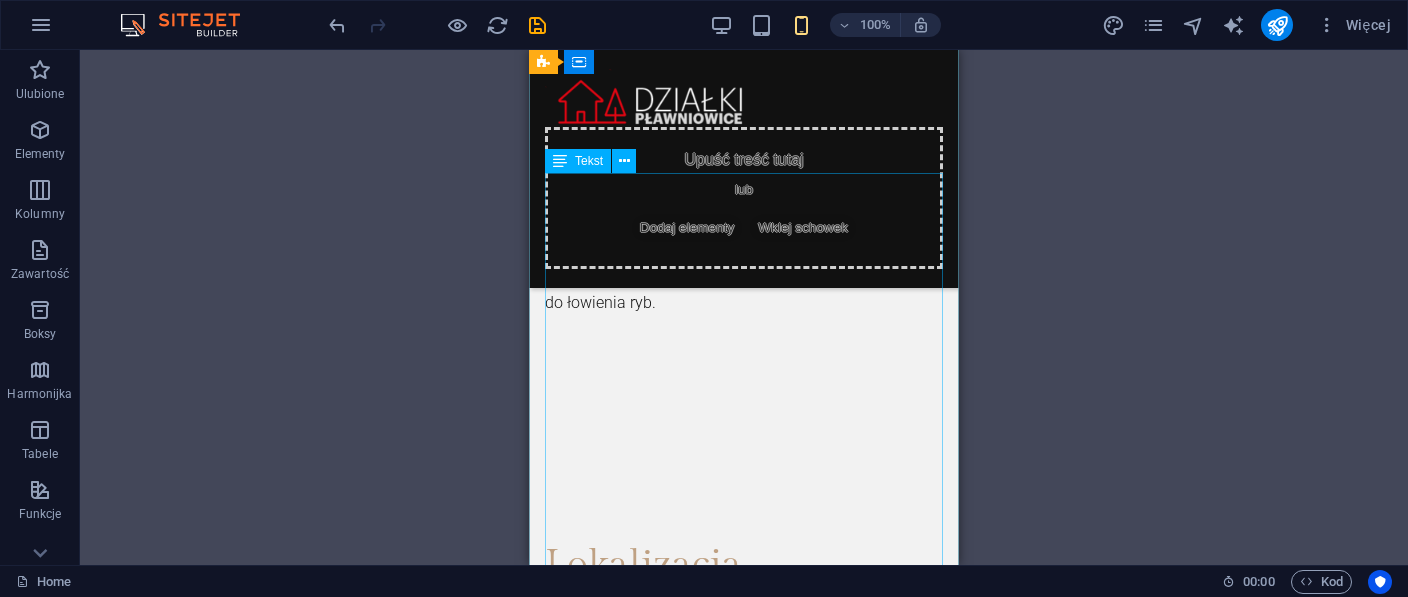 scroll, scrollTop: 2285, scrollLeft: 0, axis: vertical 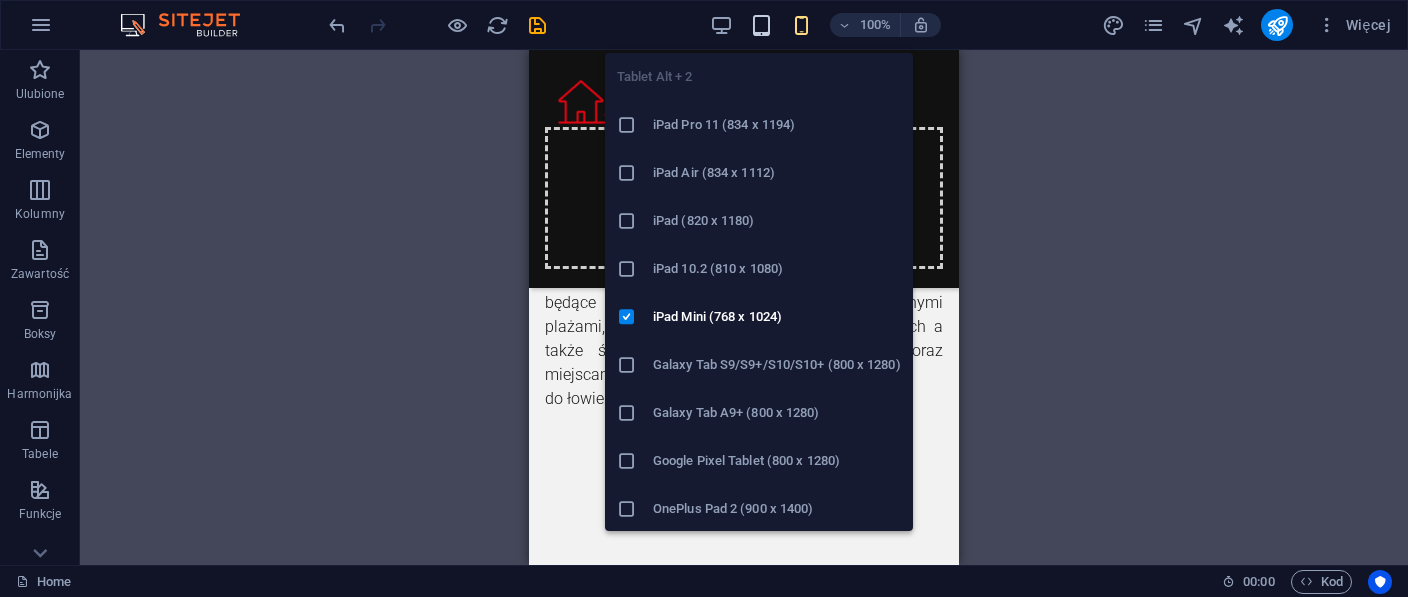 click at bounding box center [761, 25] 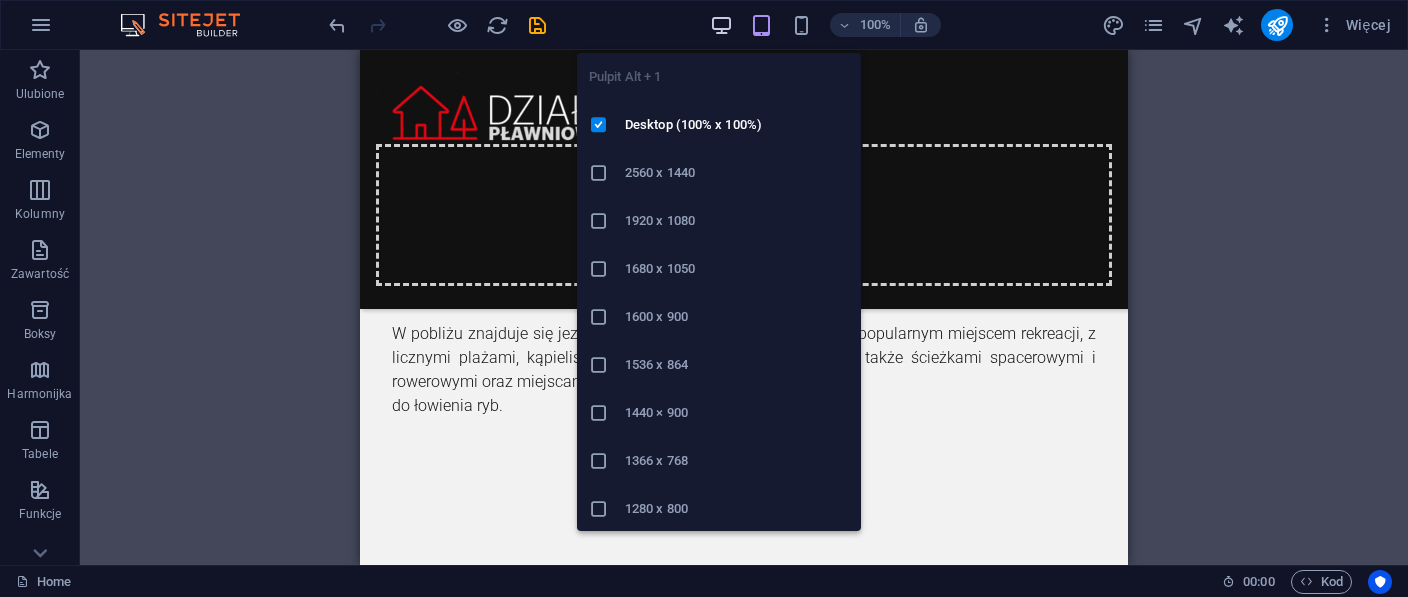 click at bounding box center [721, 25] 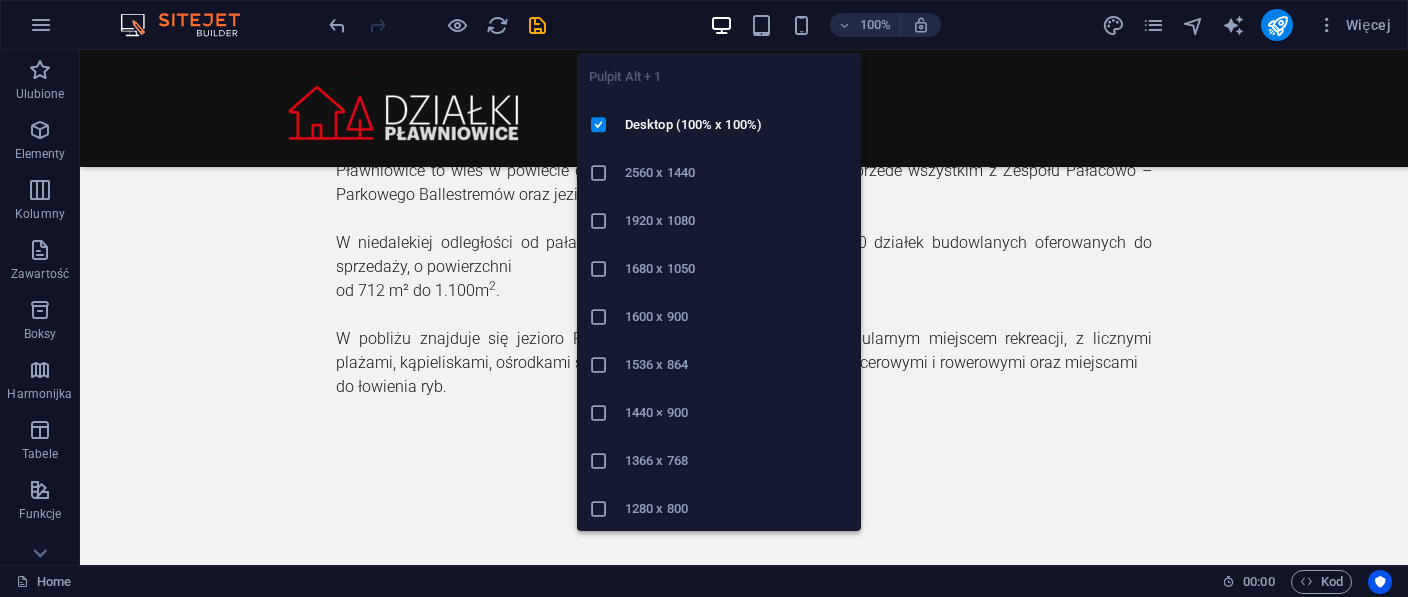 scroll, scrollTop: 2164, scrollLeft: 0, axis: vertical 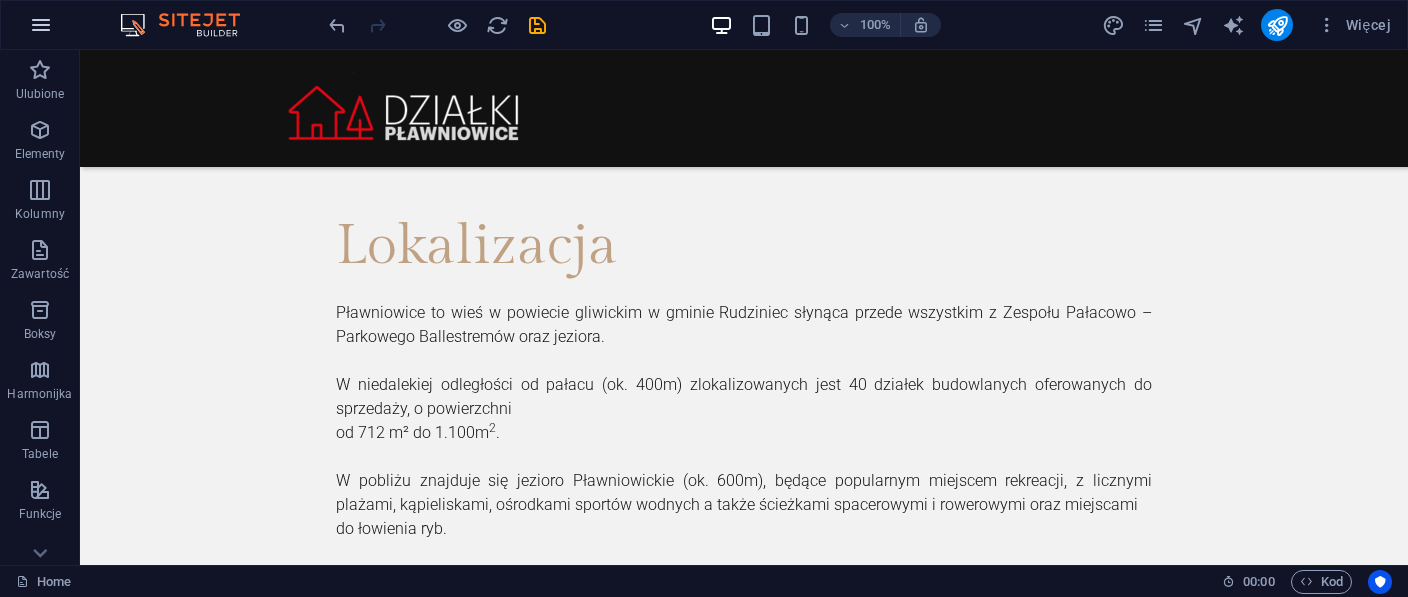 click at bounding box center [41, 25] 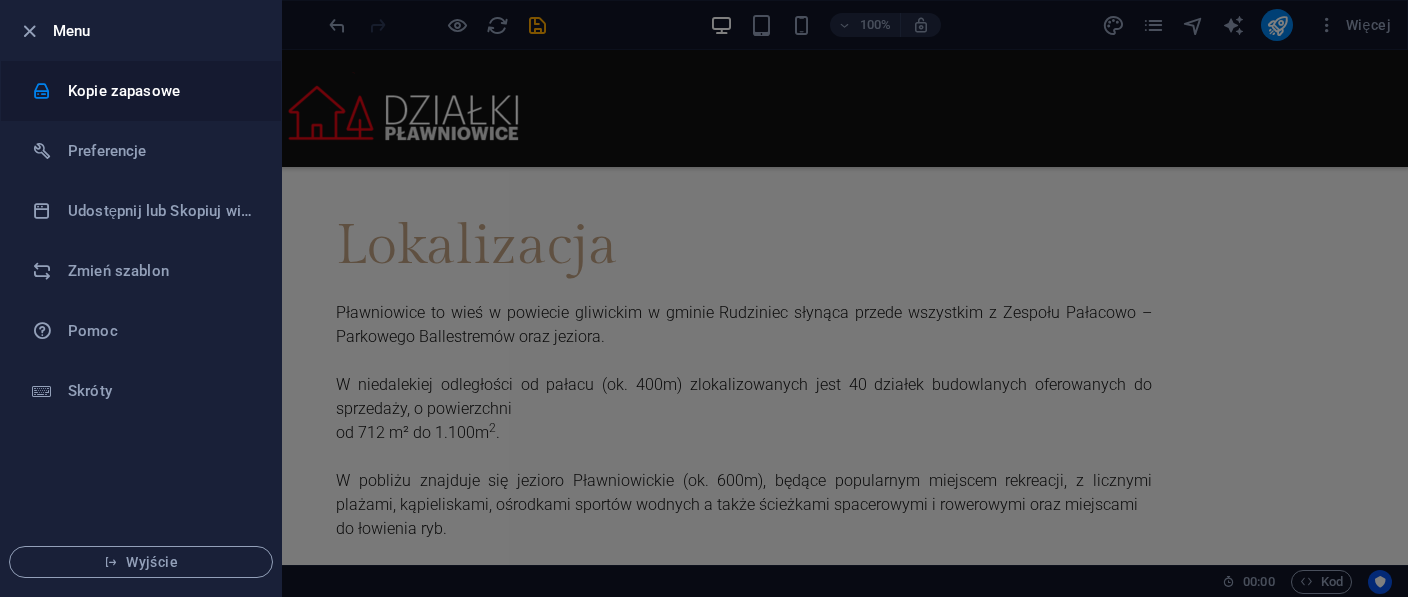 click on "Kopie zapasowe" at bounding box center [160, 91] 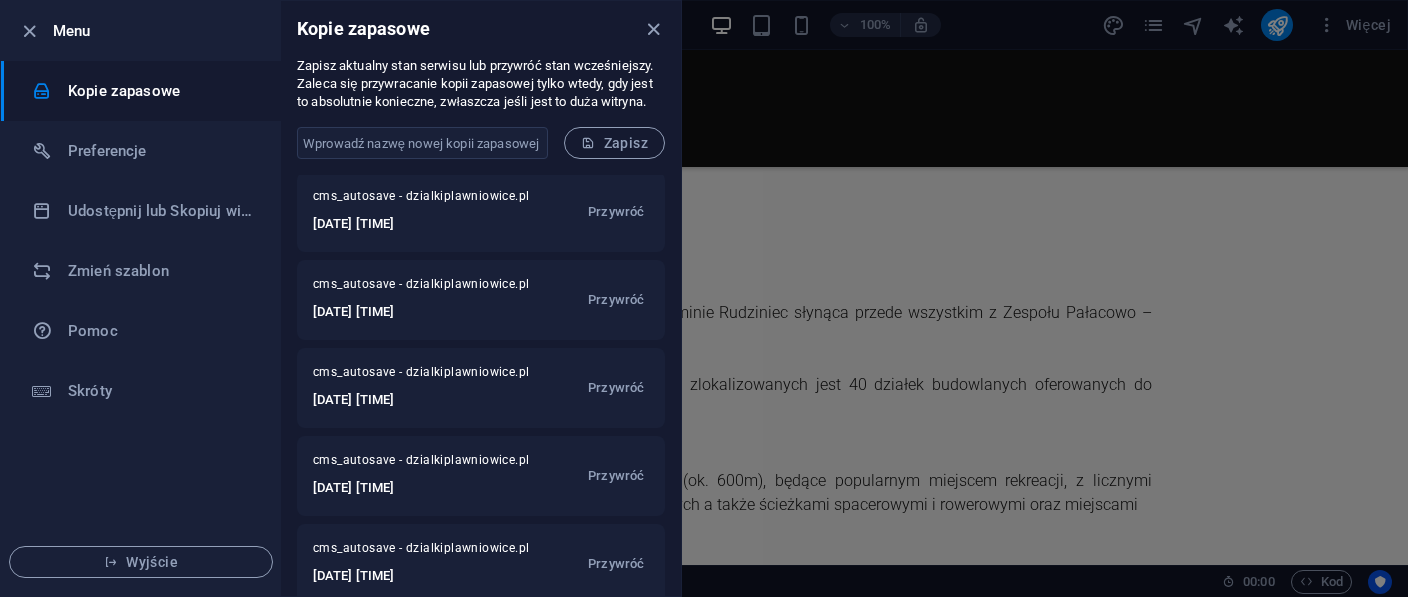 scroll, scrollTop: 0, scrollLeft: 0, axis: both 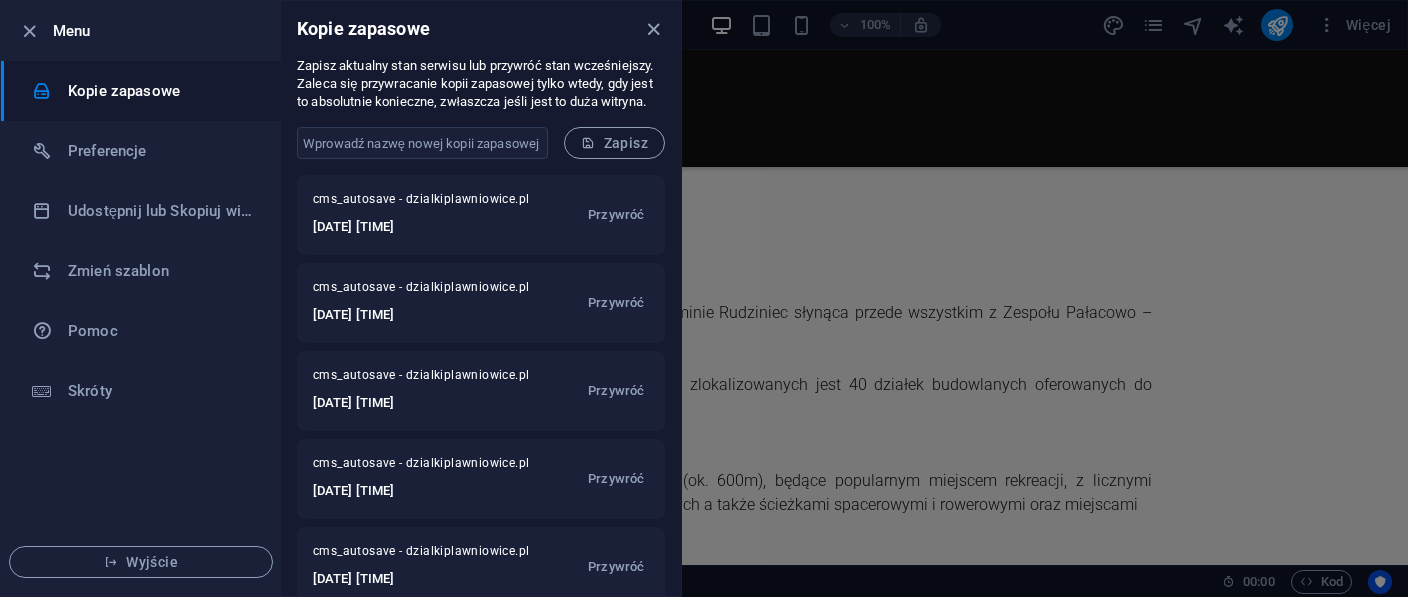 click at bounding box center [704, 298] 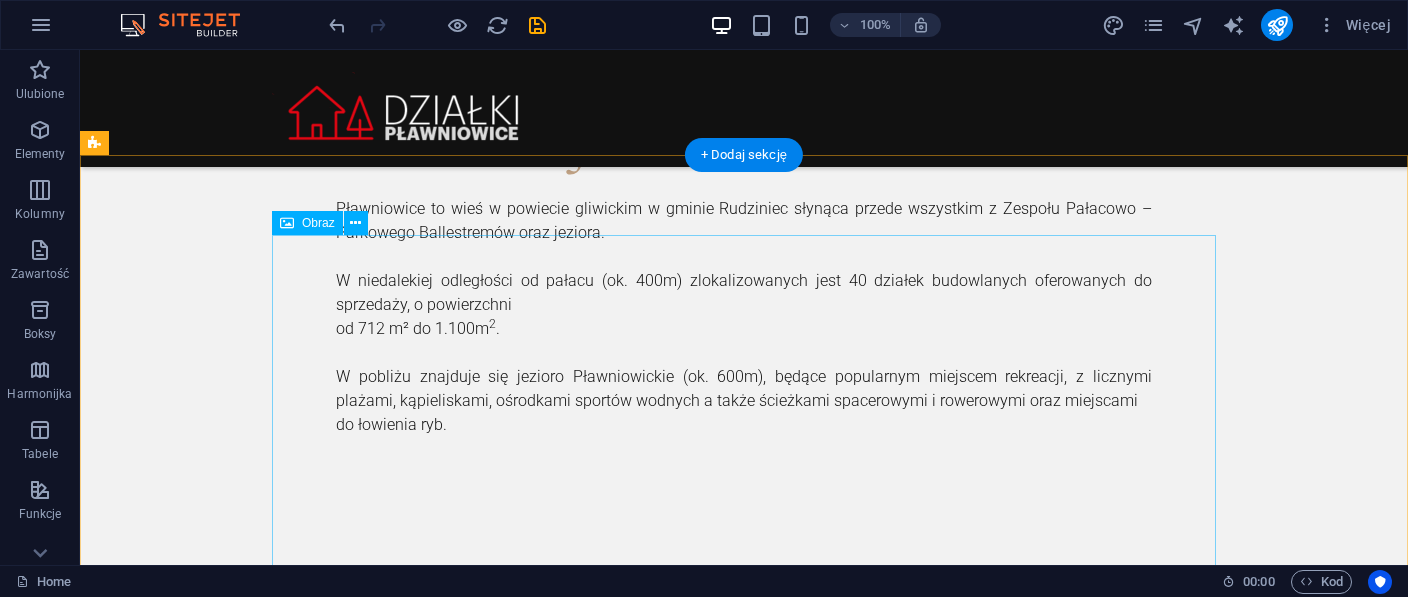 scroll, scrollTop: 2270, scrollLeft: 0, axis: vertical 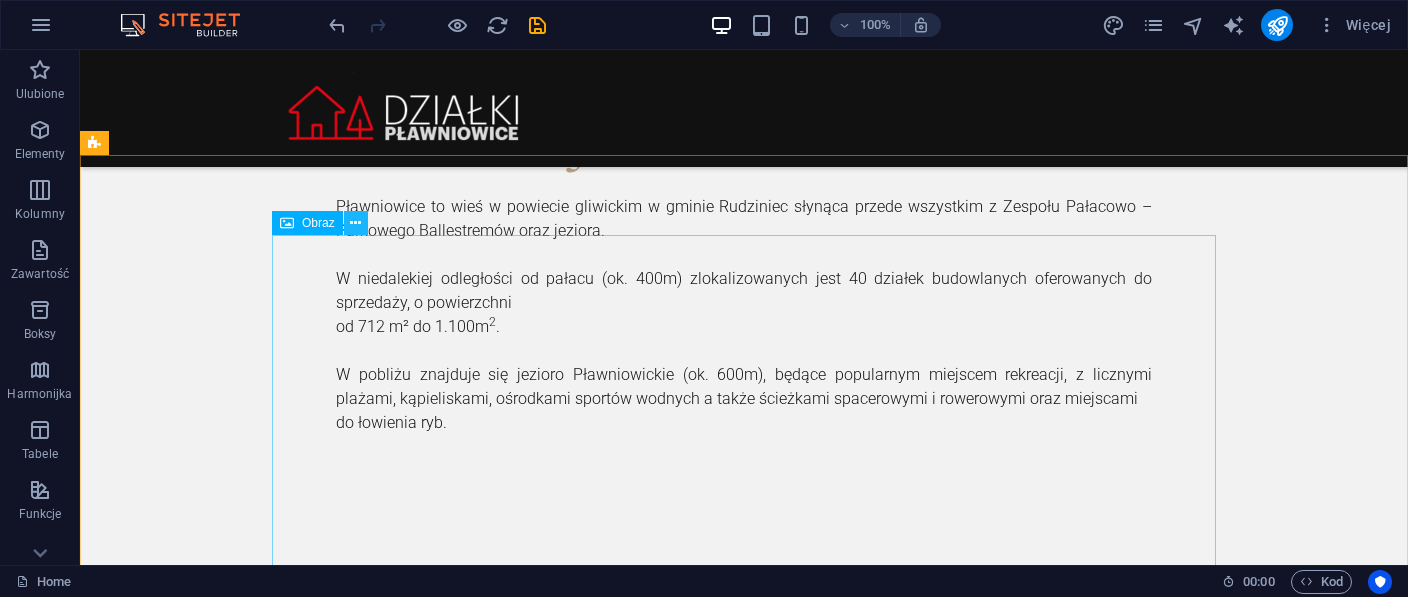 click at bounding box center [355, 223] 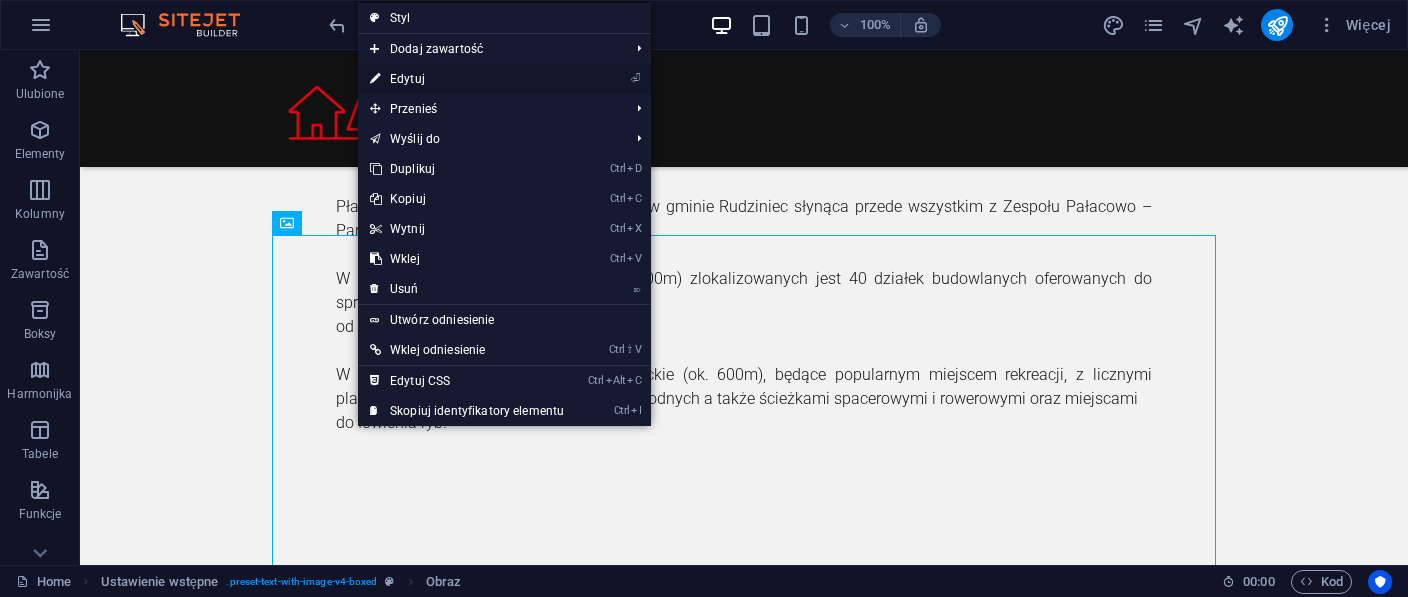 click on "⏎  Edytuj" at bounding box center [467, 79] 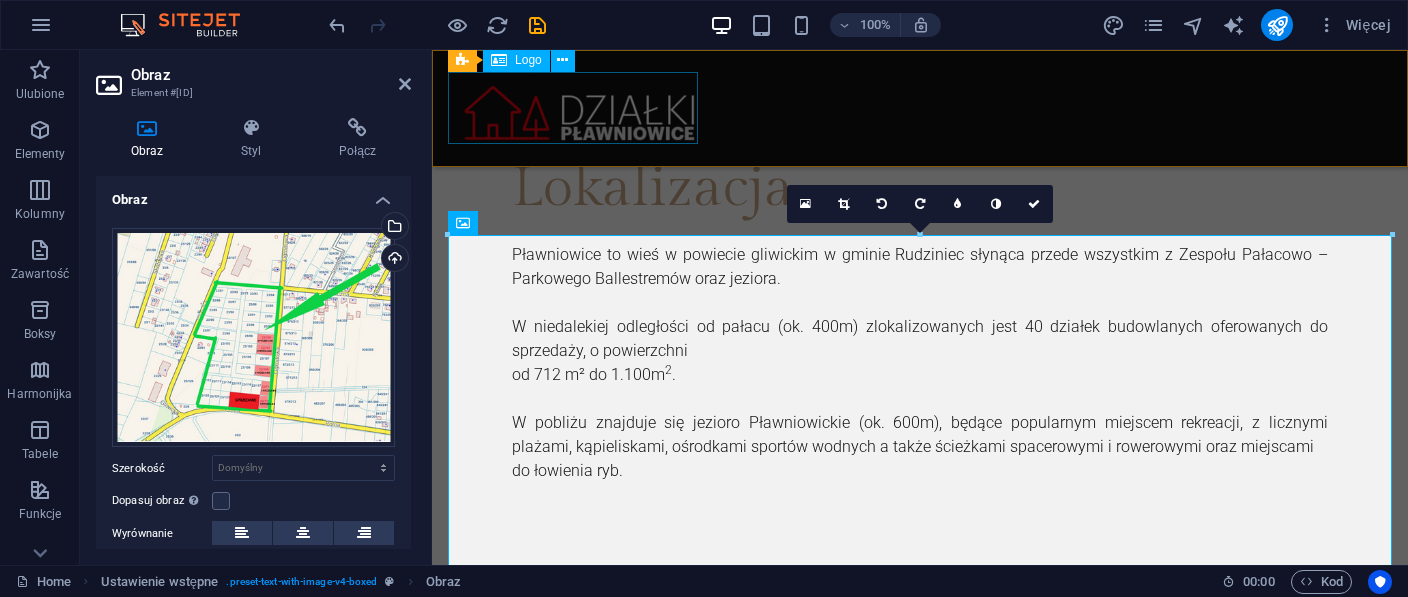 scroll, scrollTop: 2414, scrollLeft: 0, axis: vertical 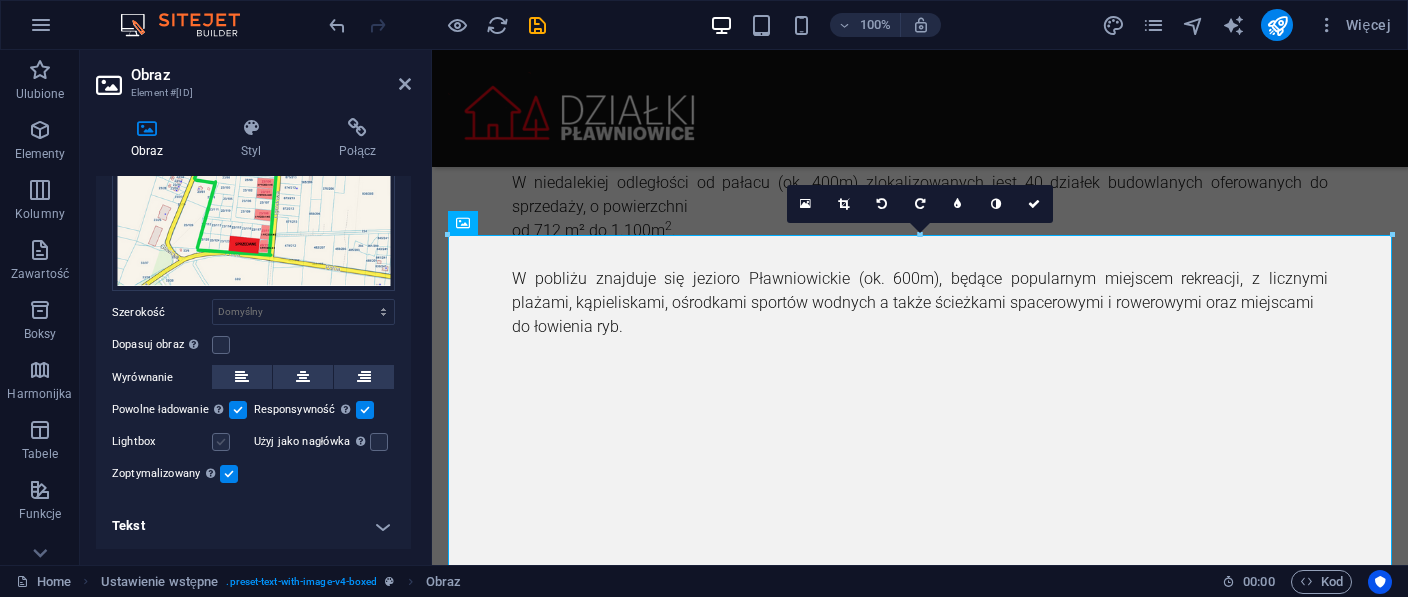 click at bounding box center [221, 442] 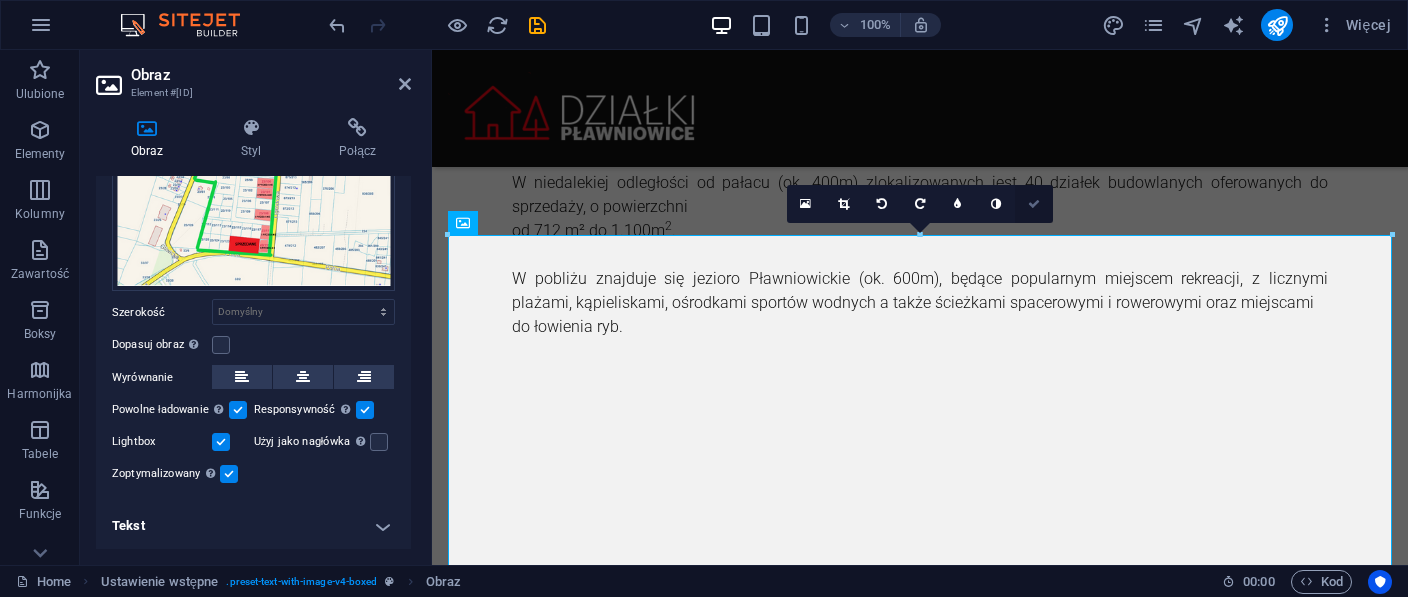 click at bounding box center (1034, 204) 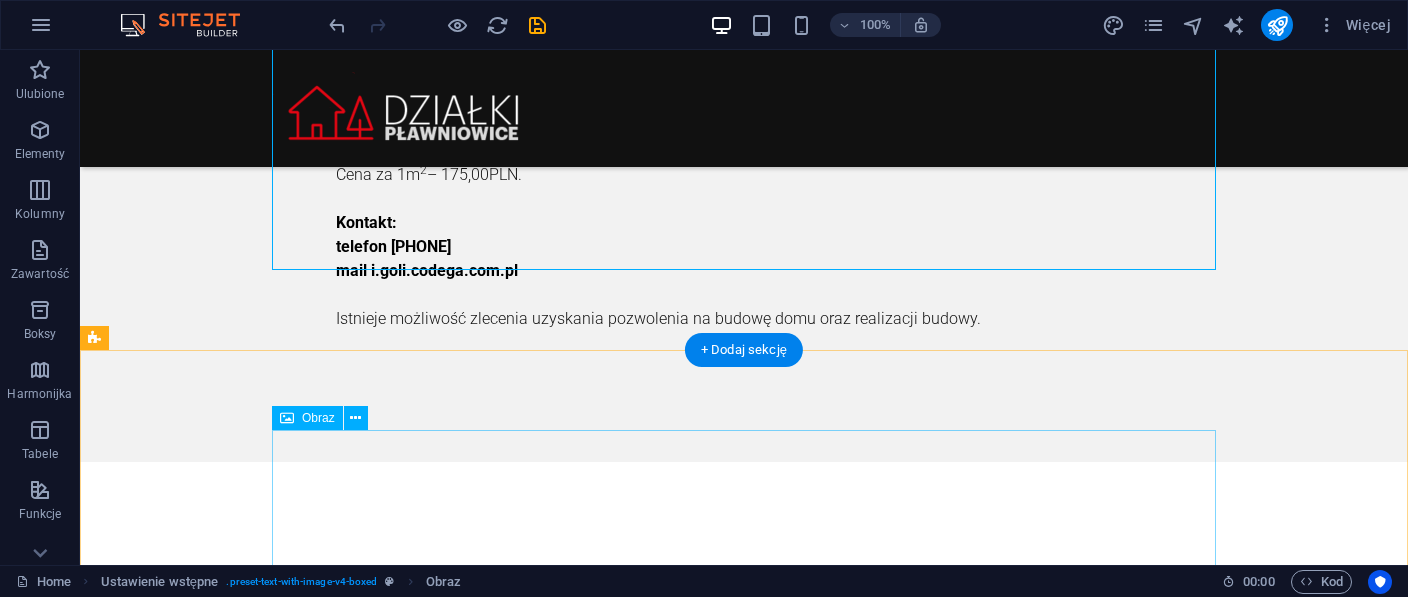 scroll, scrollTop: 3009, scrollLeft: 0, axis: vertical 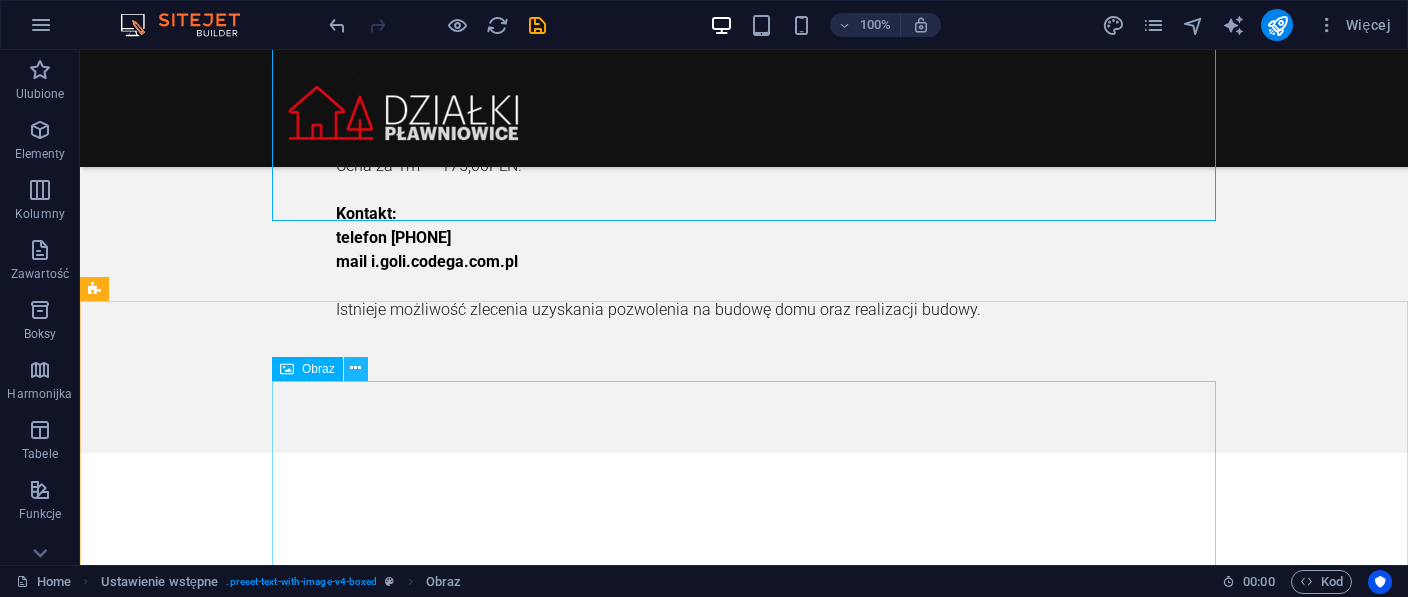 click at bounding box center (355, 368) 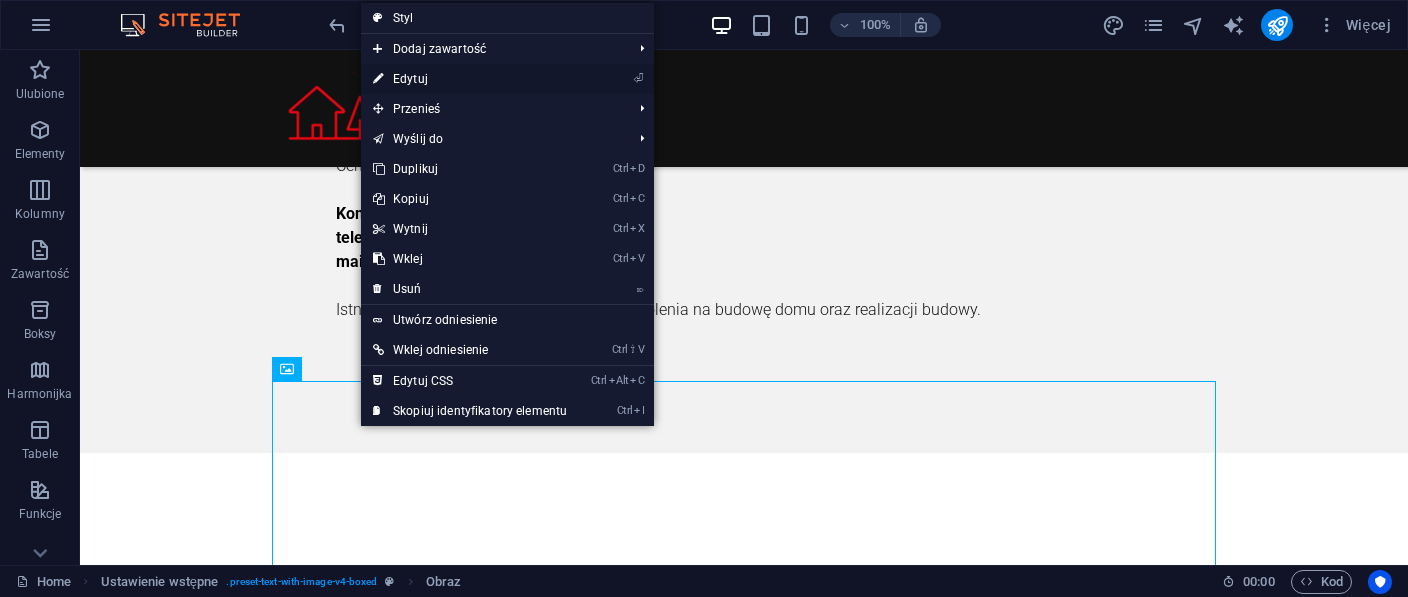 click on "⏎  Edytuj" at bounding box center (470, 79) 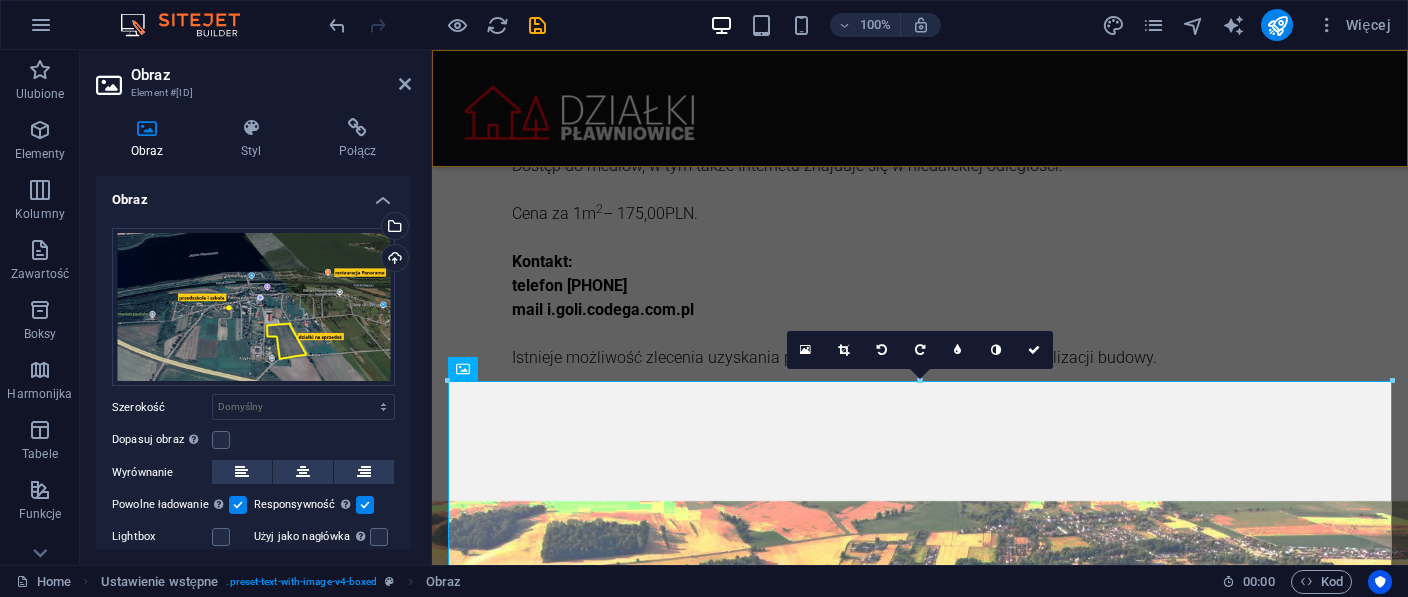 scroll, scrollTop: 3153, scrollLeft: 0, axis: vertical 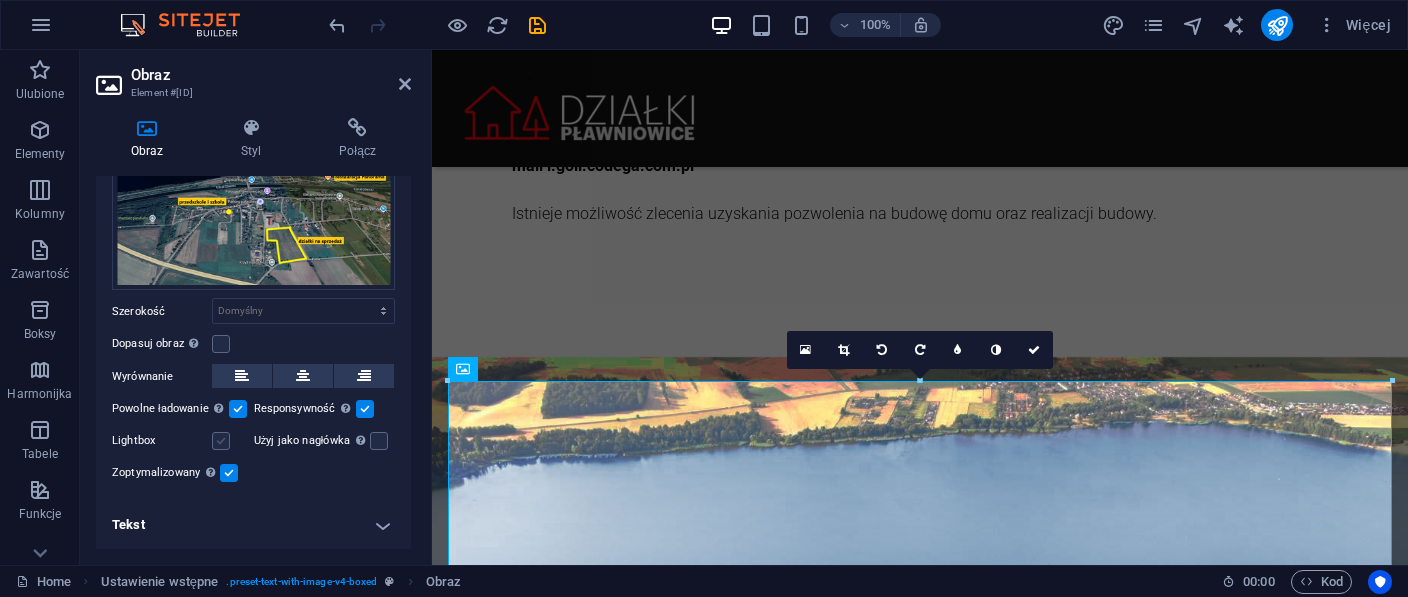 click at bounding box center [221, 441] 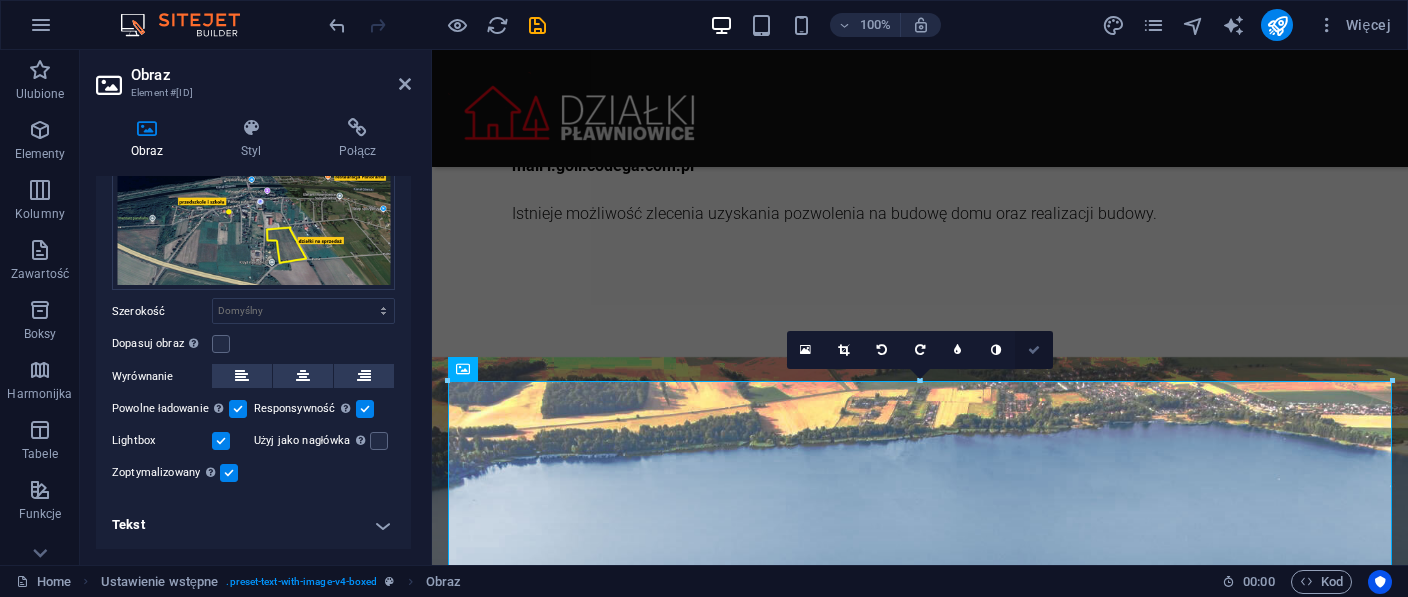 click at bounding box center (1034, 350) 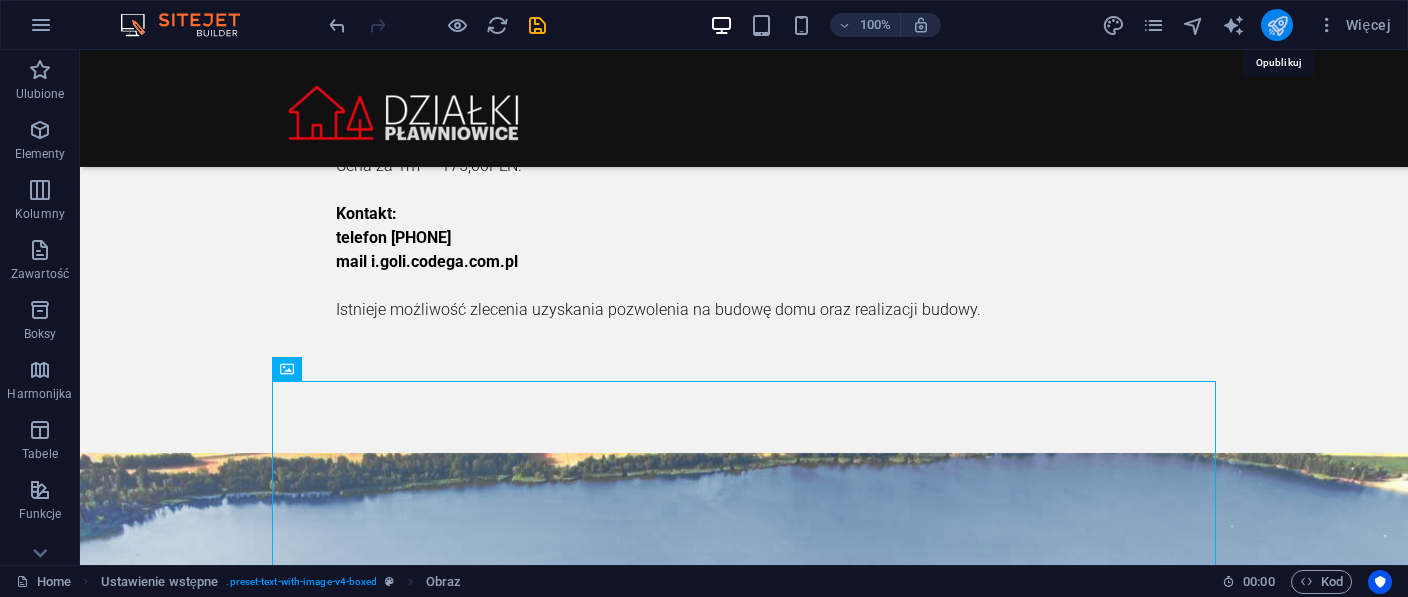 click at bounding box center [1277, 25] 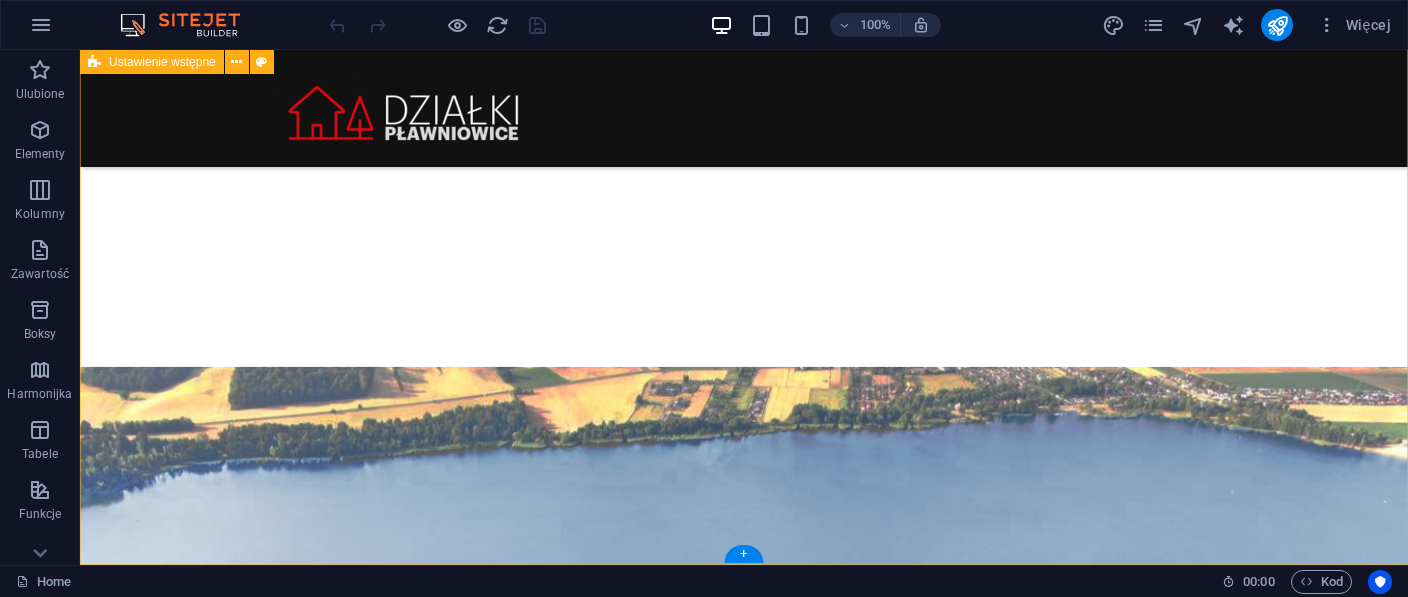 scroll, scrollTop: 3421, scrollLeft: 0, axis: vertical 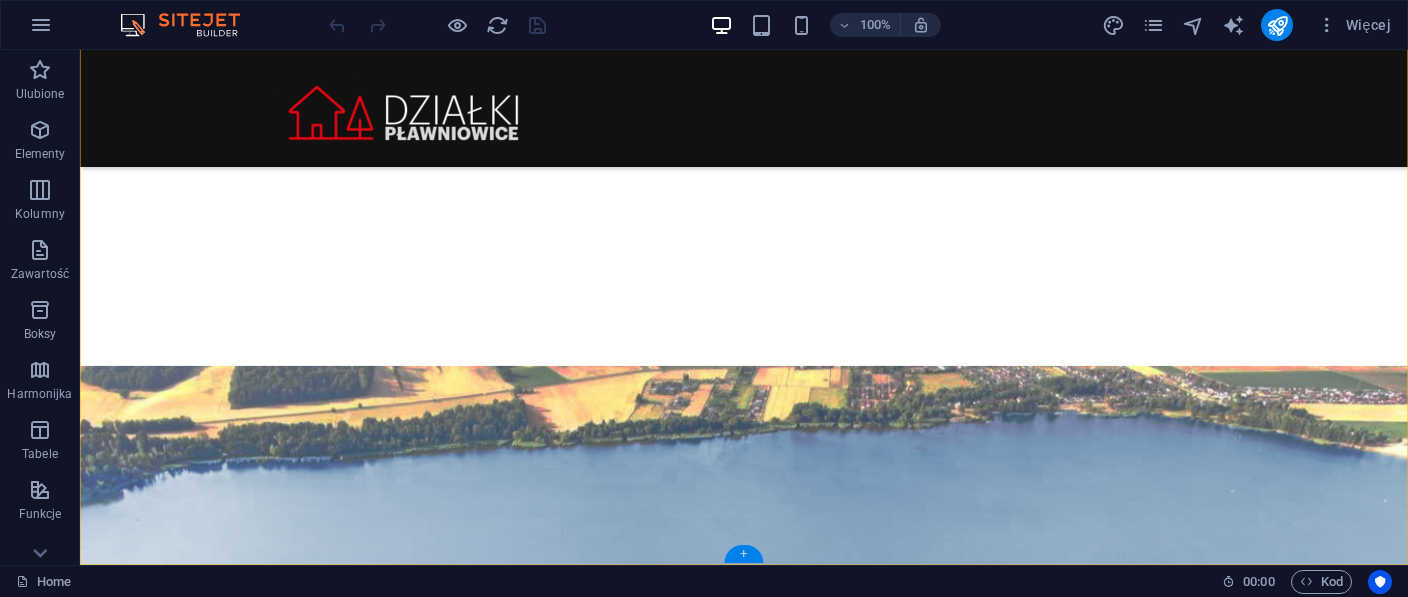 click on "+" at bounding box center [743, 554] 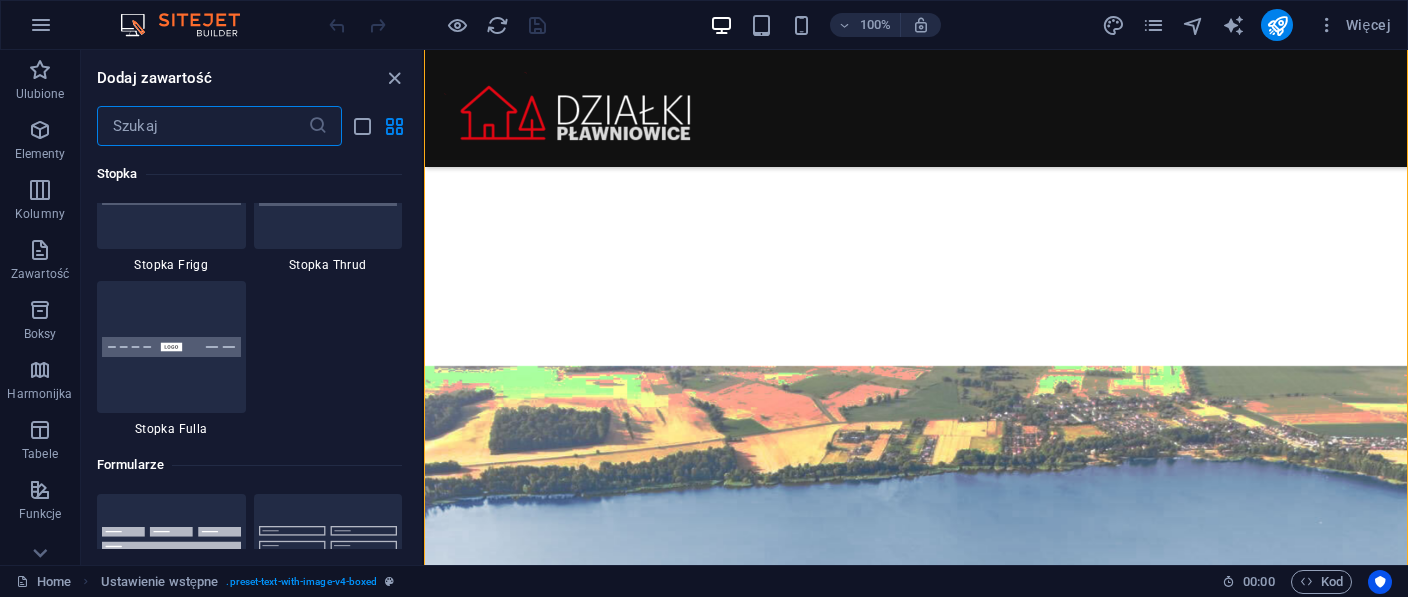 scroll, scrollTop: 14401, scrollLeft: 0, axis: vertical 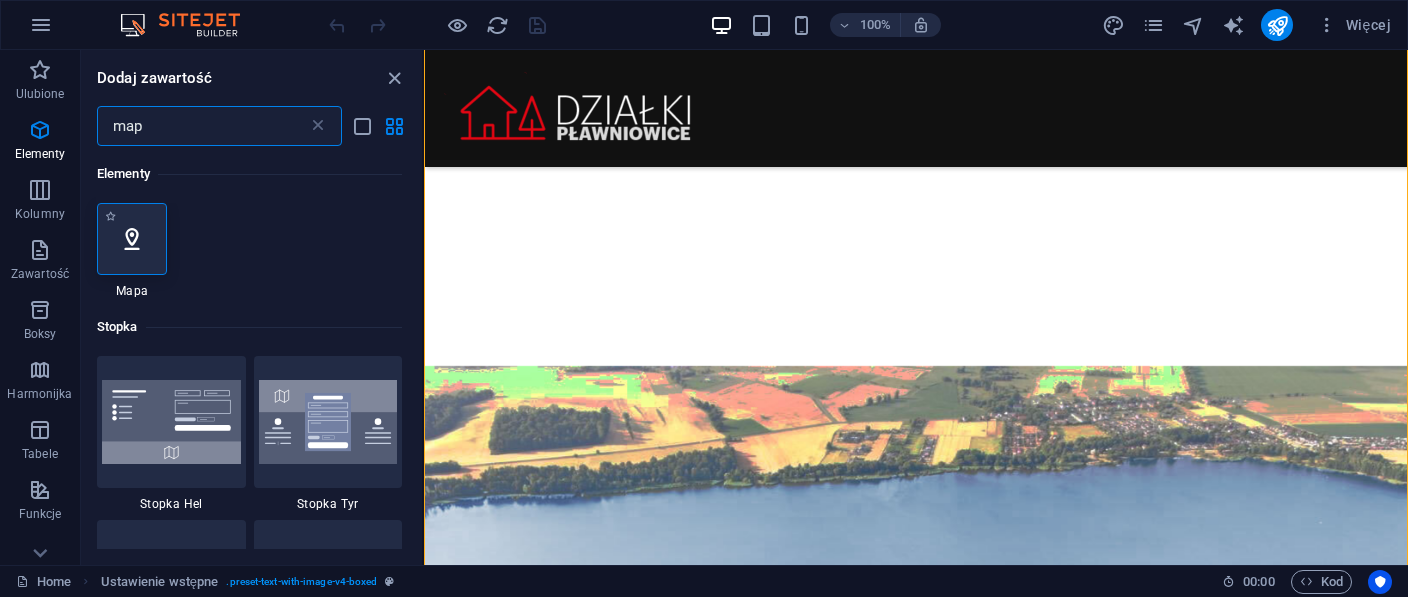 type on "map" 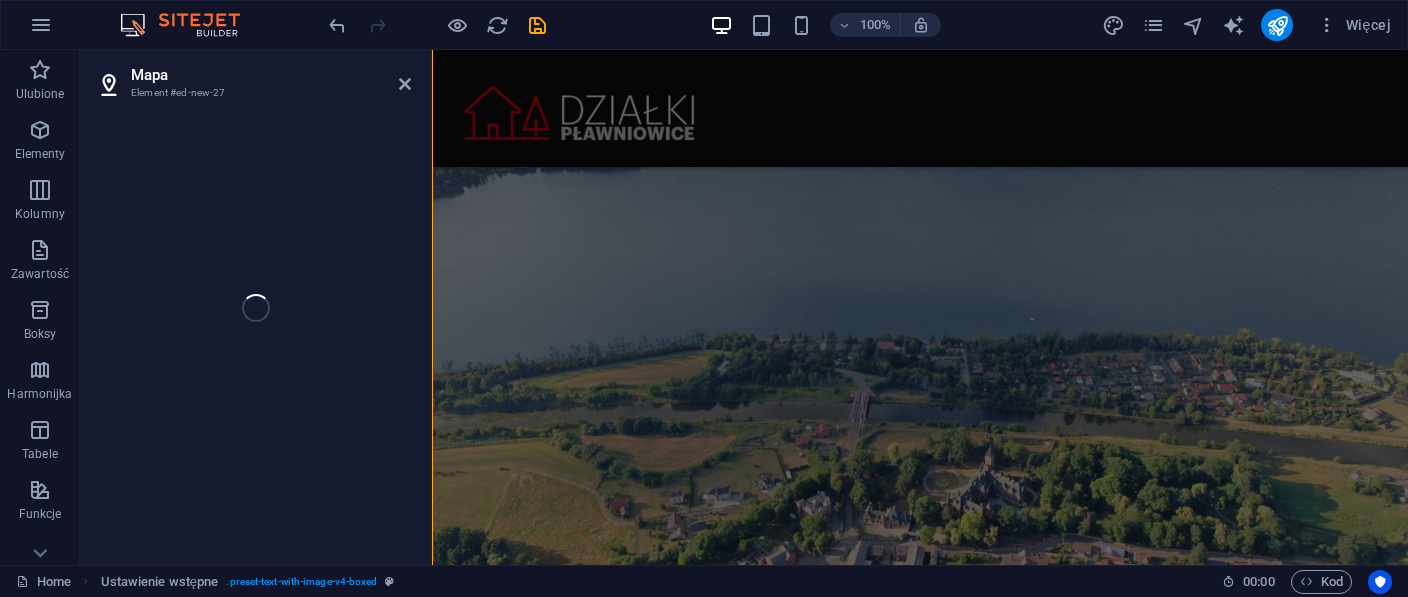 select on "1" 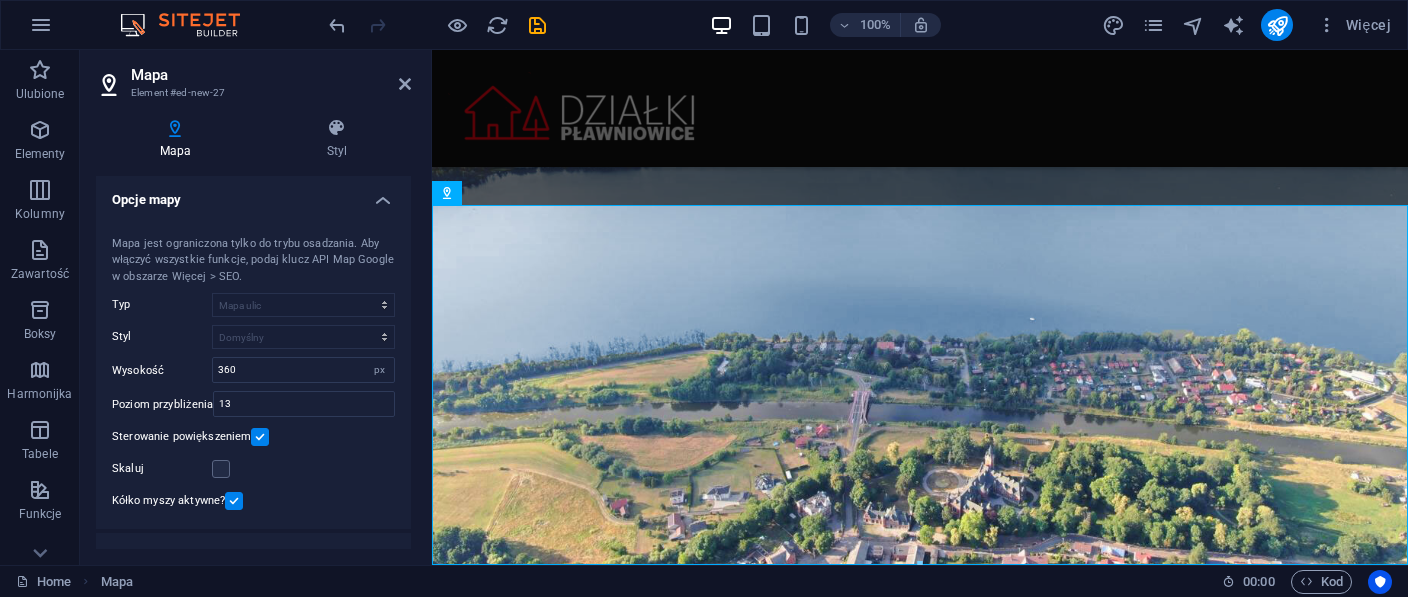 scroll, scrollTop: 3924, scrollLeft: 0, axis: vertical 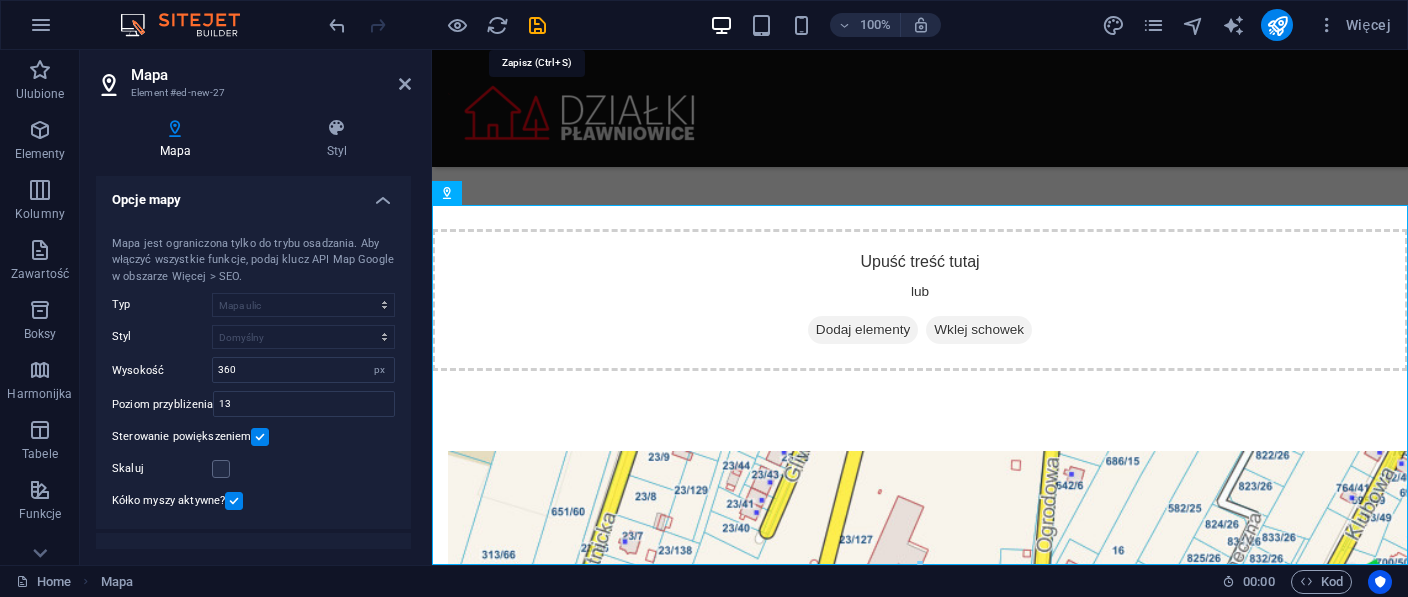 click at bounding box center [537, 25] 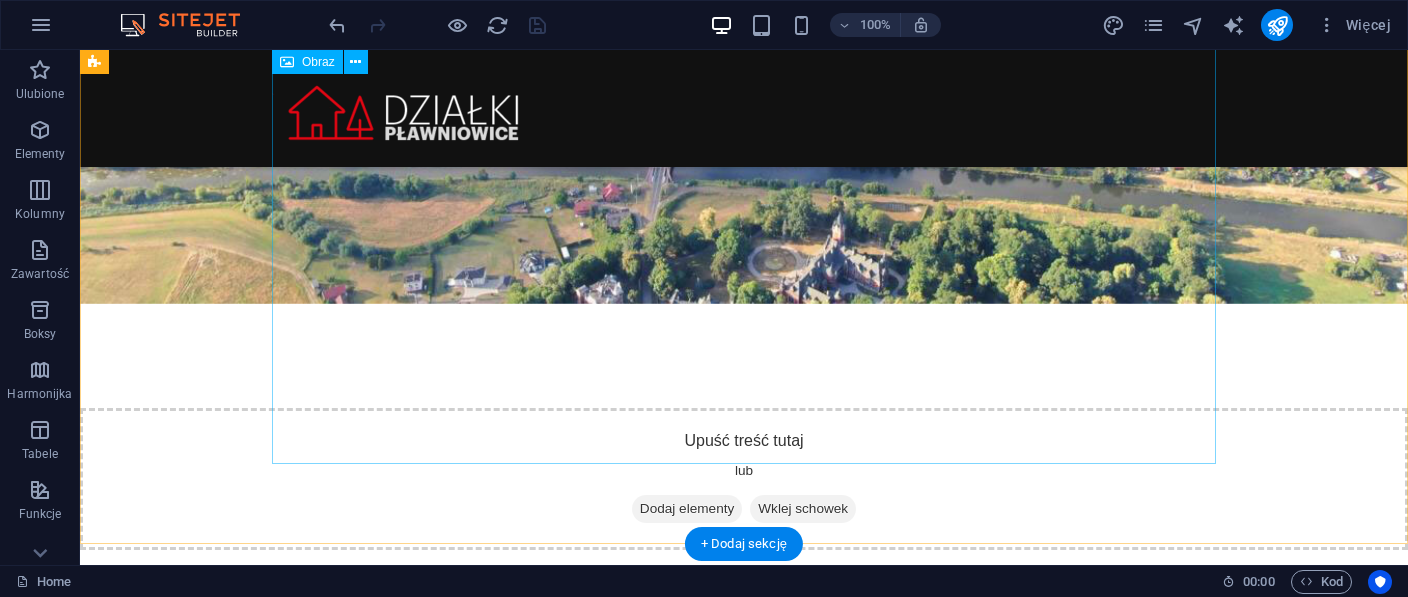 scroll, scrollTop: 3675, scrollLeft: 0, axis: vertical 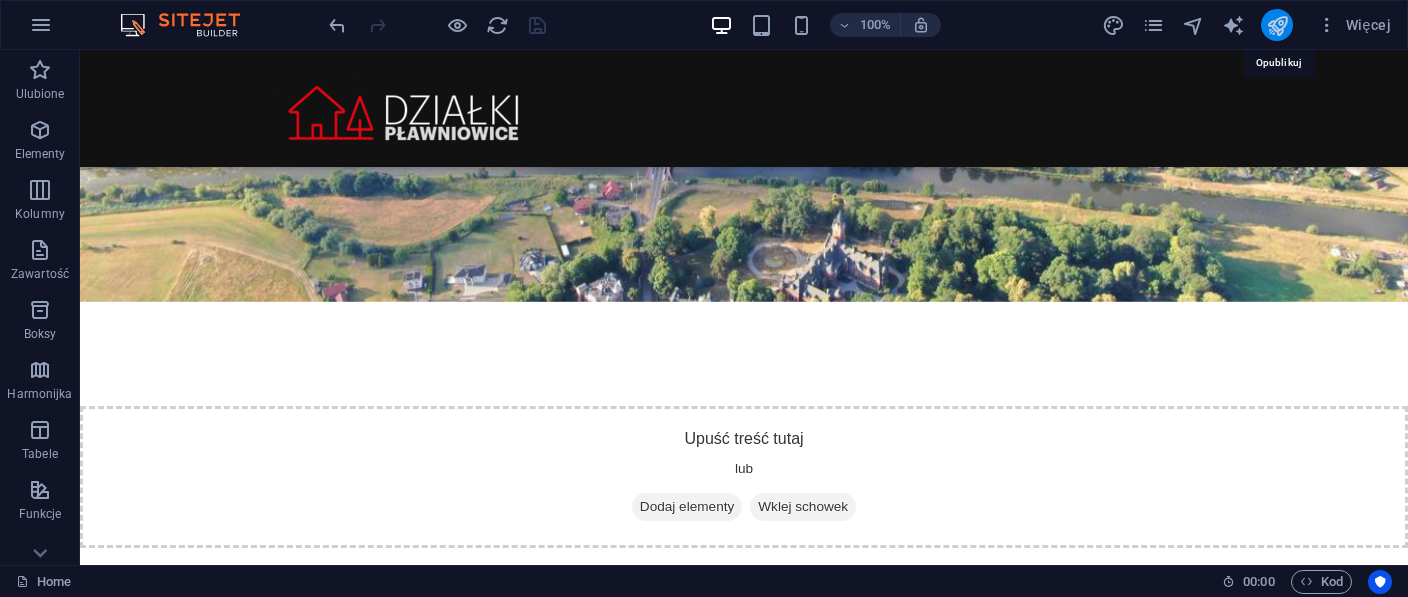 click at bounding box center (1277, 25) 